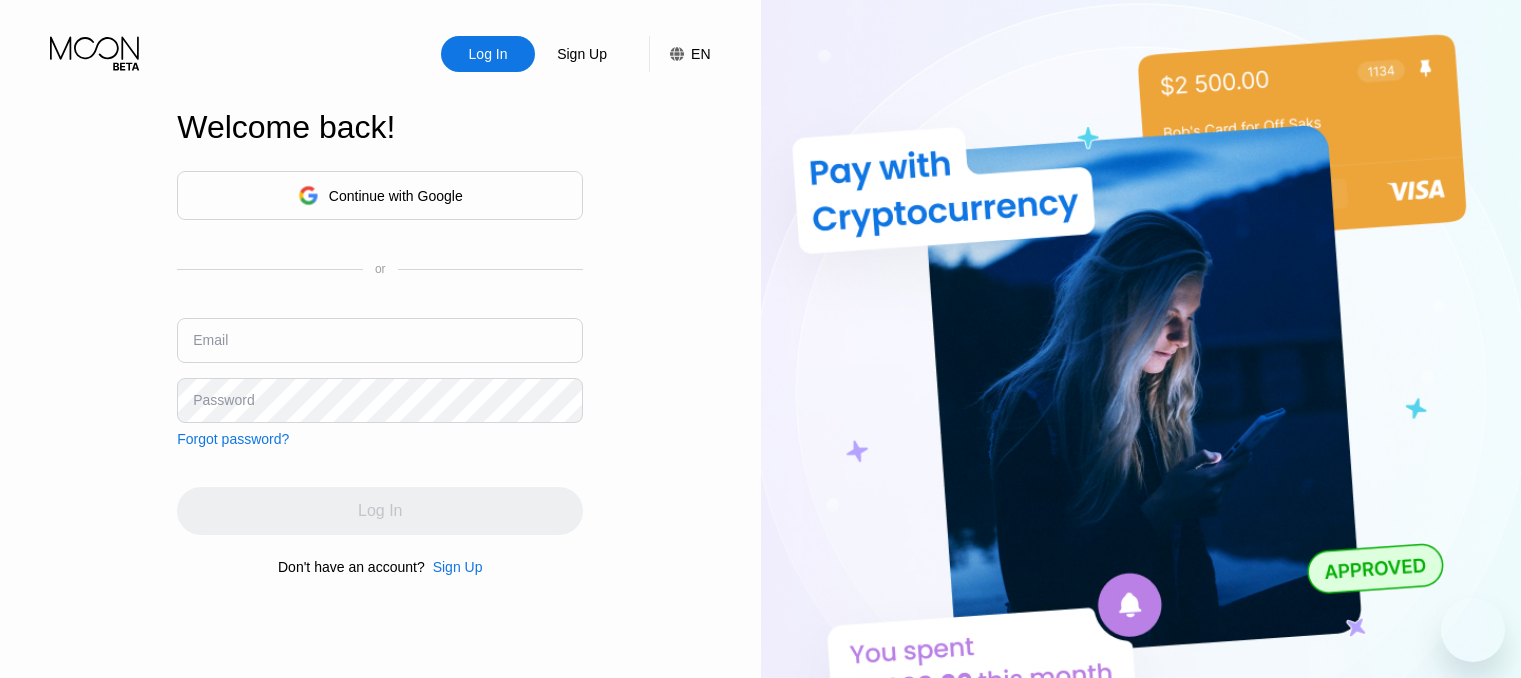 scroll, scrollTop: 0, scrollLeft: 0, axis: both 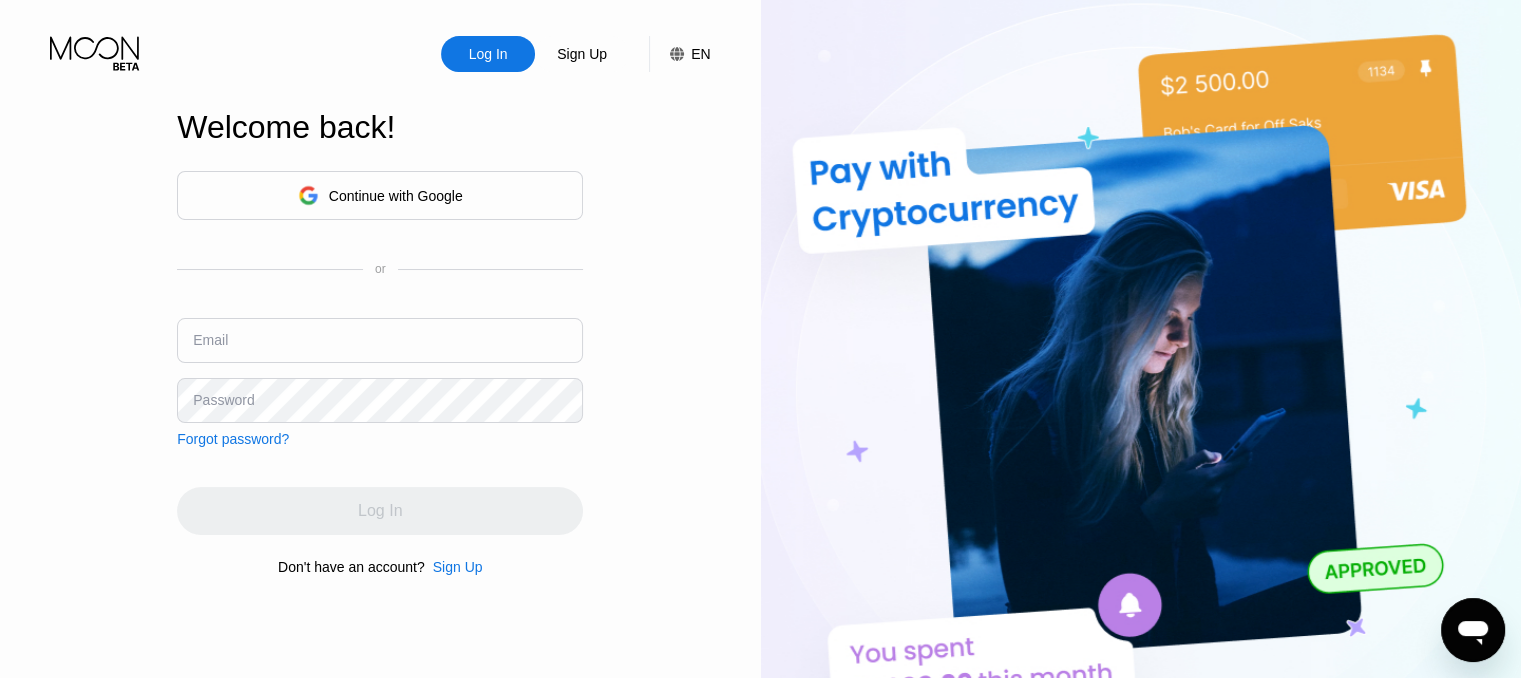 click at bounding box center (380, 340) 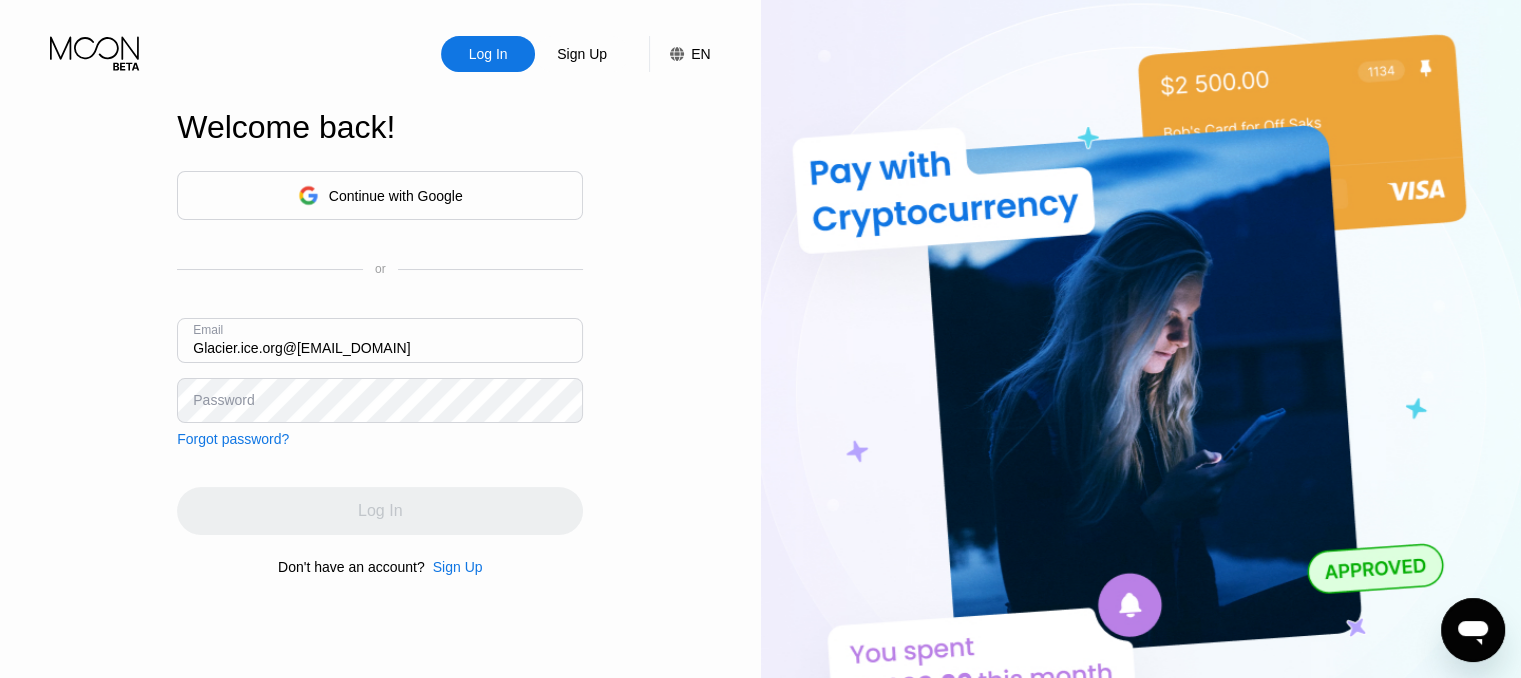 type on "Glacier.ice.org@[EMAIL_DOMAIN]" 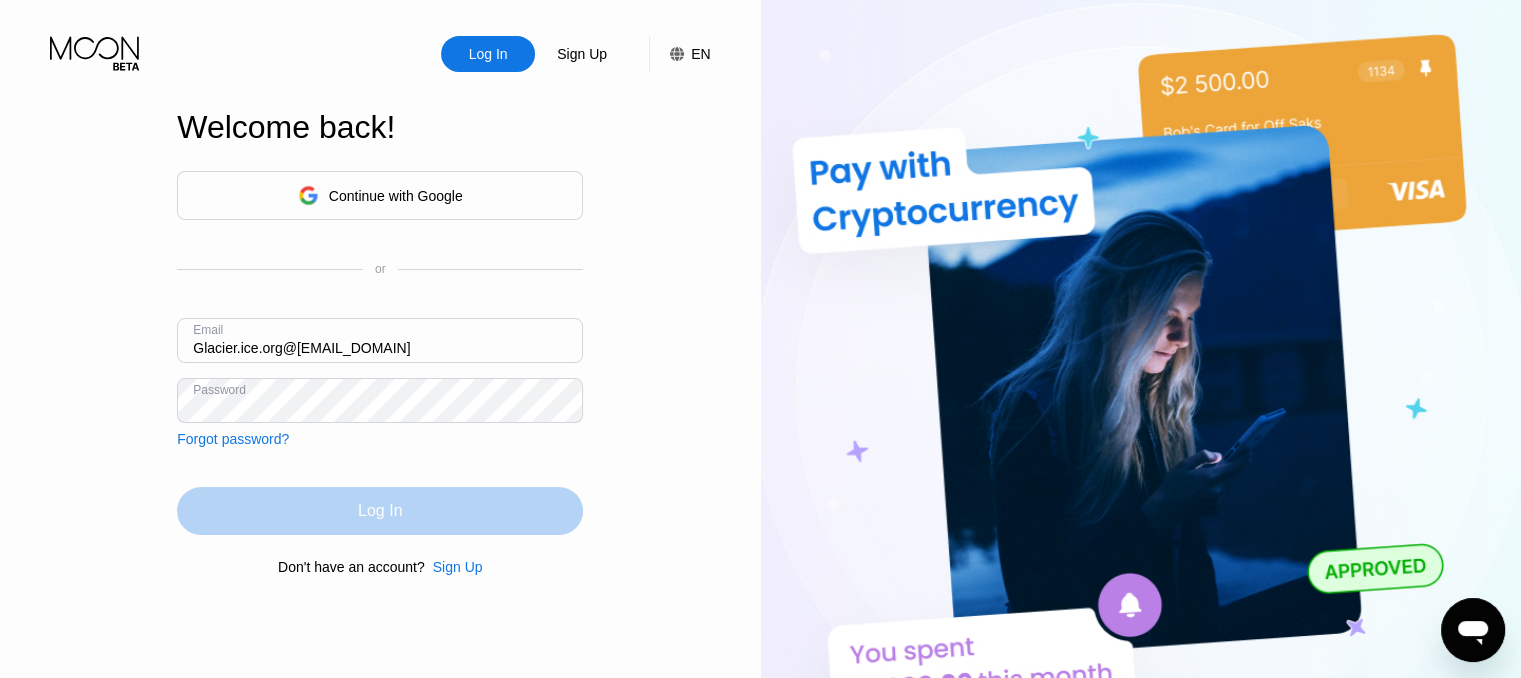 click on "Log In" at bounding box center [380, 511] 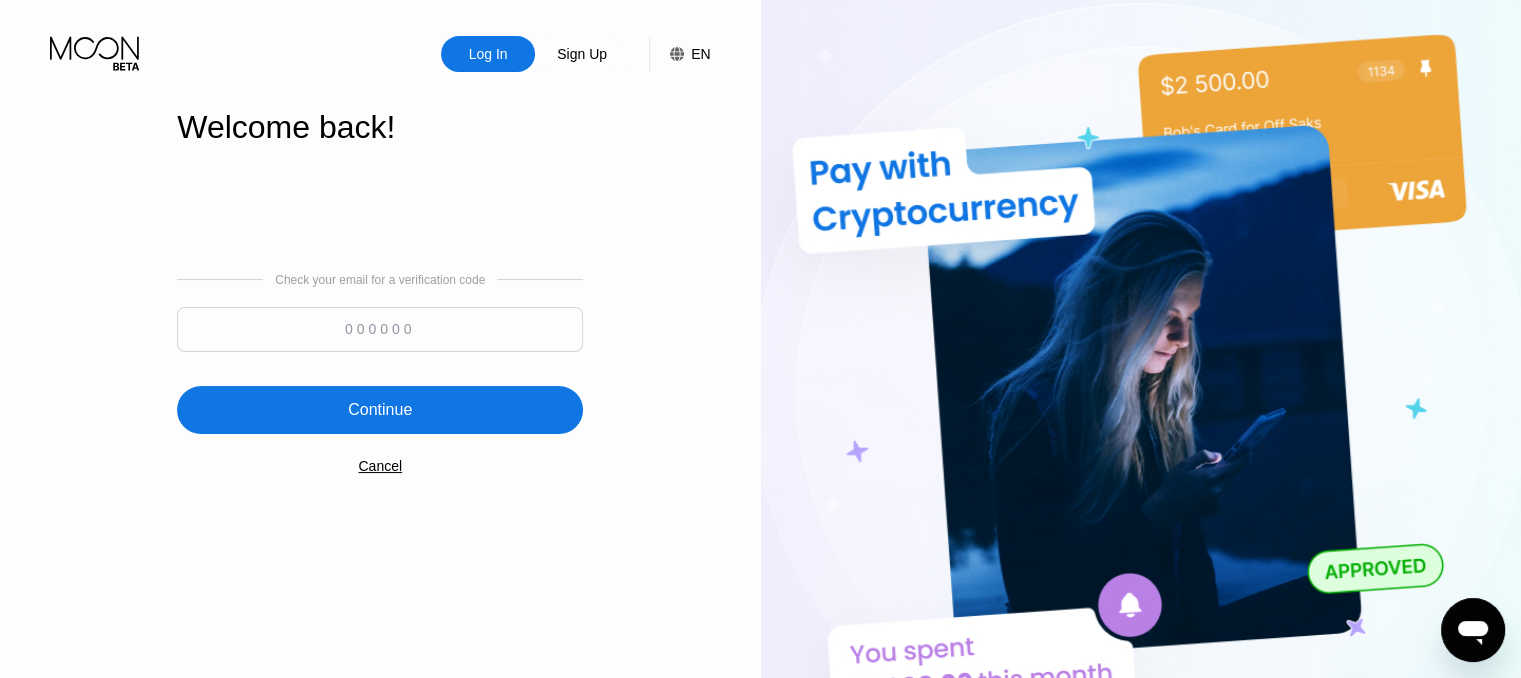 click at bounding box center (380, 329) 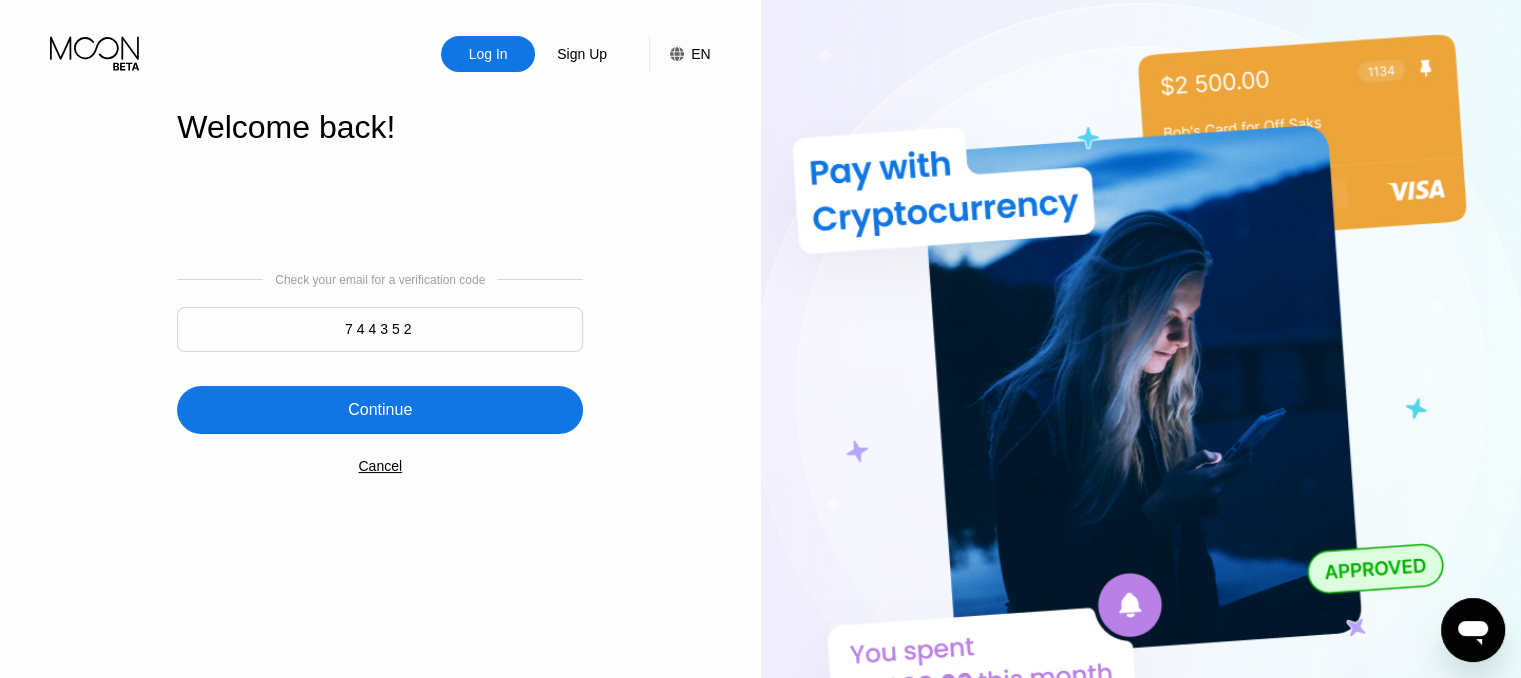 type on "744352" 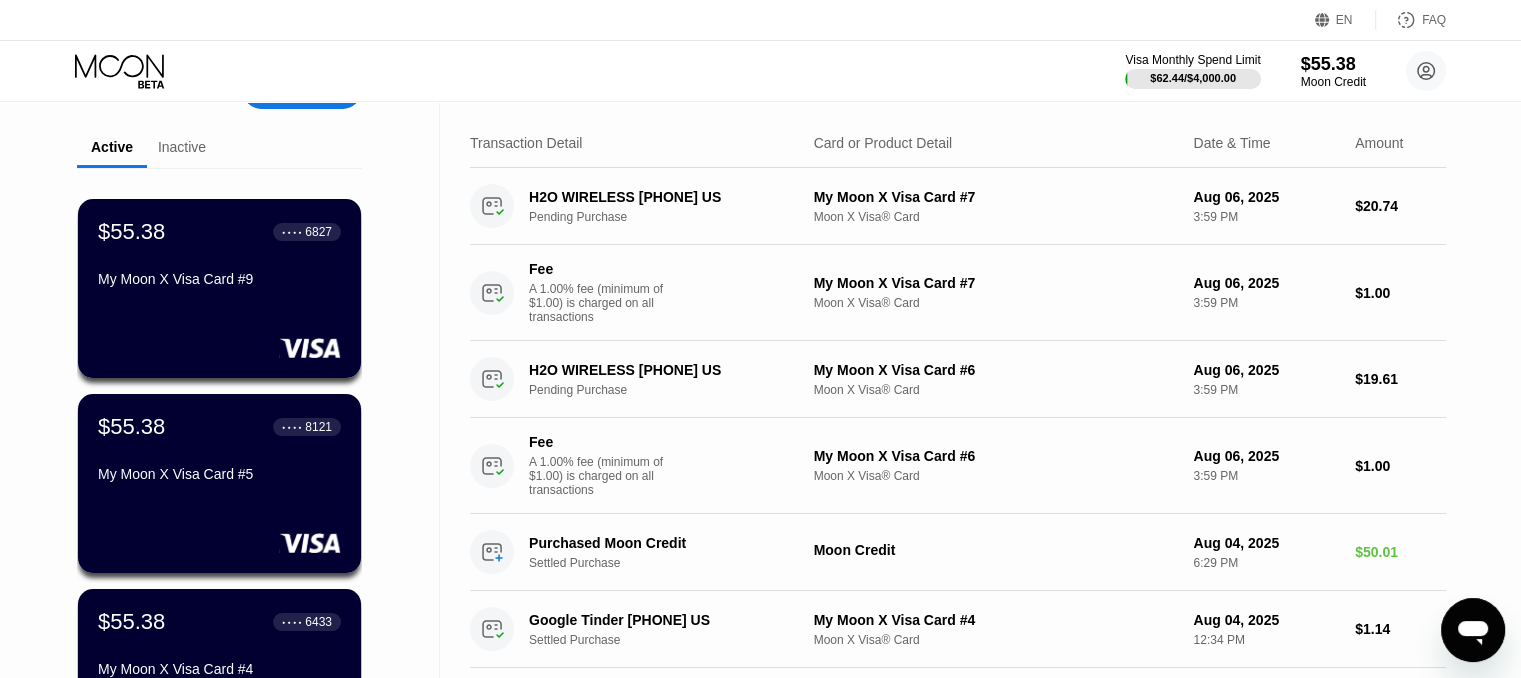 scroll, scrollTop: 0, scrollLeft: 0, axis: both 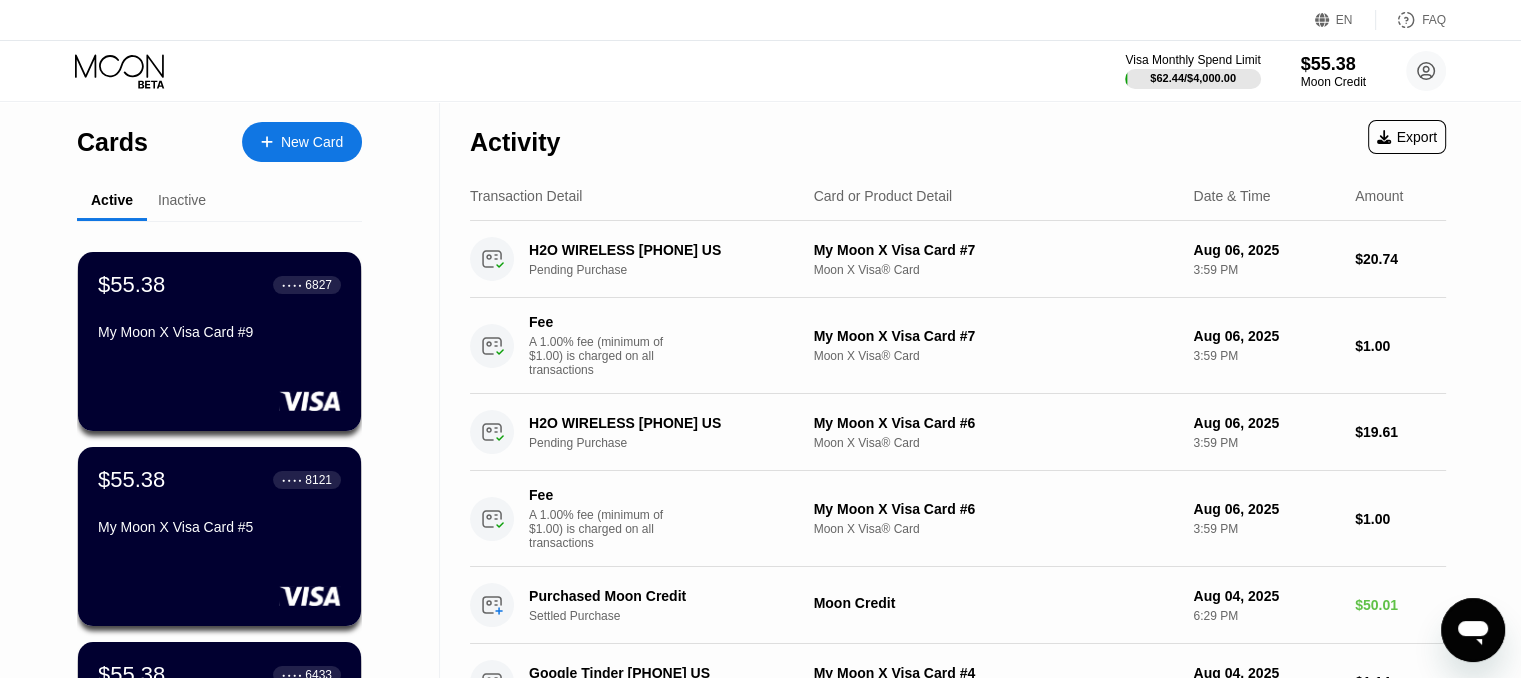 click on "Inactive" at bounding box center (182, 200) 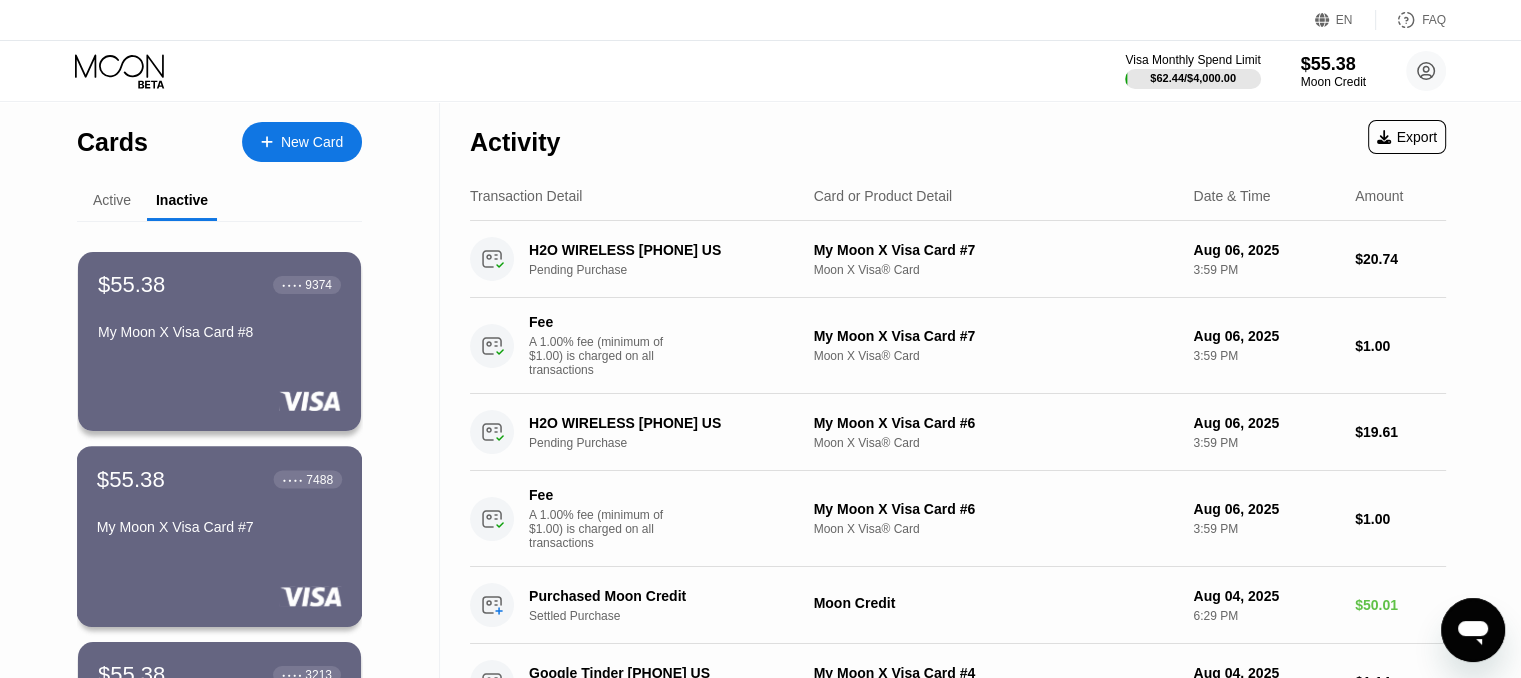 click on "$55.38 ● ● ● ● 7488 My Moon X Visa Card #7" at bounding box center (220, 536) 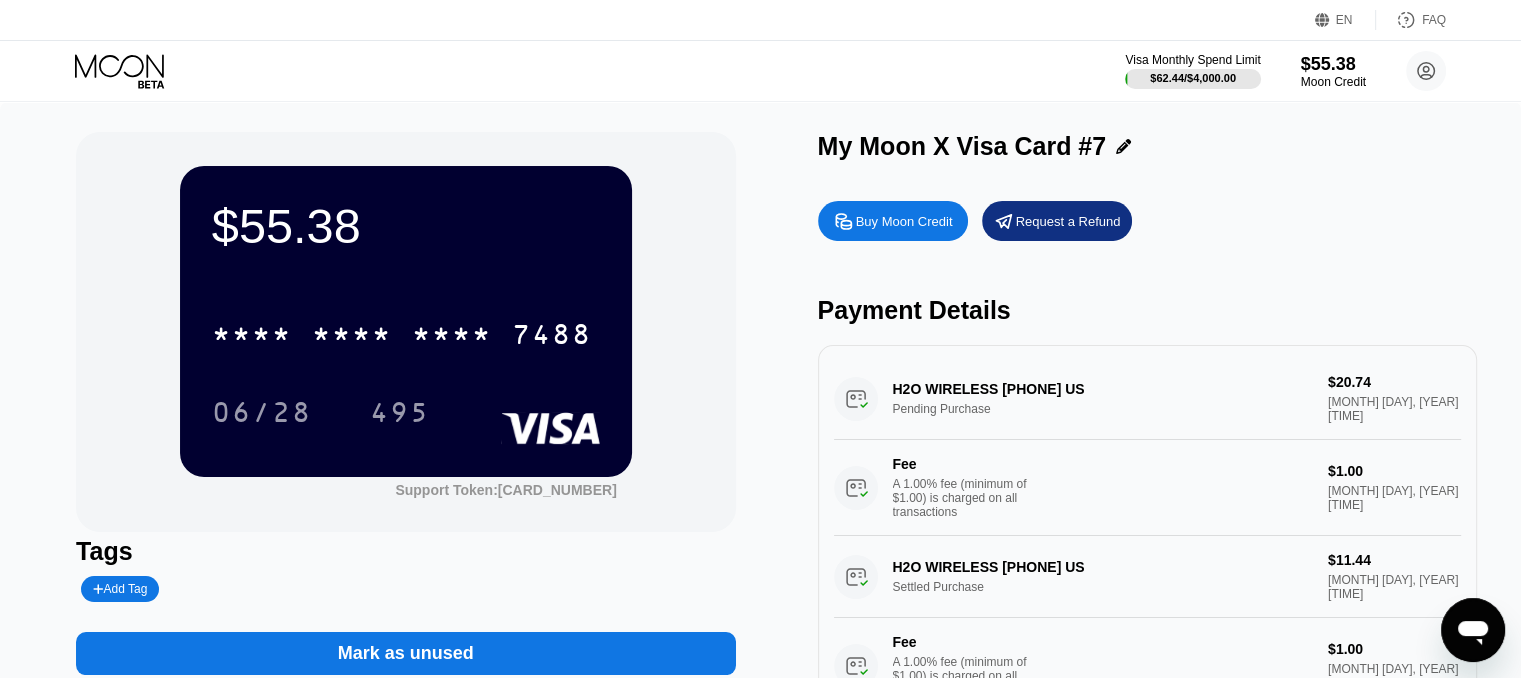 scroll, scrollTop: 0, scrollLeft: 0, axis: both 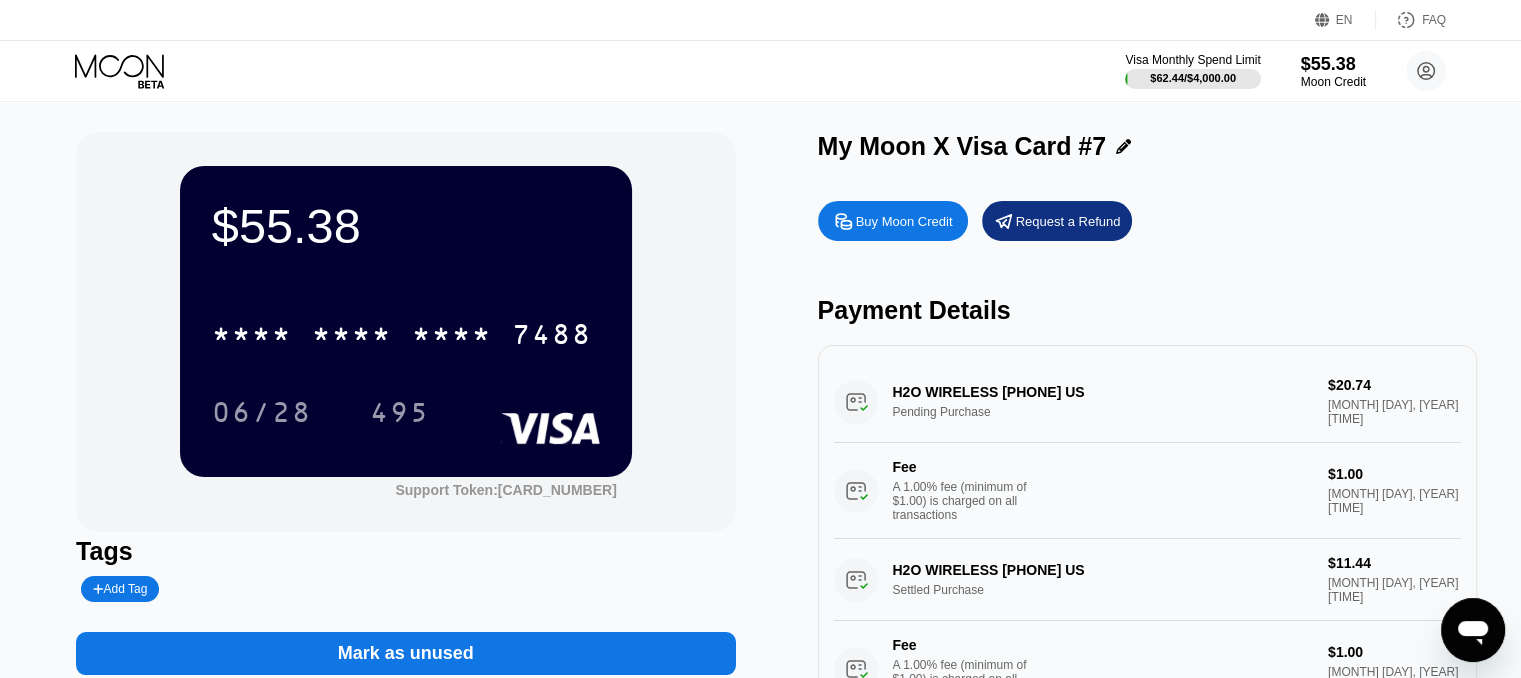 click on "Request a Refund" at bounding box center [1068, 221] 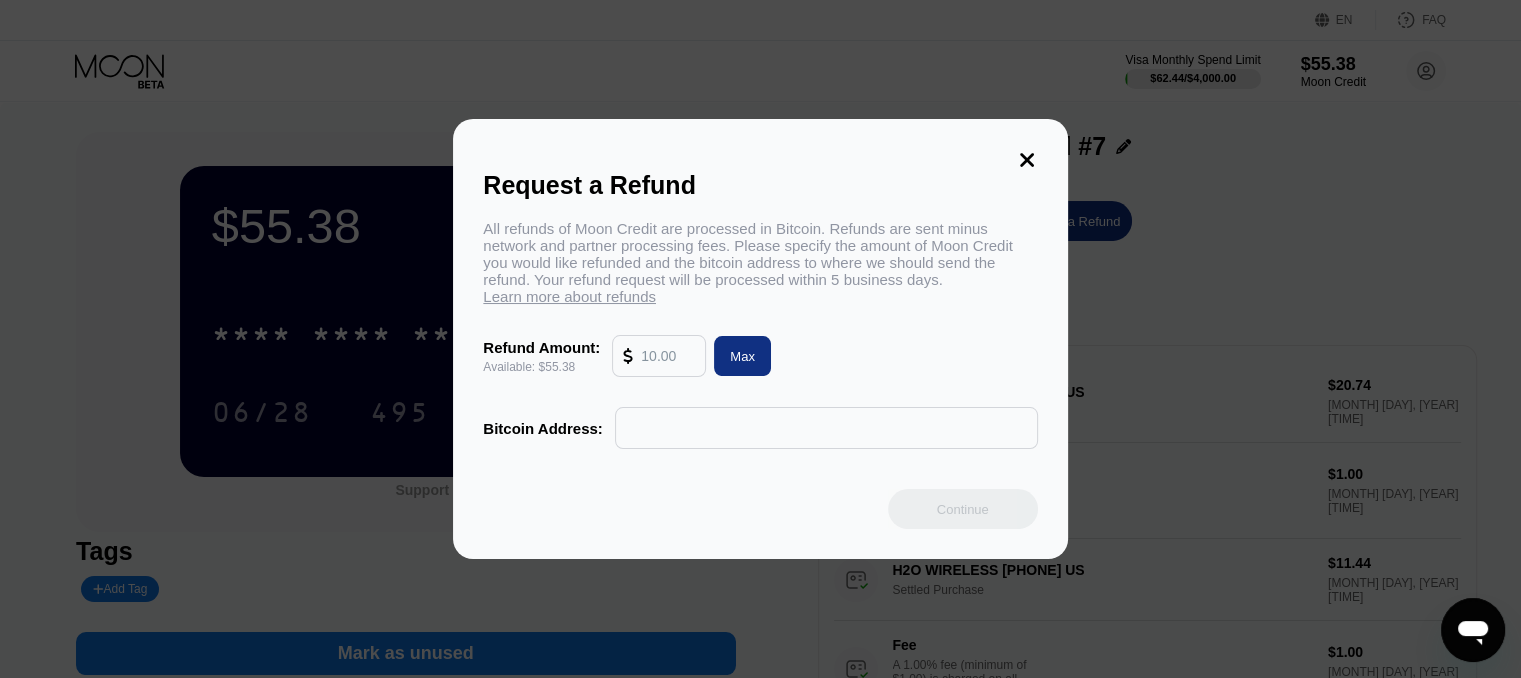 click 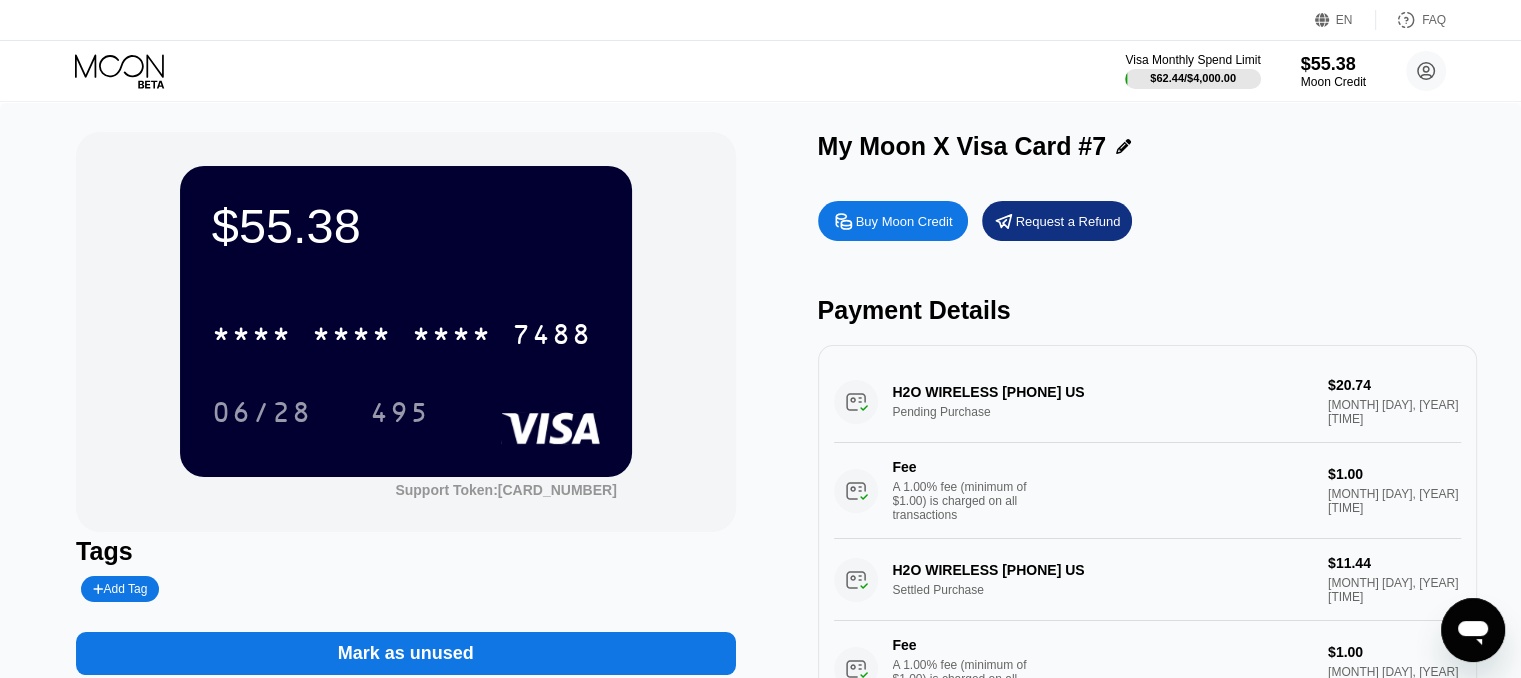 click 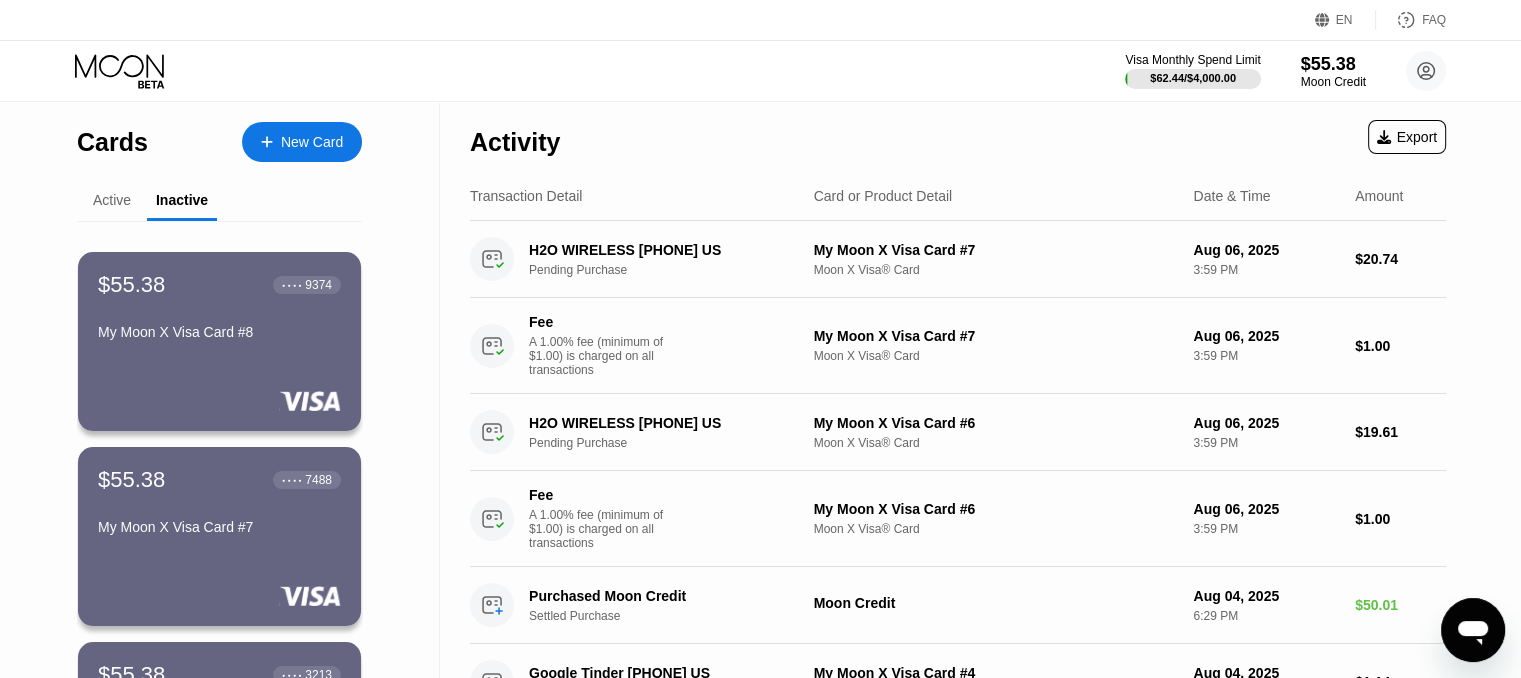 click on "Active" at bounding box center [112, 200] 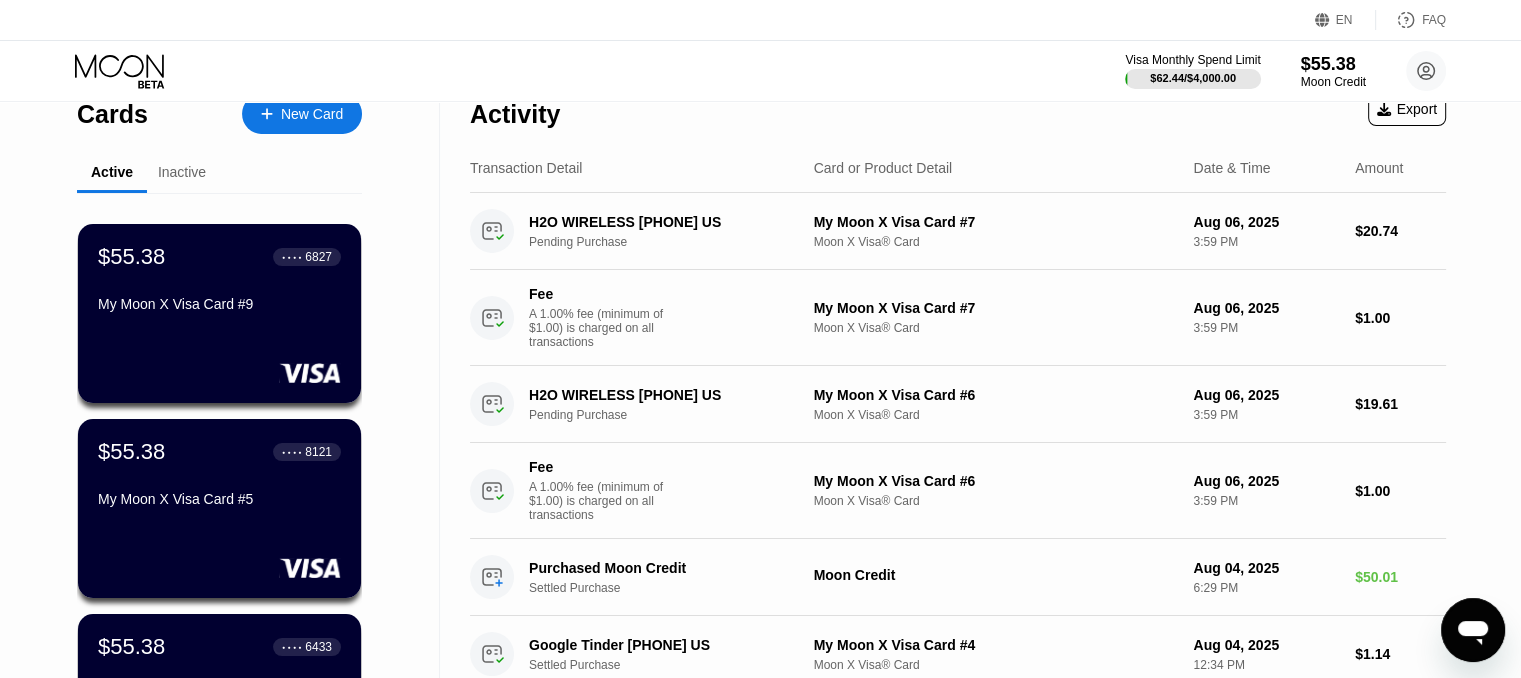 scroll, scrollTop: 0, scrollLeft: 0, axis: both 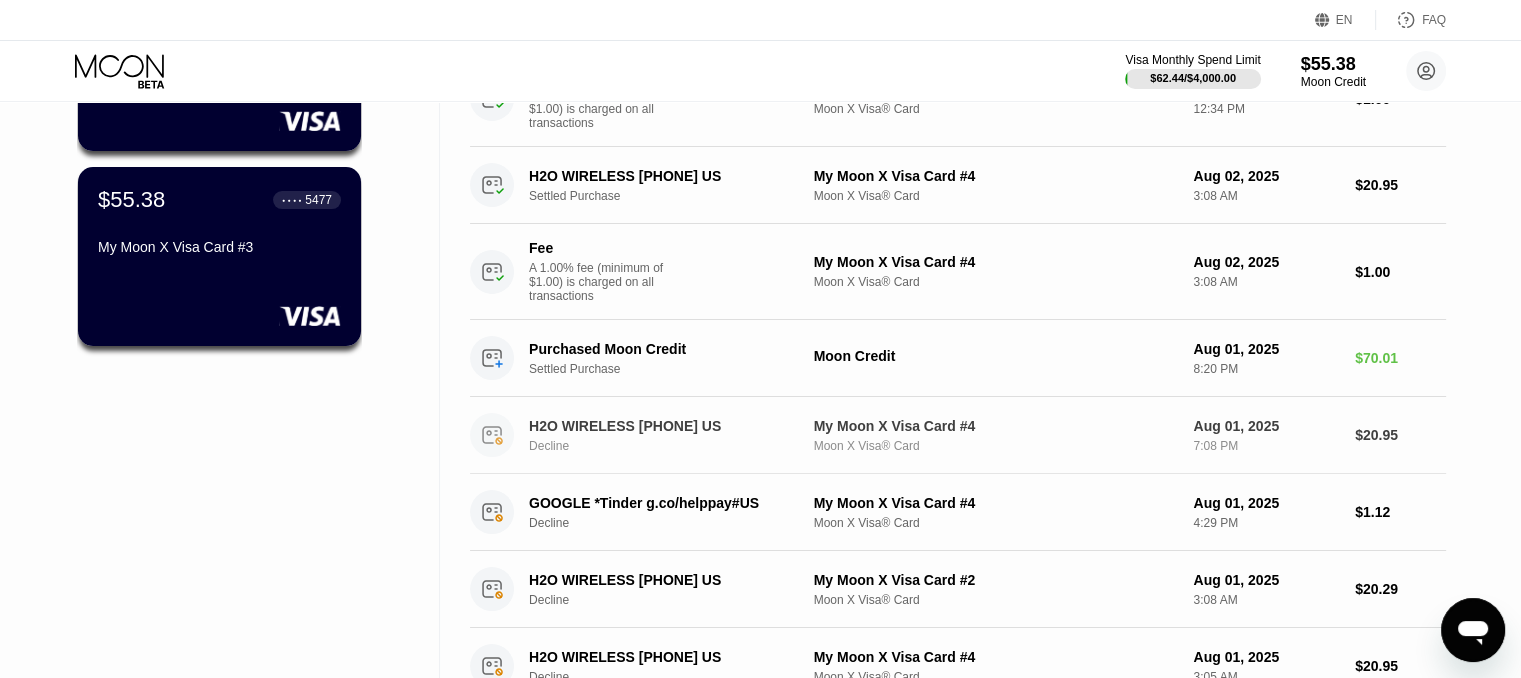 click on "Moon X Visa® Card" at bounding box center [996, 446] 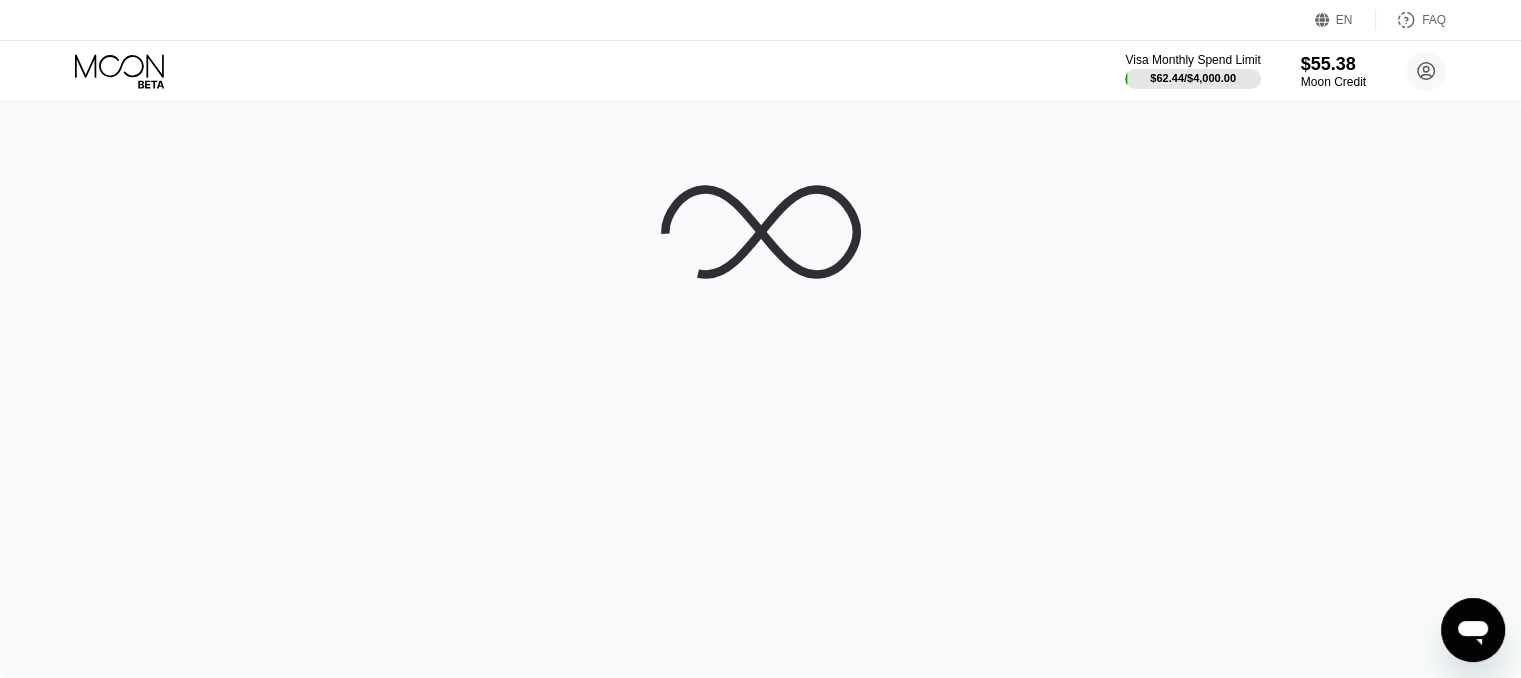 scroll, scrollTop: 0, scrollLeft: 0, axis: both 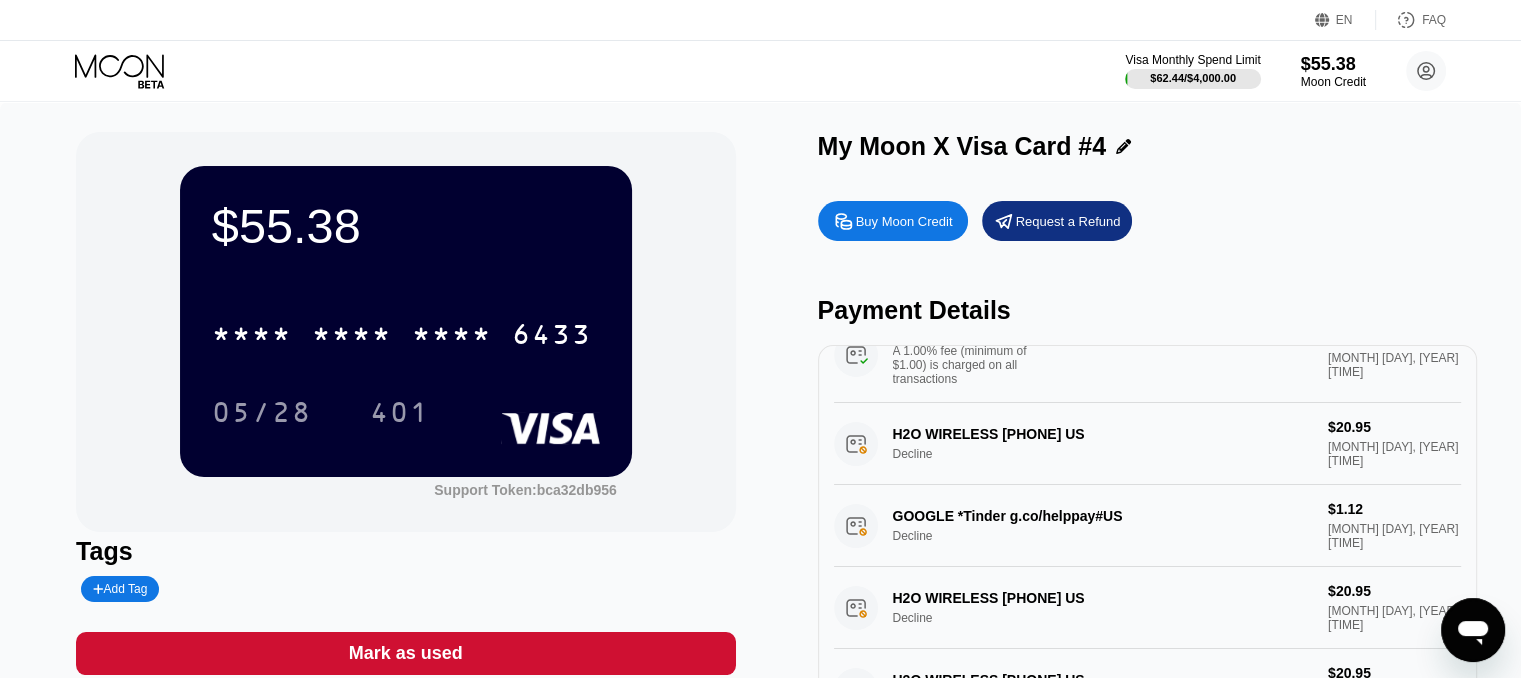 click 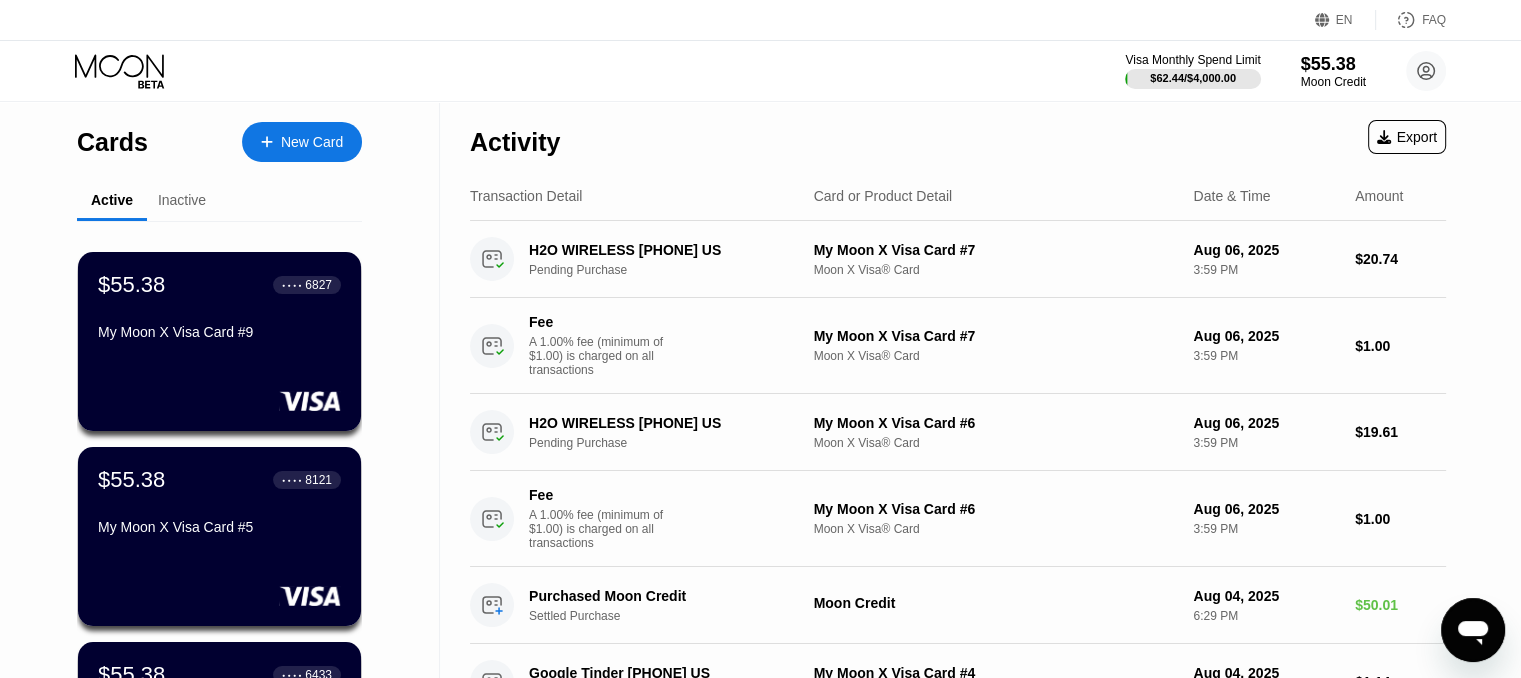 click on "Inactive" at bounding box center (182, 200) 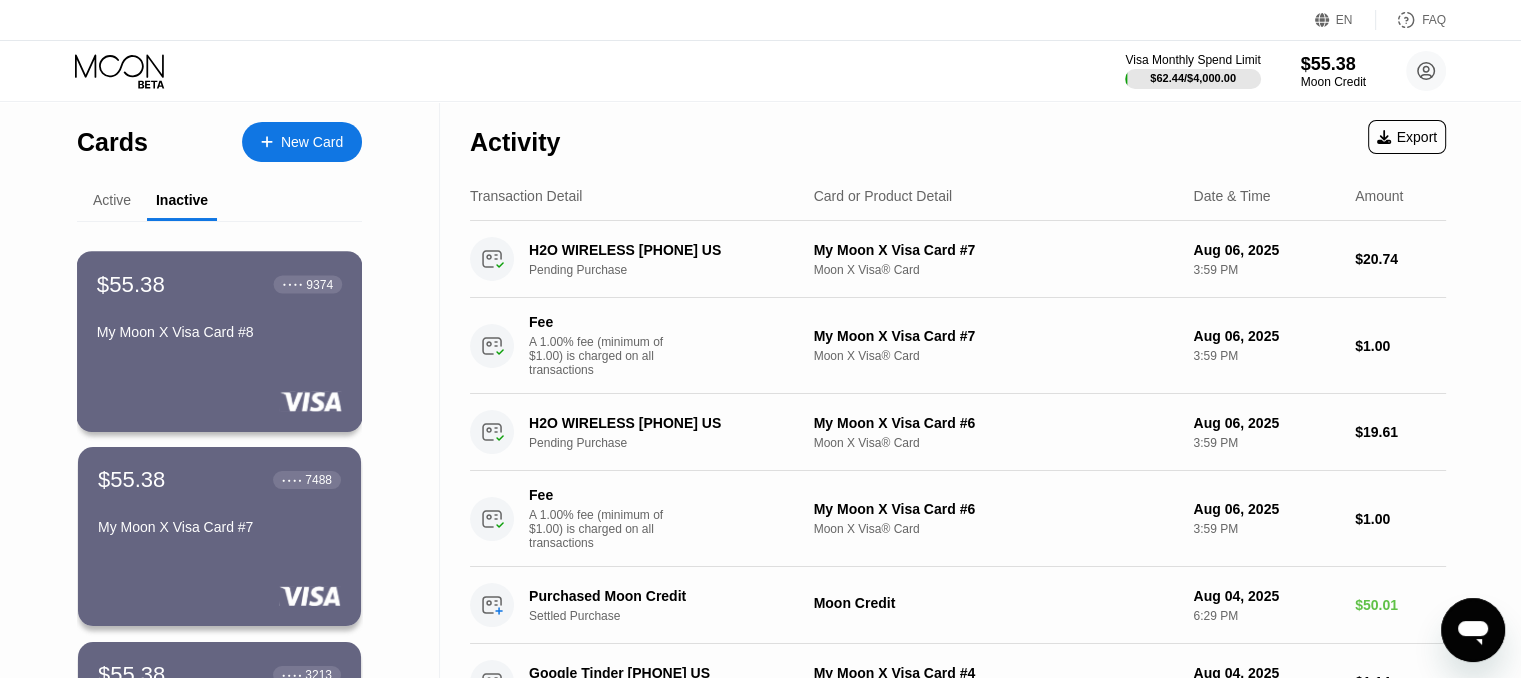 click on "My Moon X Visa Card #8" at bounding box center [219, 332] 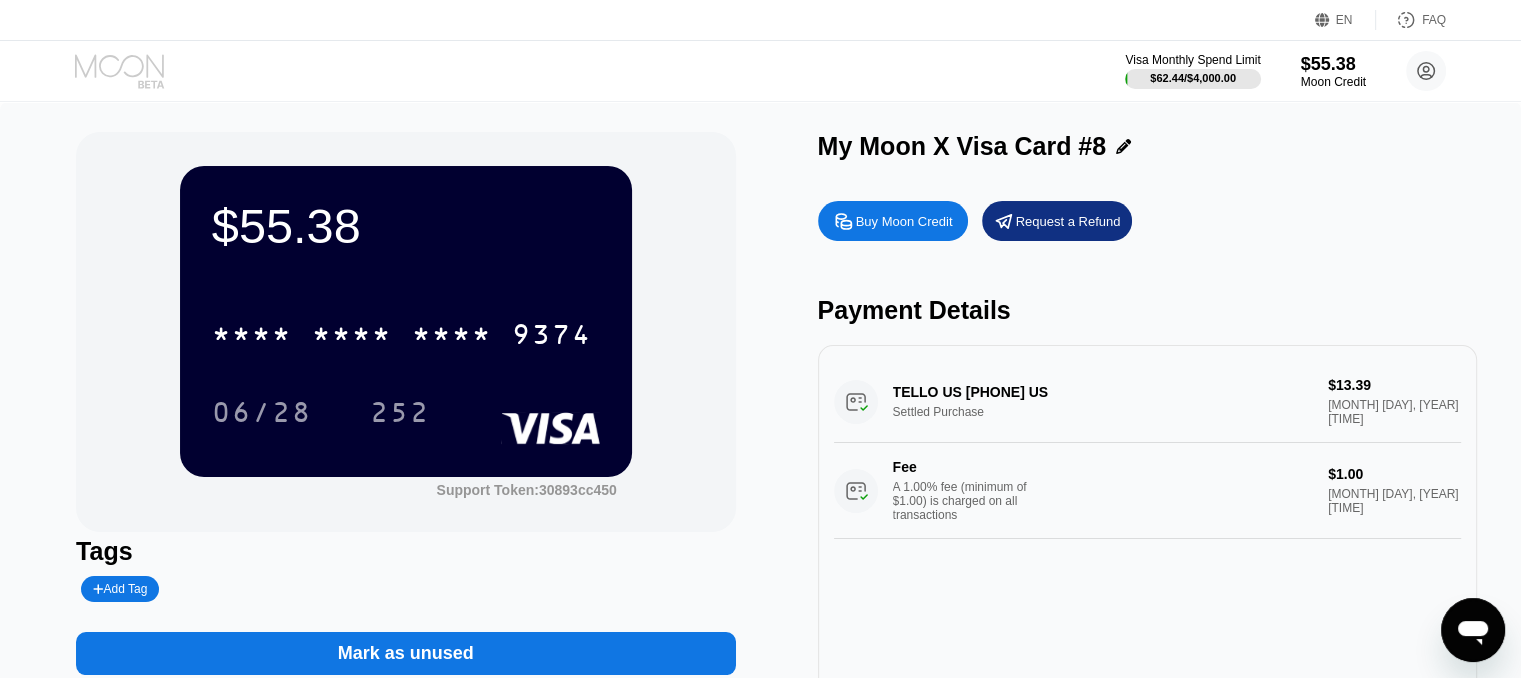 click 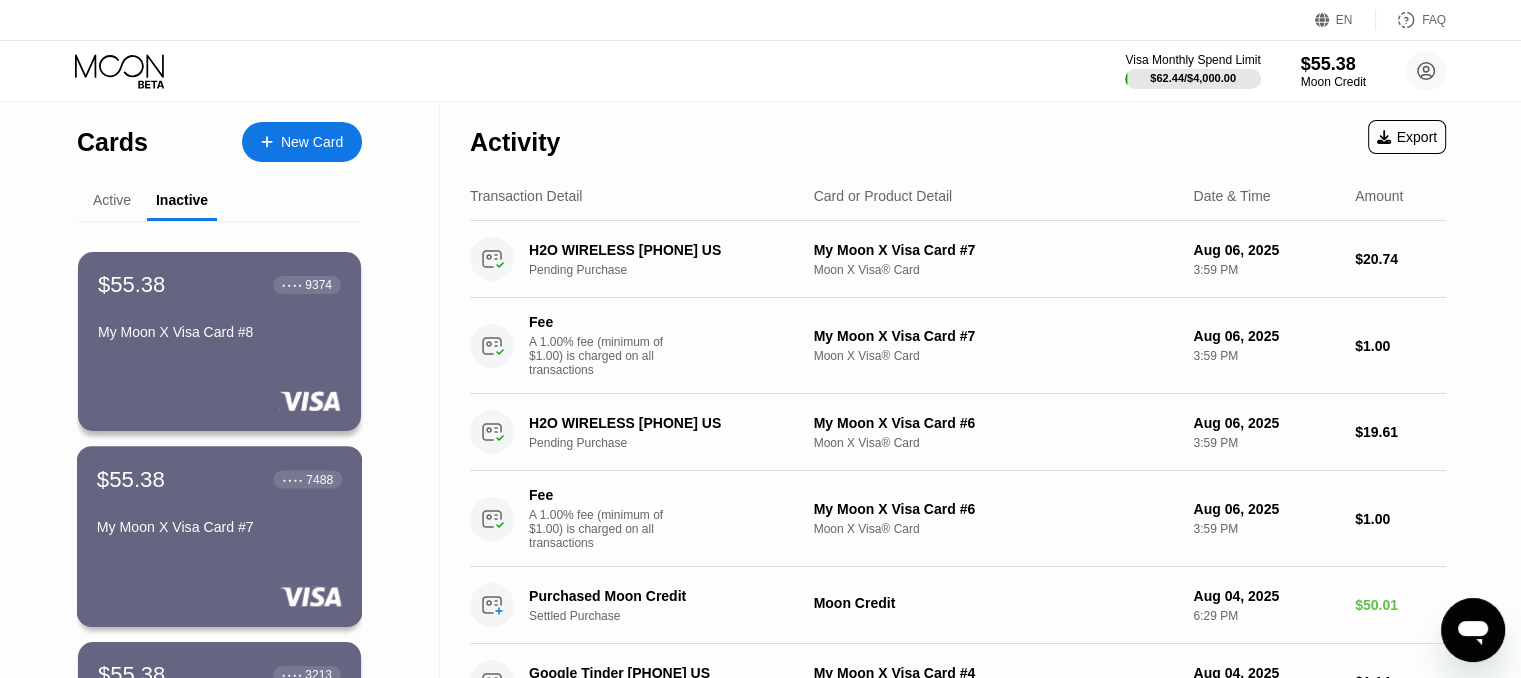 click on "My Moon X Visa Card #7" at bounding box center [219, 527] 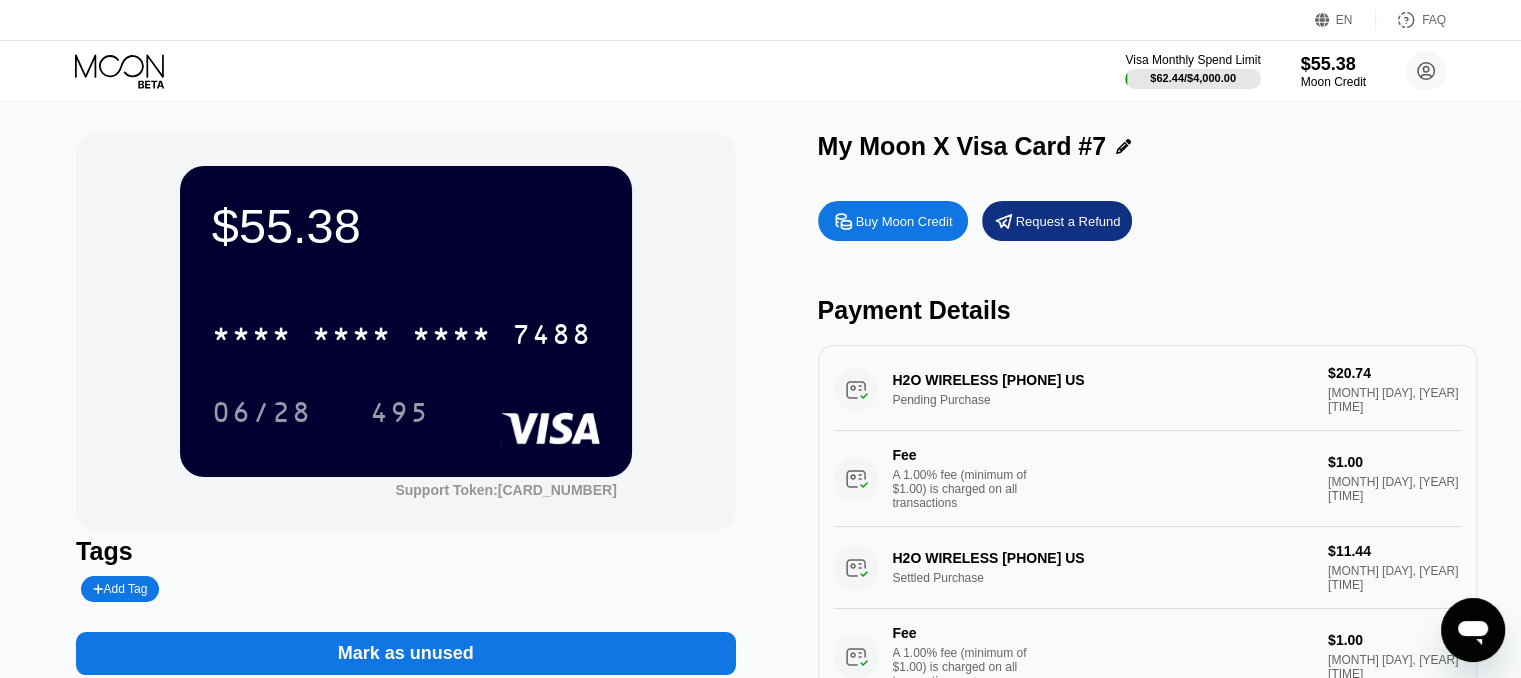 scroll, scrollTop: 19, scrollLeft: 0, axis: vertical 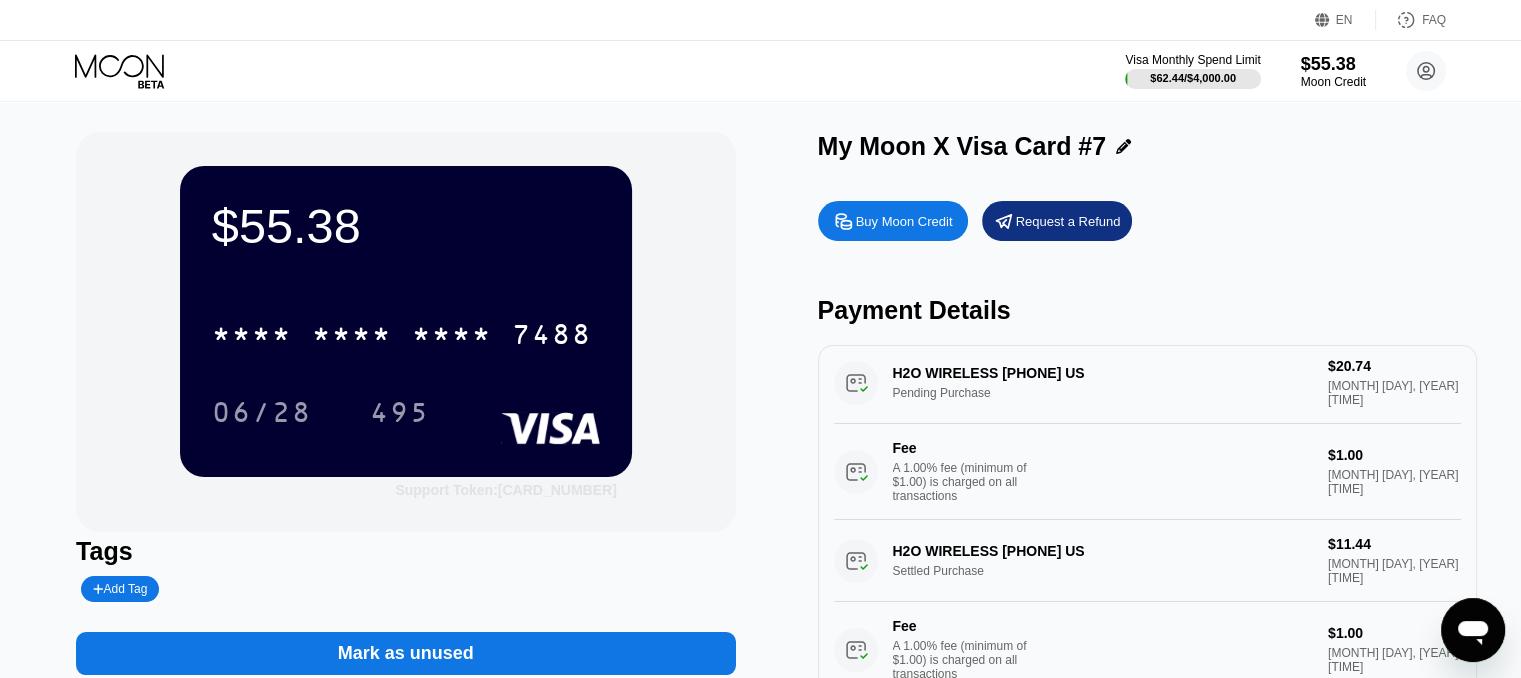 click on "Support Token:  [CARD_NUMBER]" at bounding box center (505, 490) 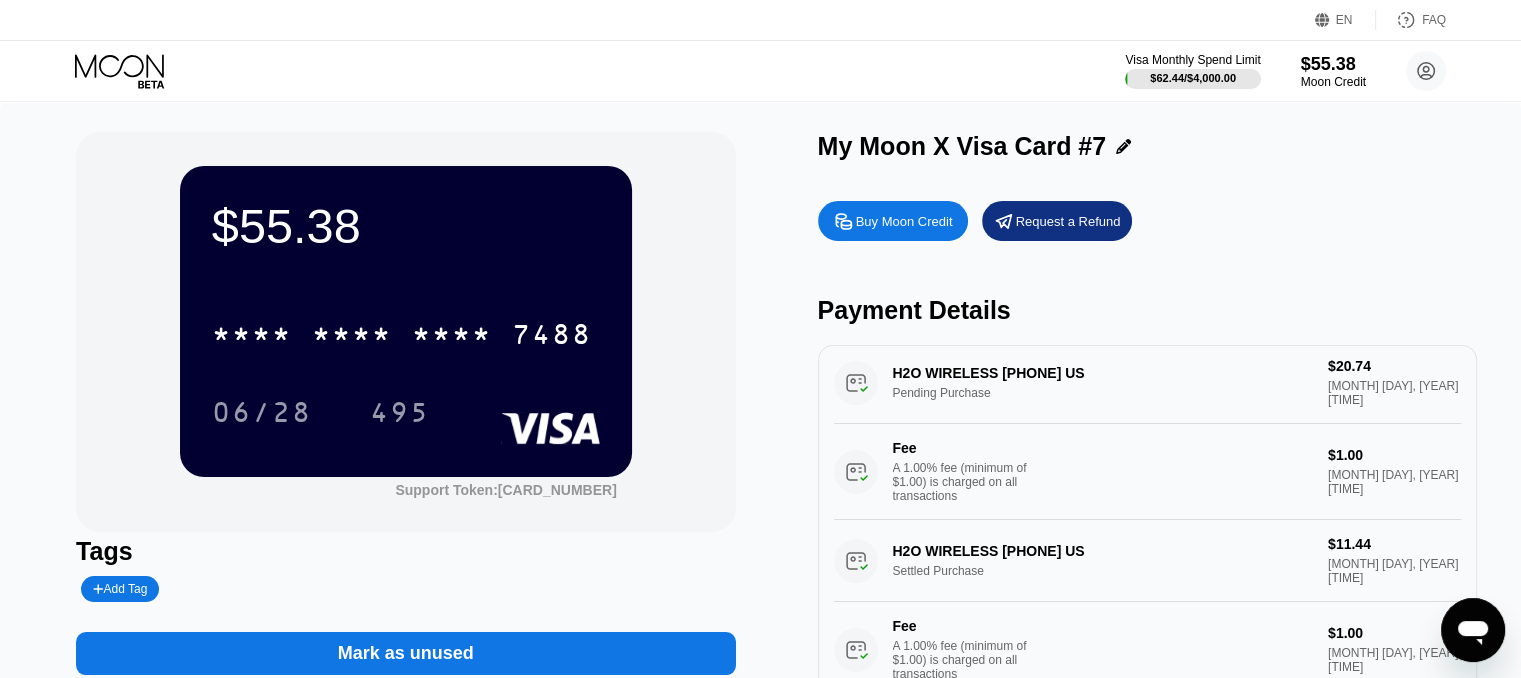 click 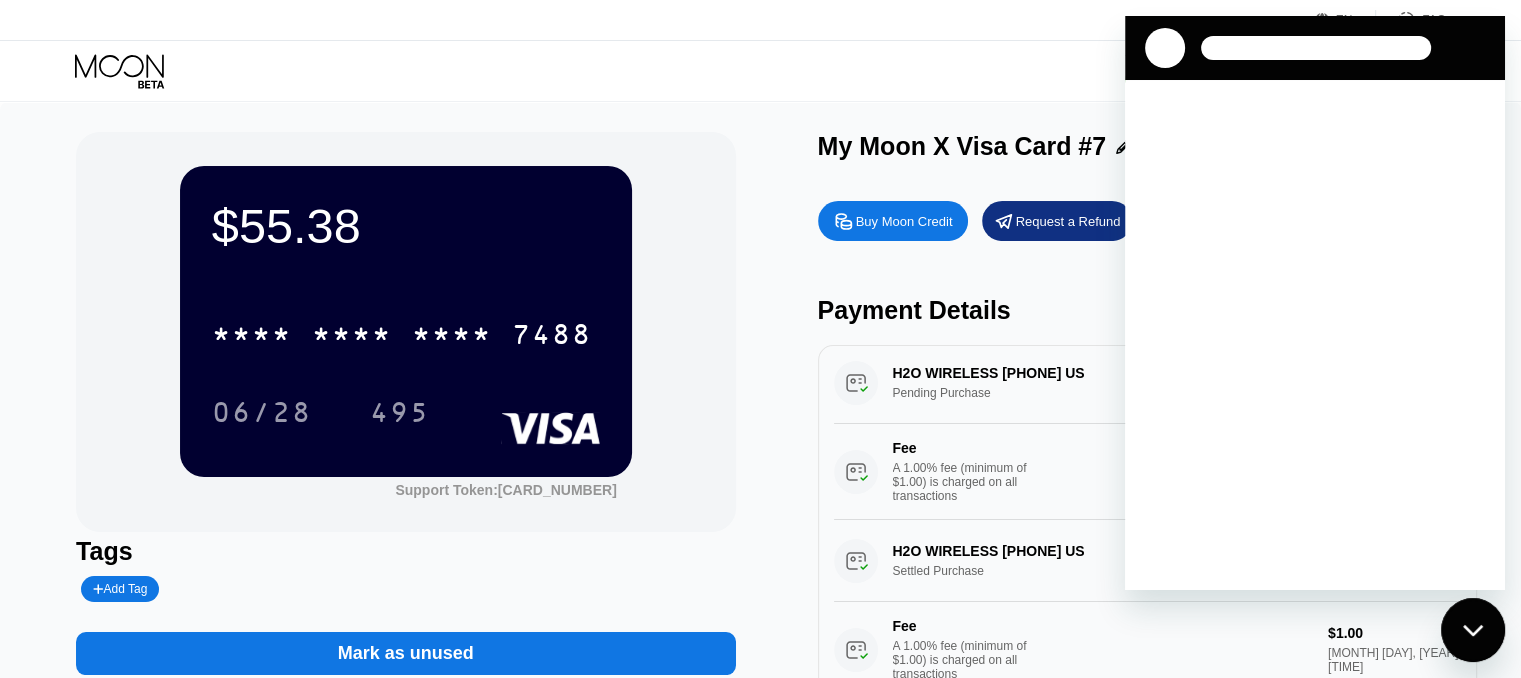 scroll, scrollTop: 0, scrollLeft: 0, axis: both 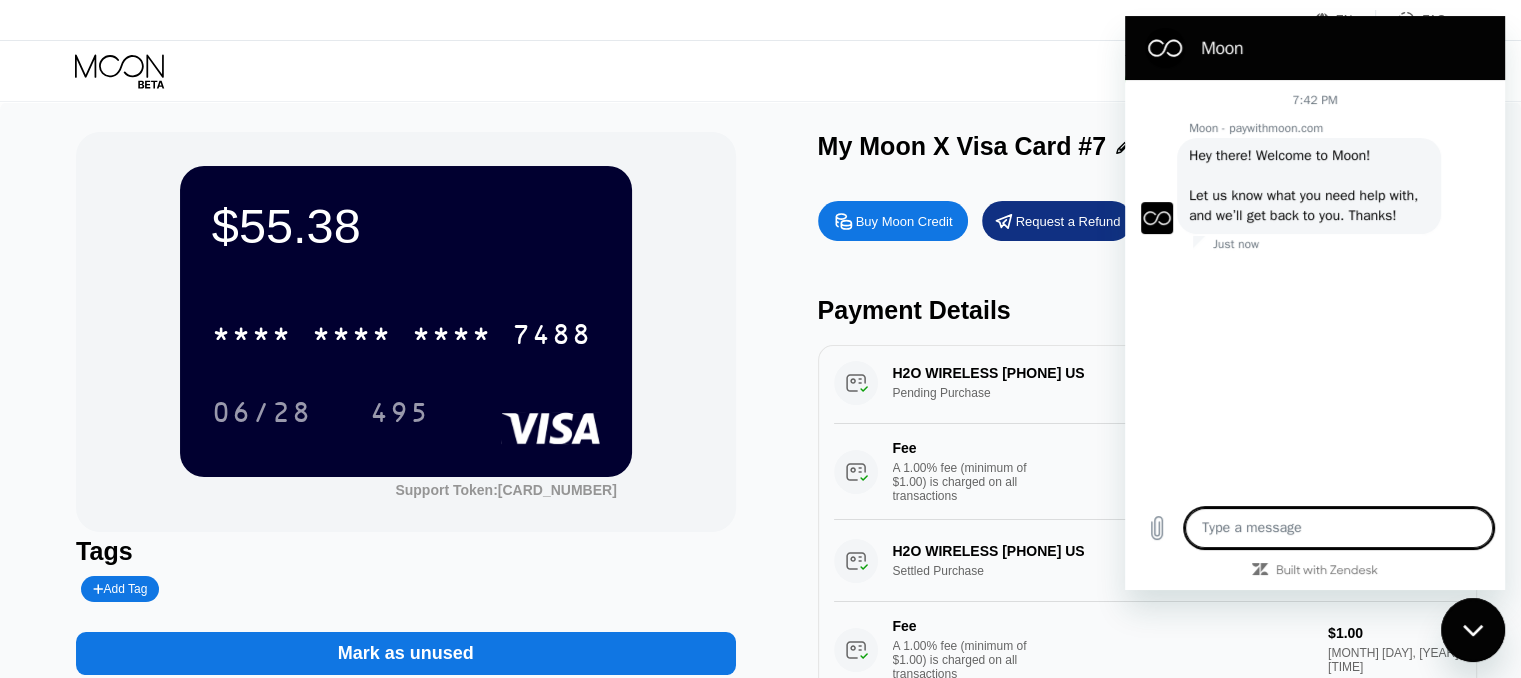 type on "x" 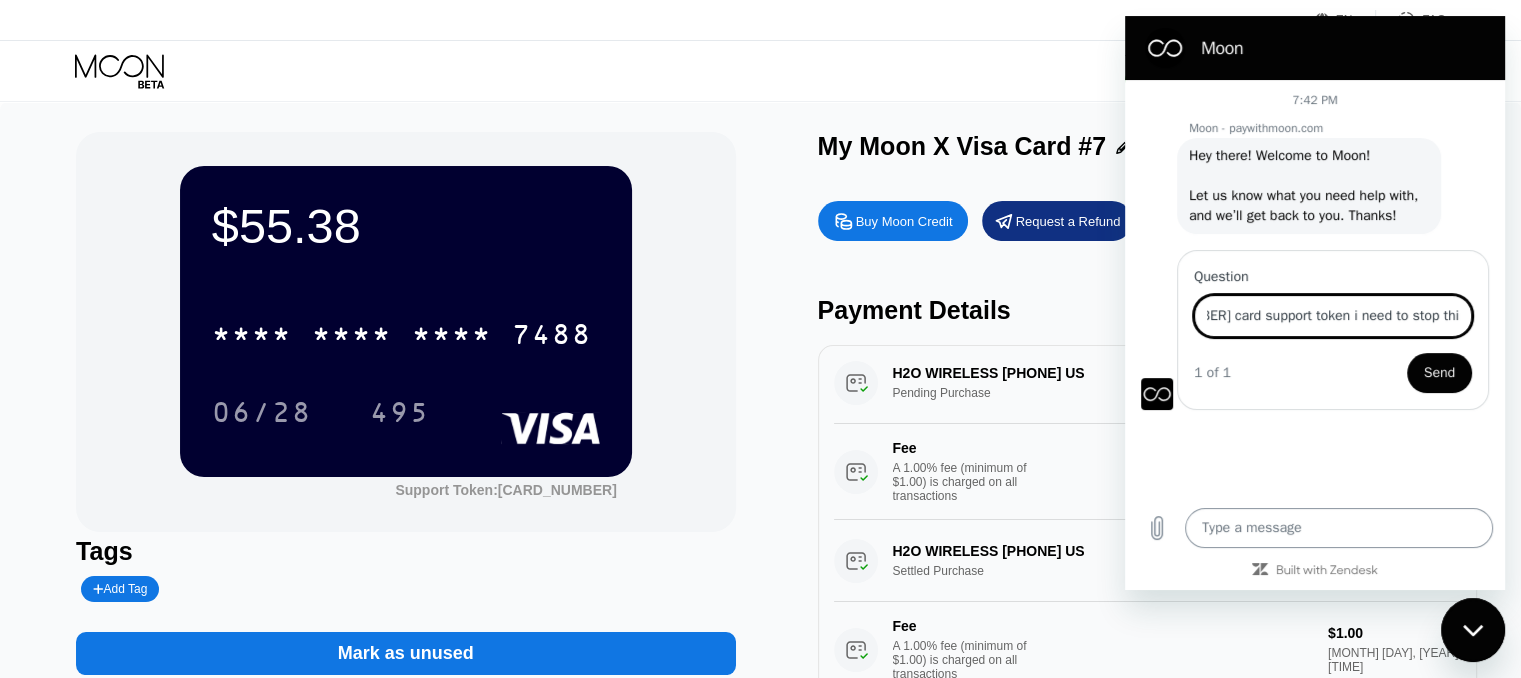 scroll, scrollTop: 0, scrollLeft: 90, axis: horizontal 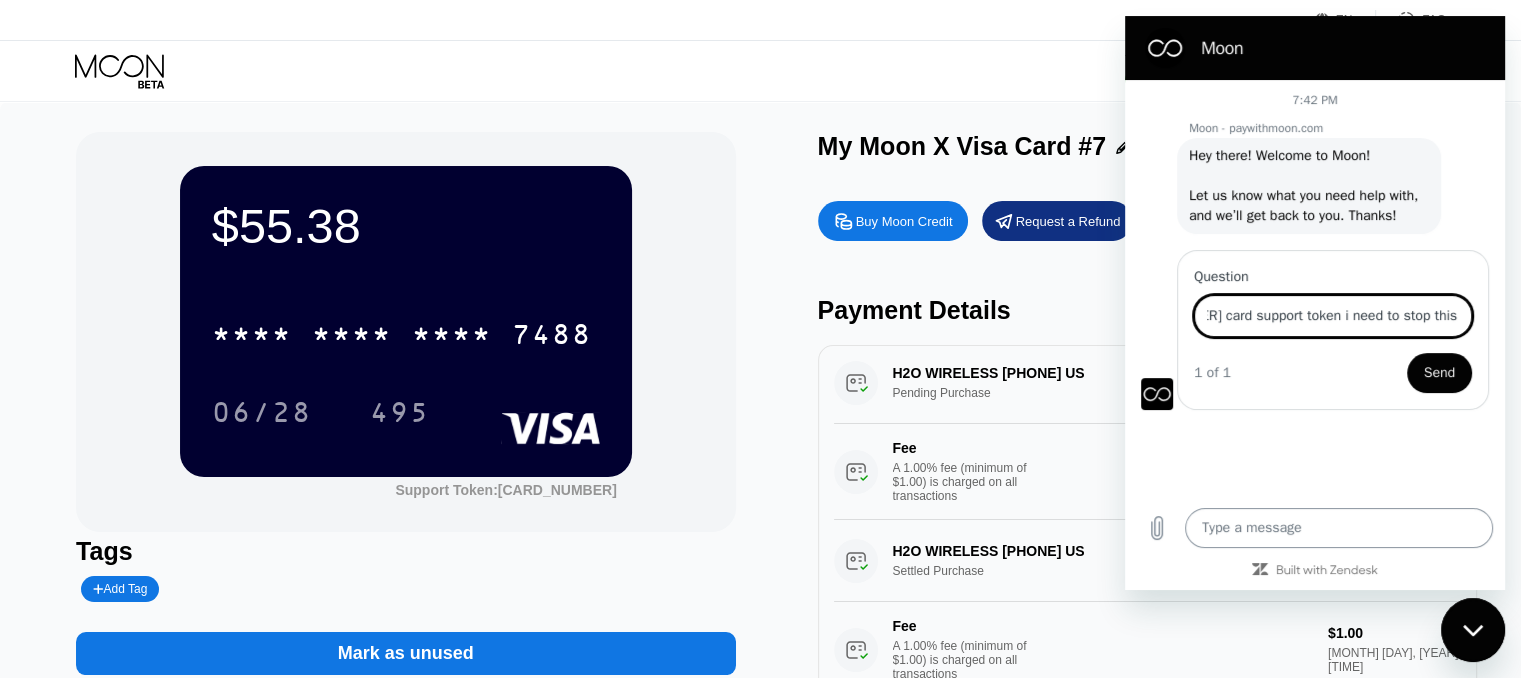 type on "[CARD_NUMBER] card support token i need to stop this card" 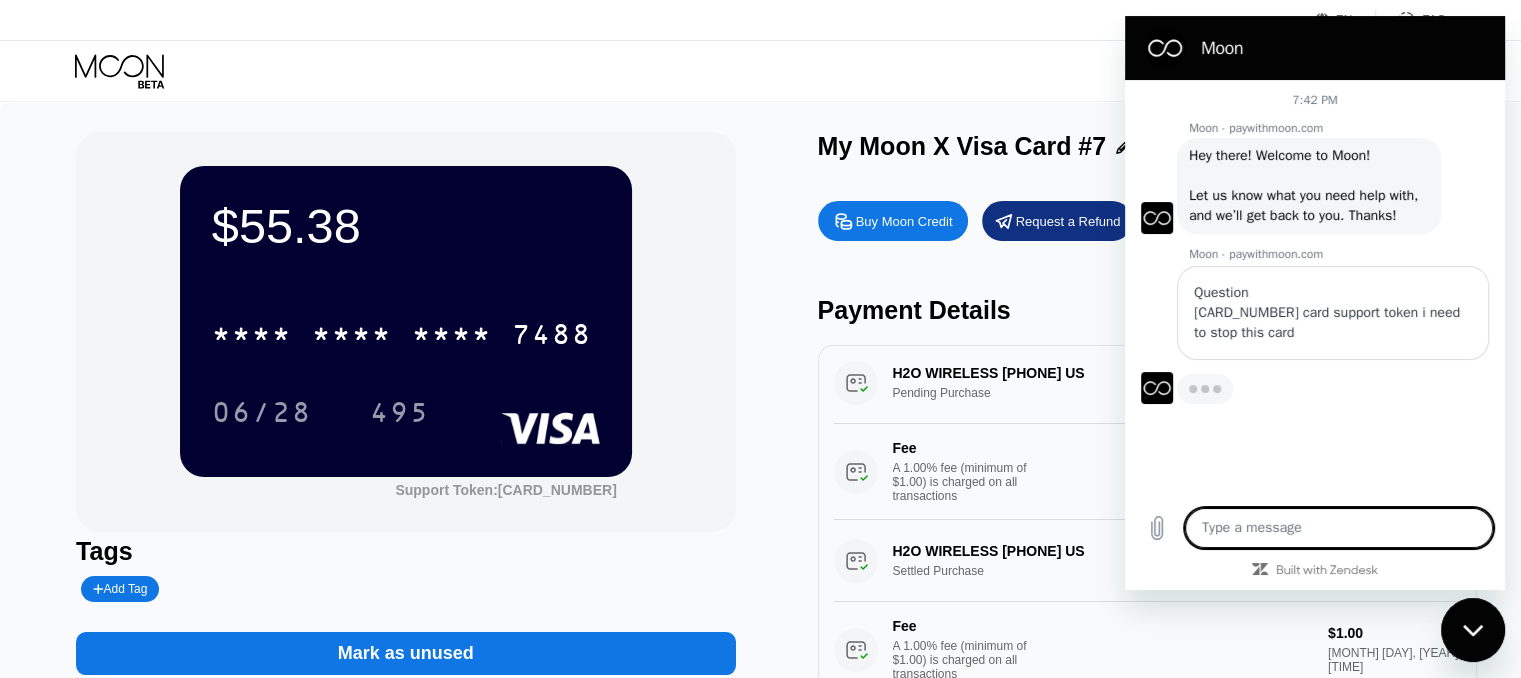 type on "x" 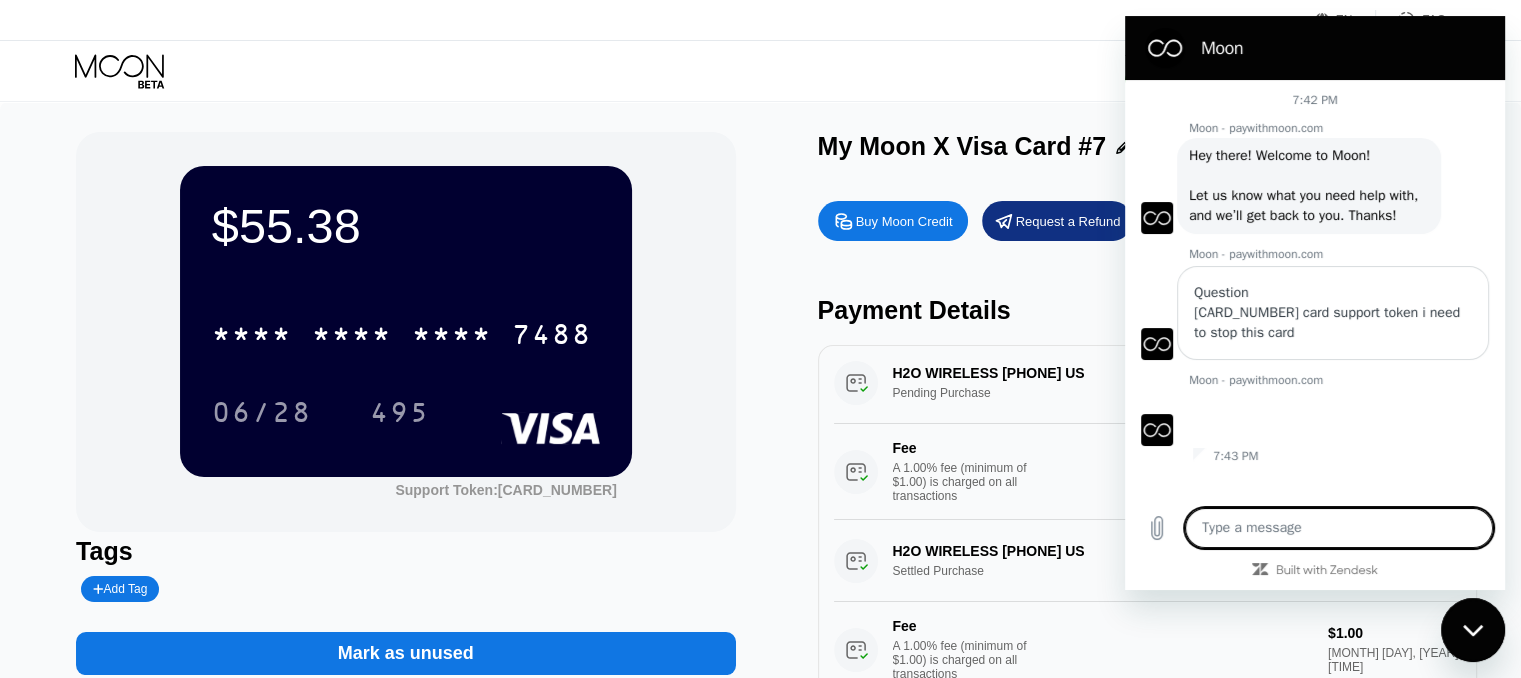 type 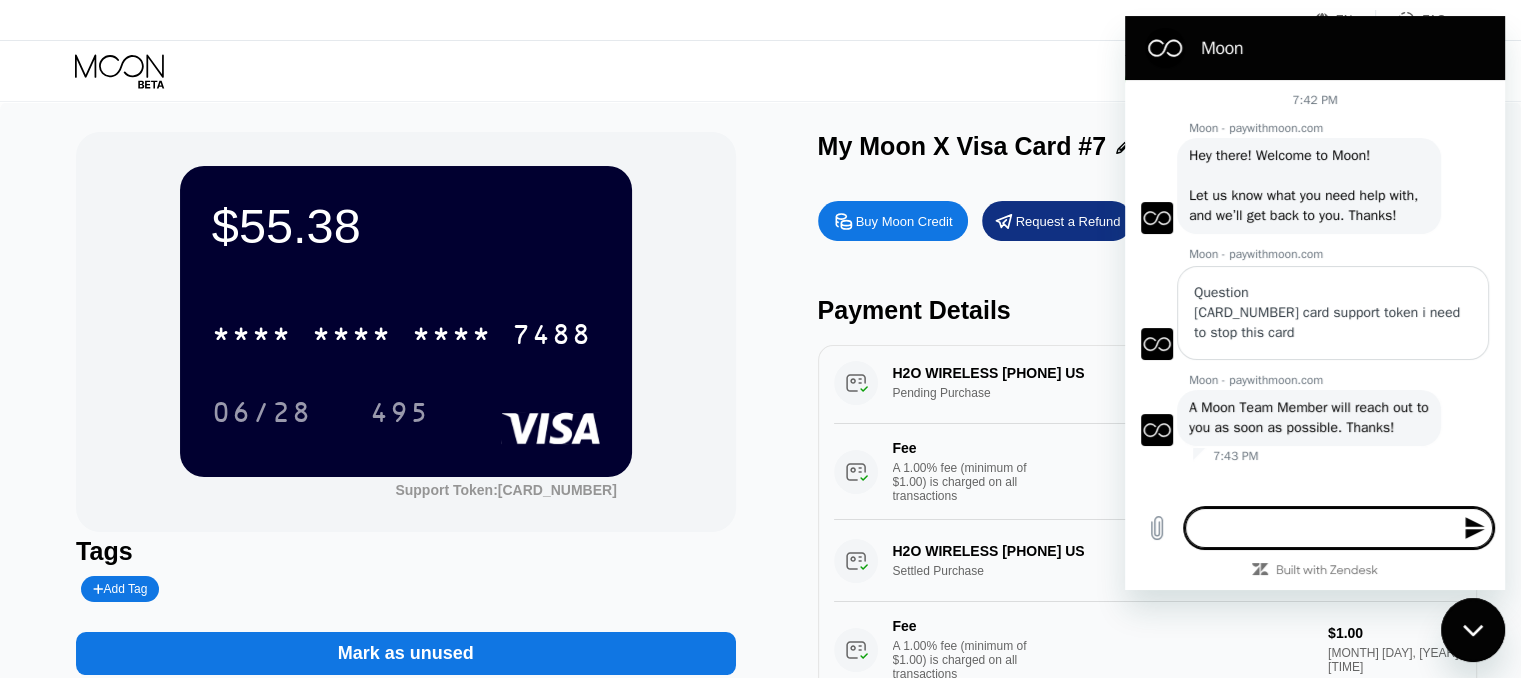 type 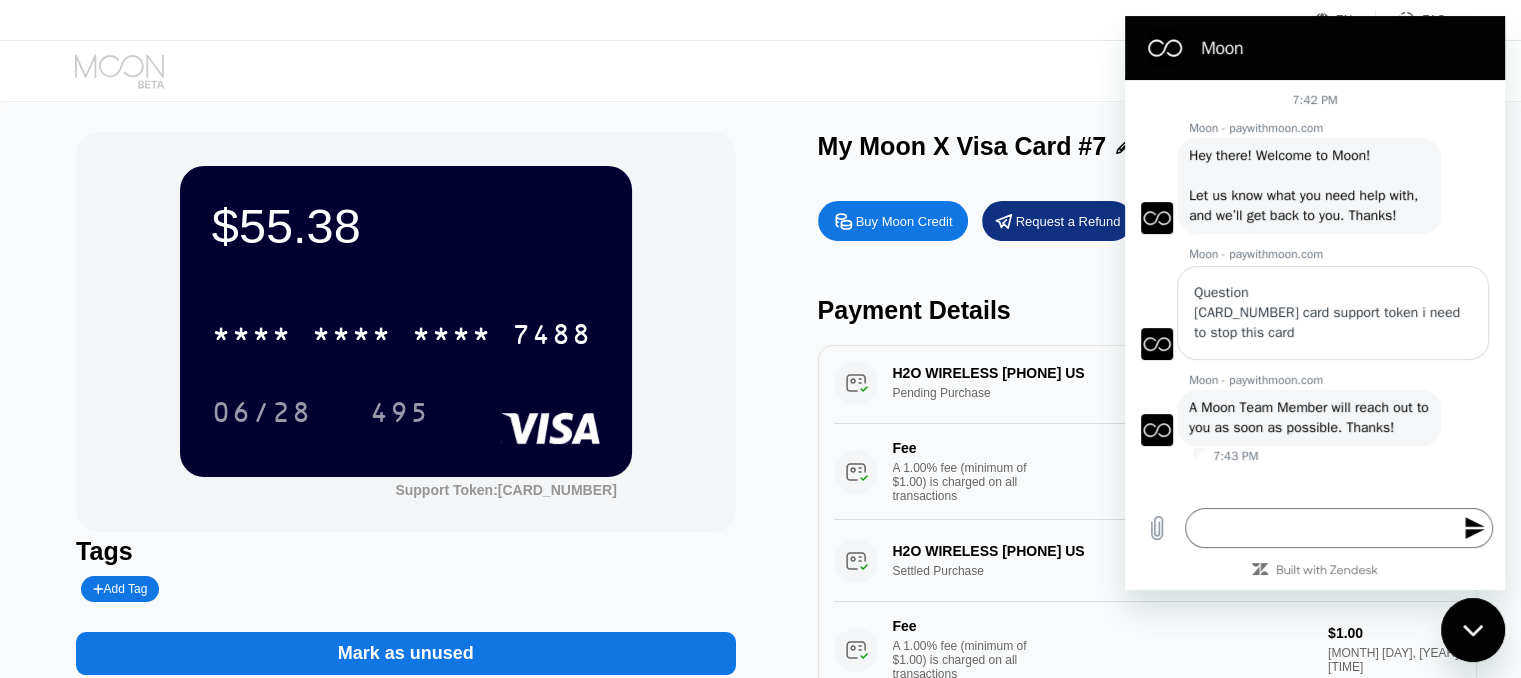 click 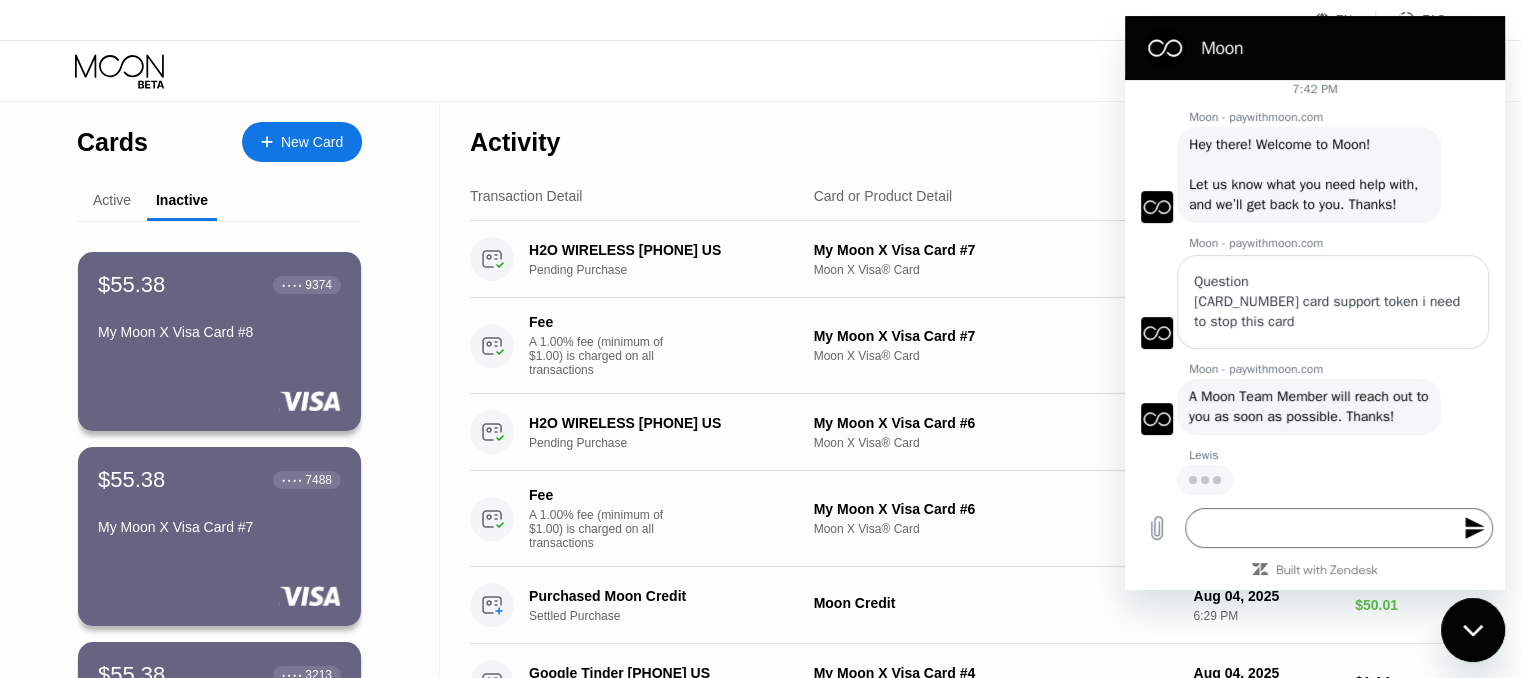 scroll, scrollTop: 50, scrollLeft: 0, axis: vertical 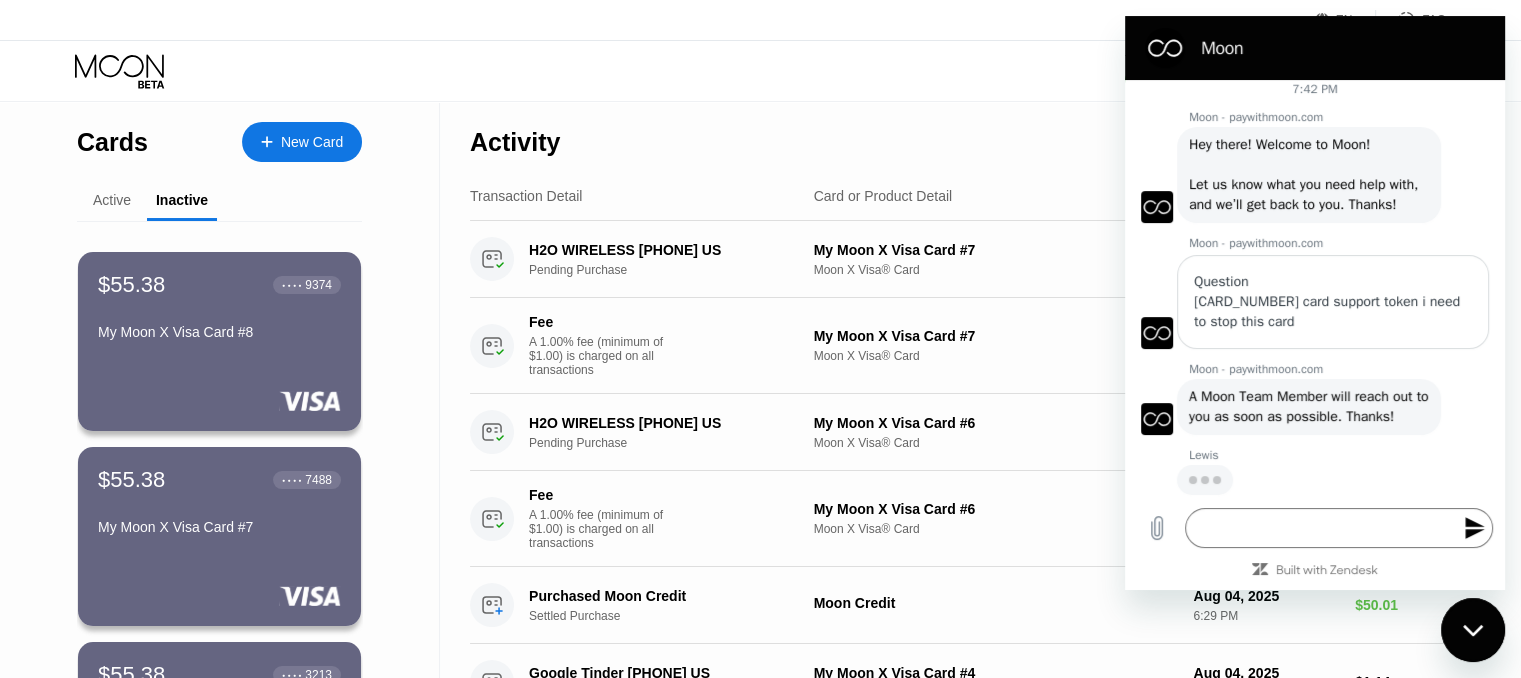 type on "x" 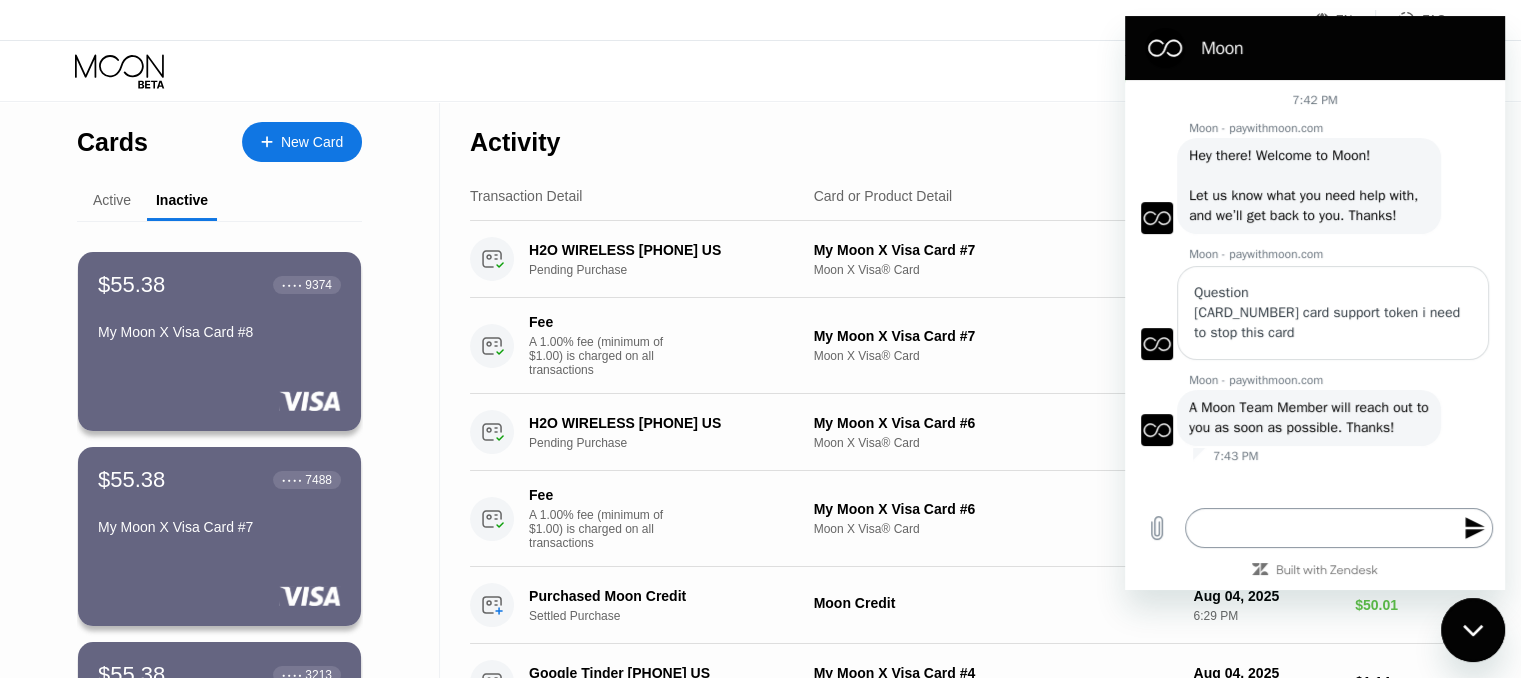 click at bounding box center [1339, 528] 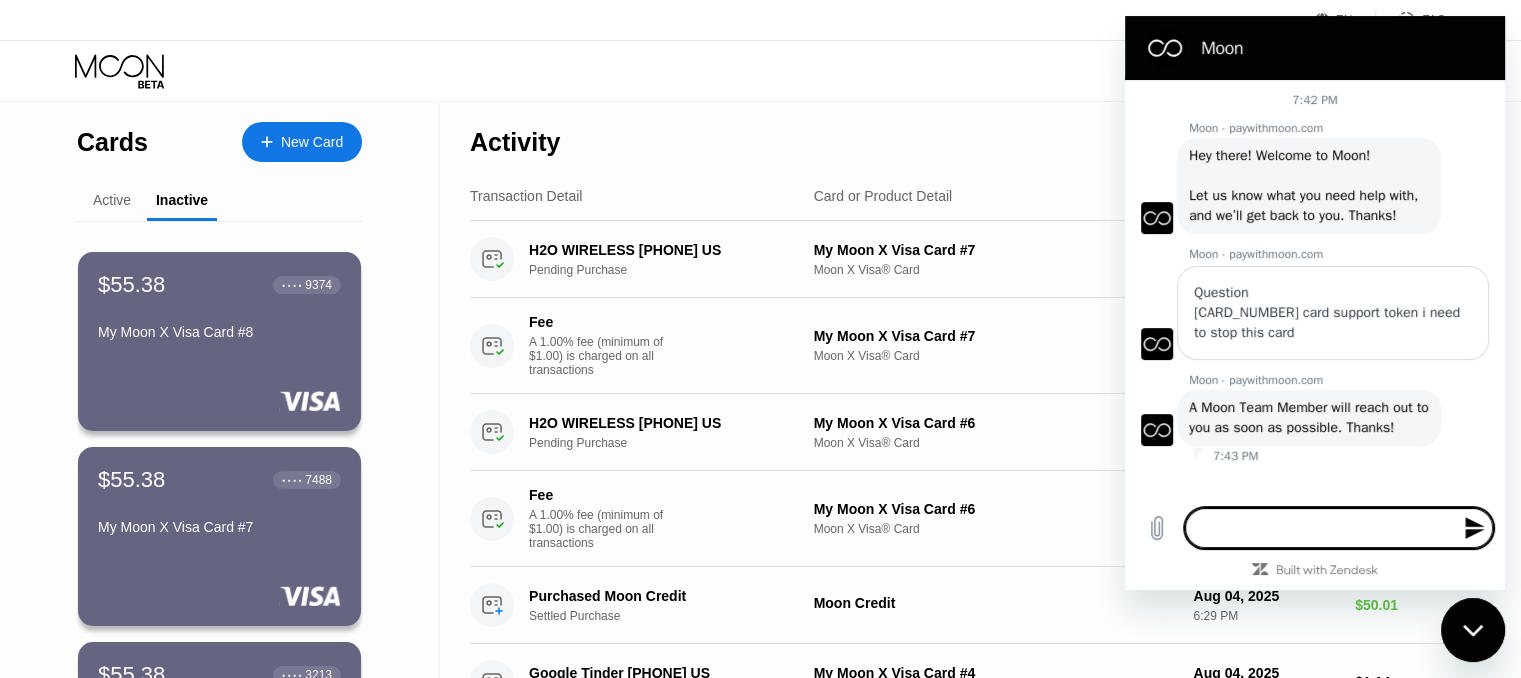 type on "o" 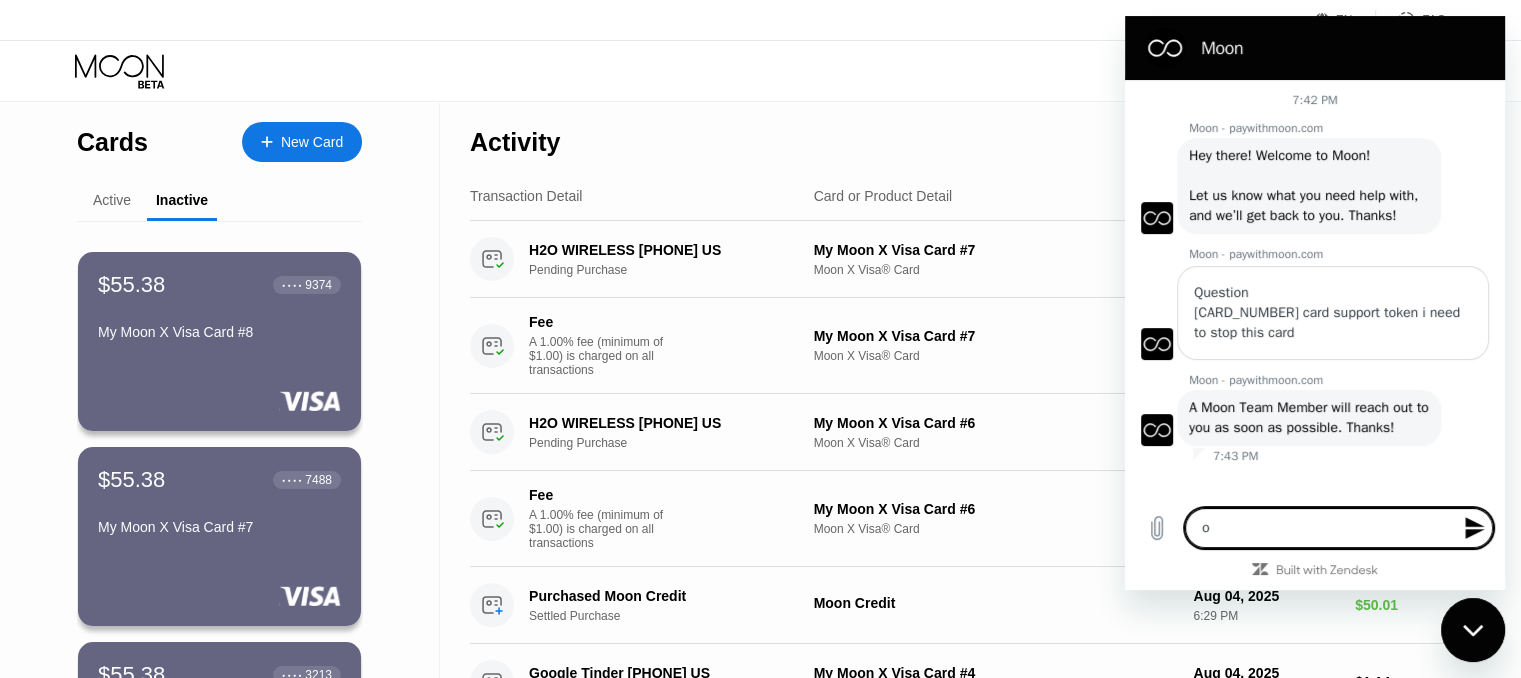 type on "ok" 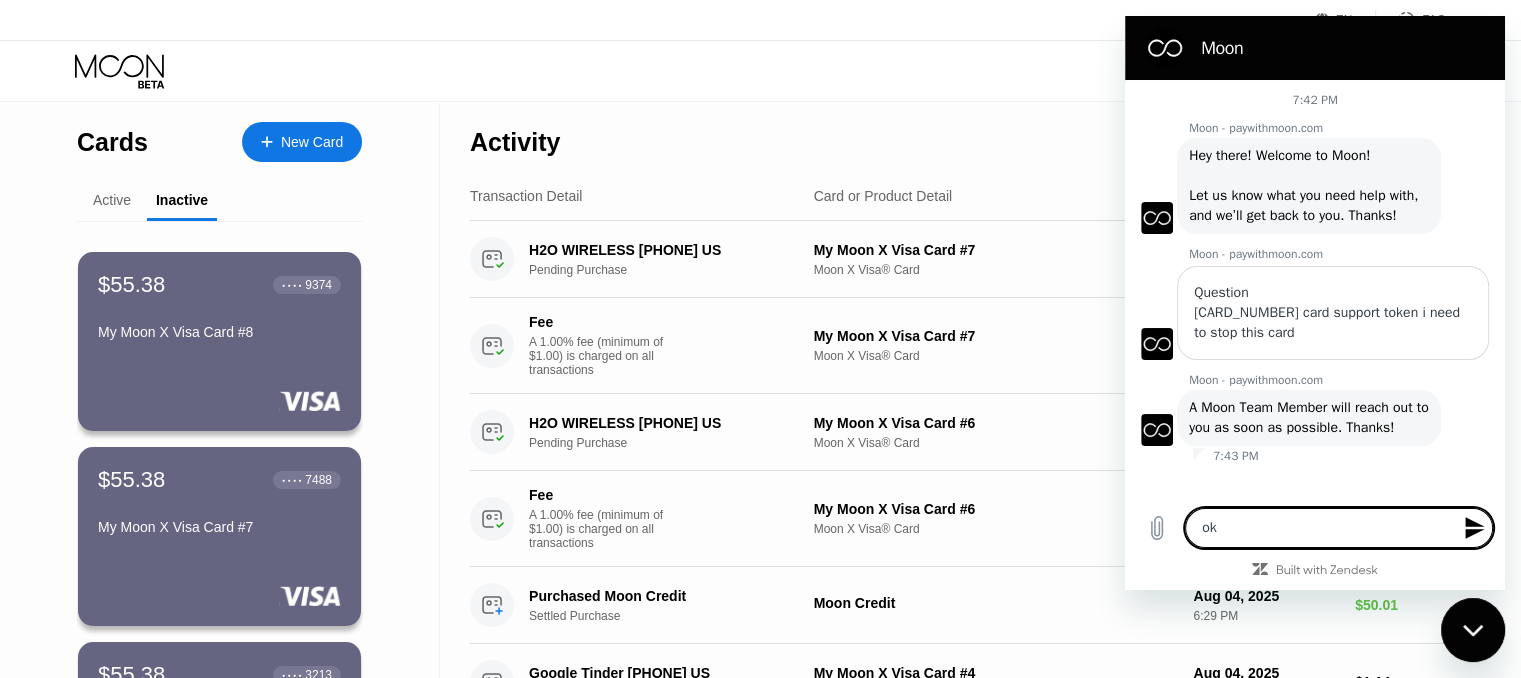 type 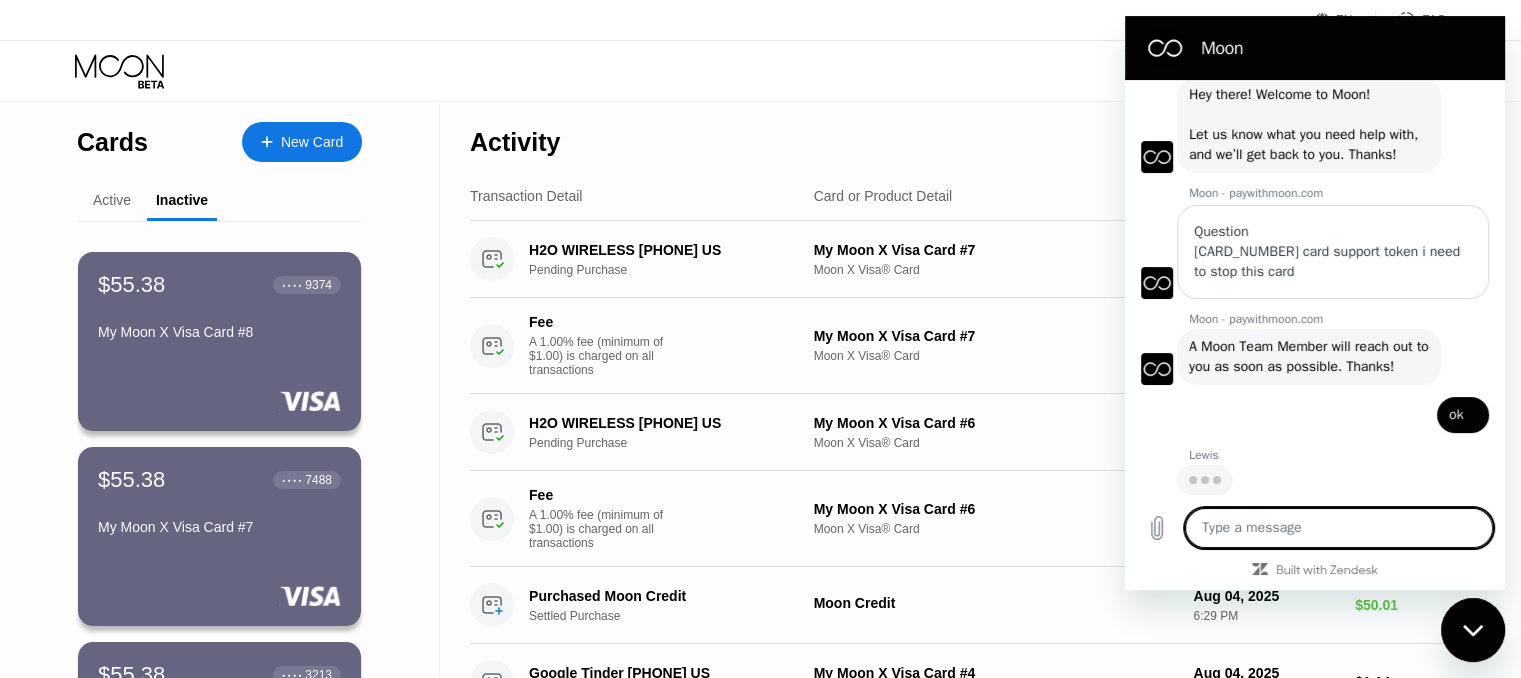 scroll, scrollTop: 98, scrollLeft: 0, axis: vertical 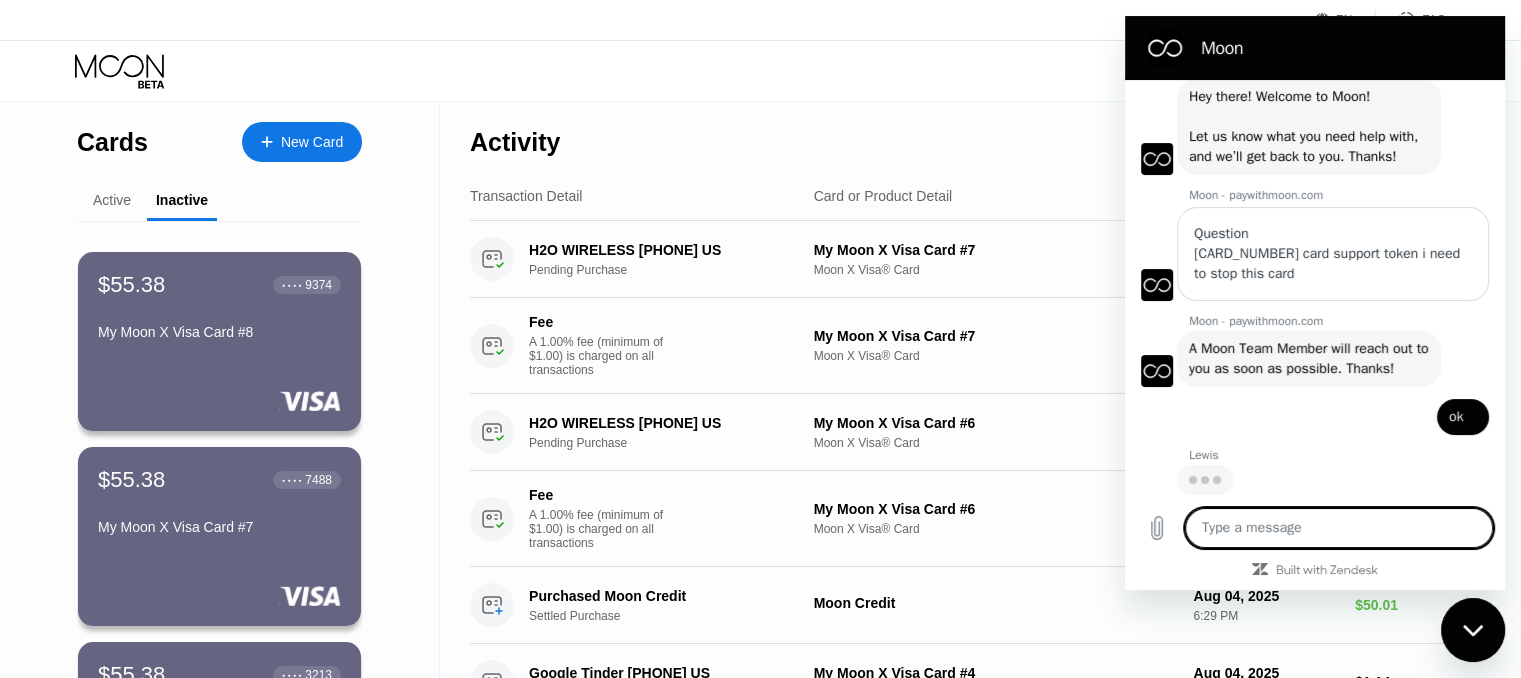 type on "x" 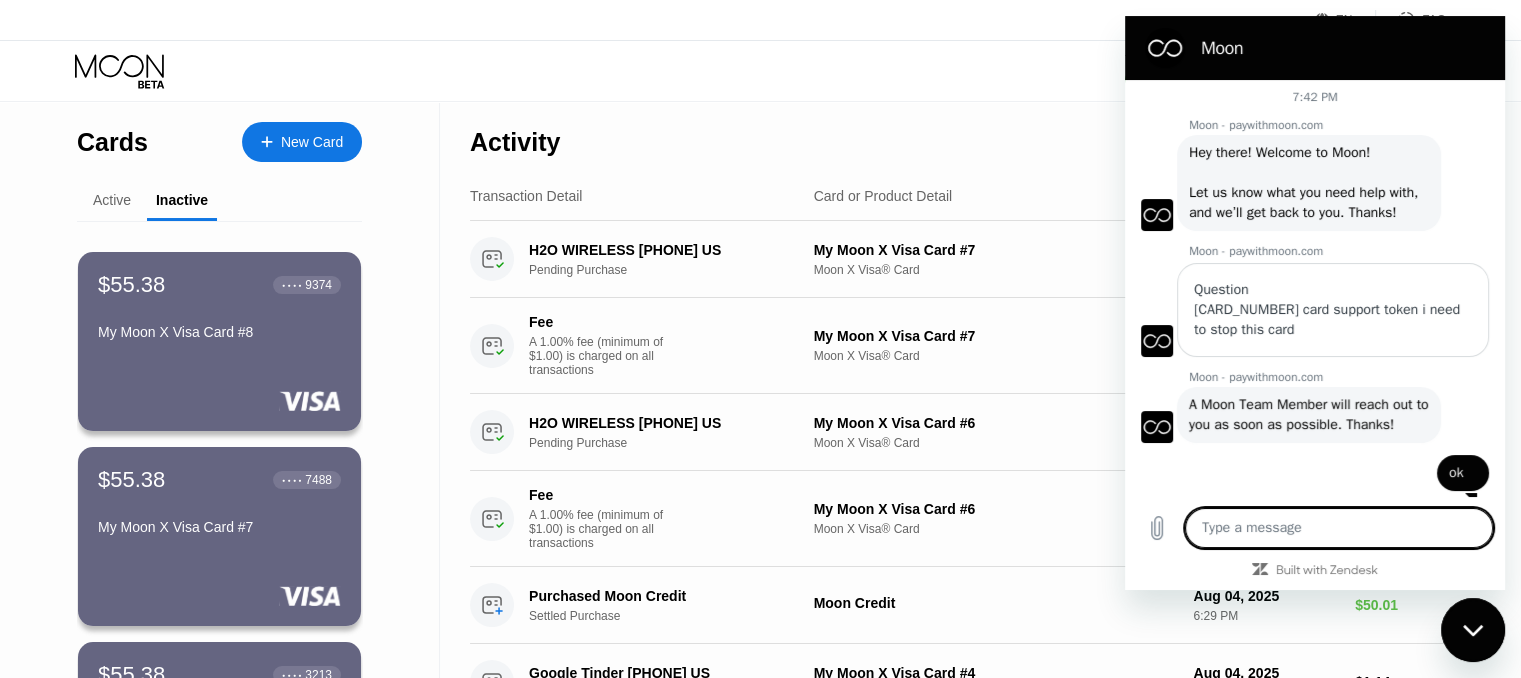 scroll, scrollTop: 60, scrollLeft: 0, axis: vertical 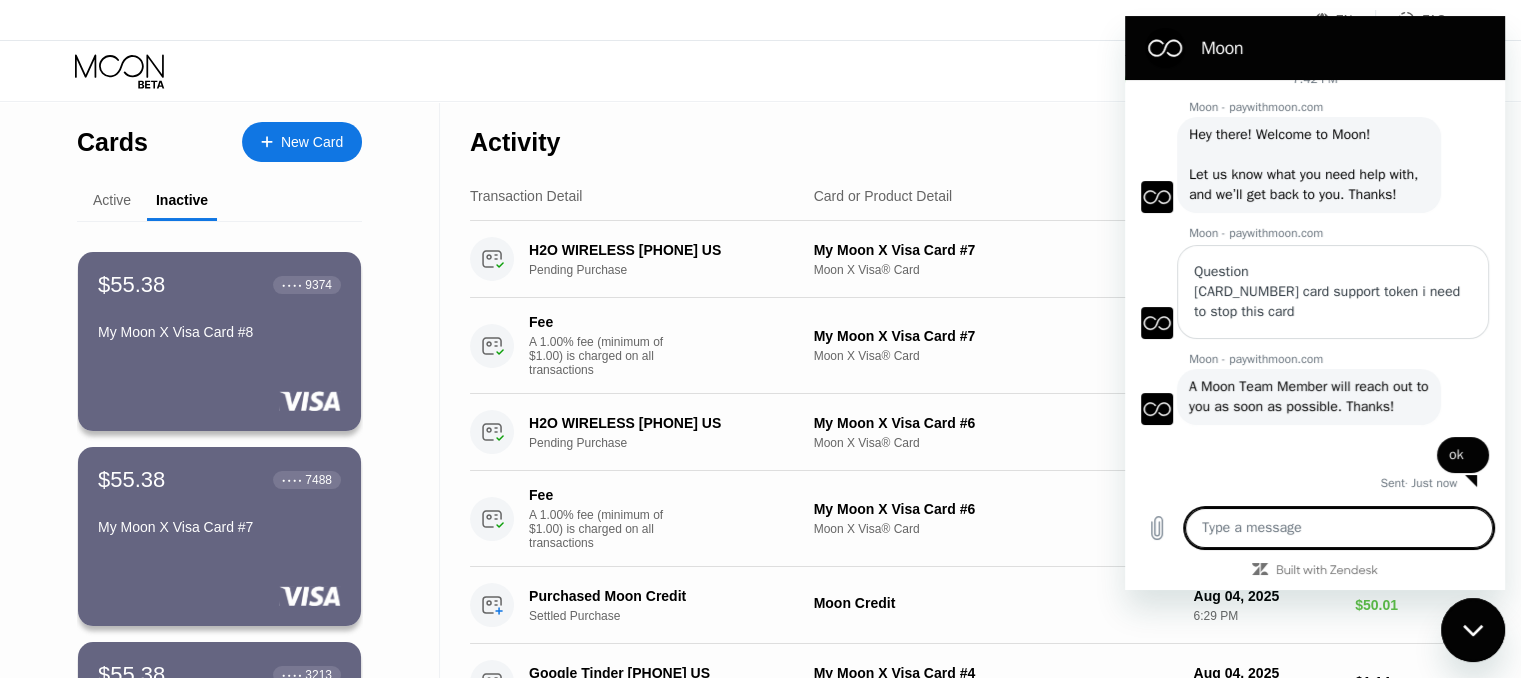 type on "I" 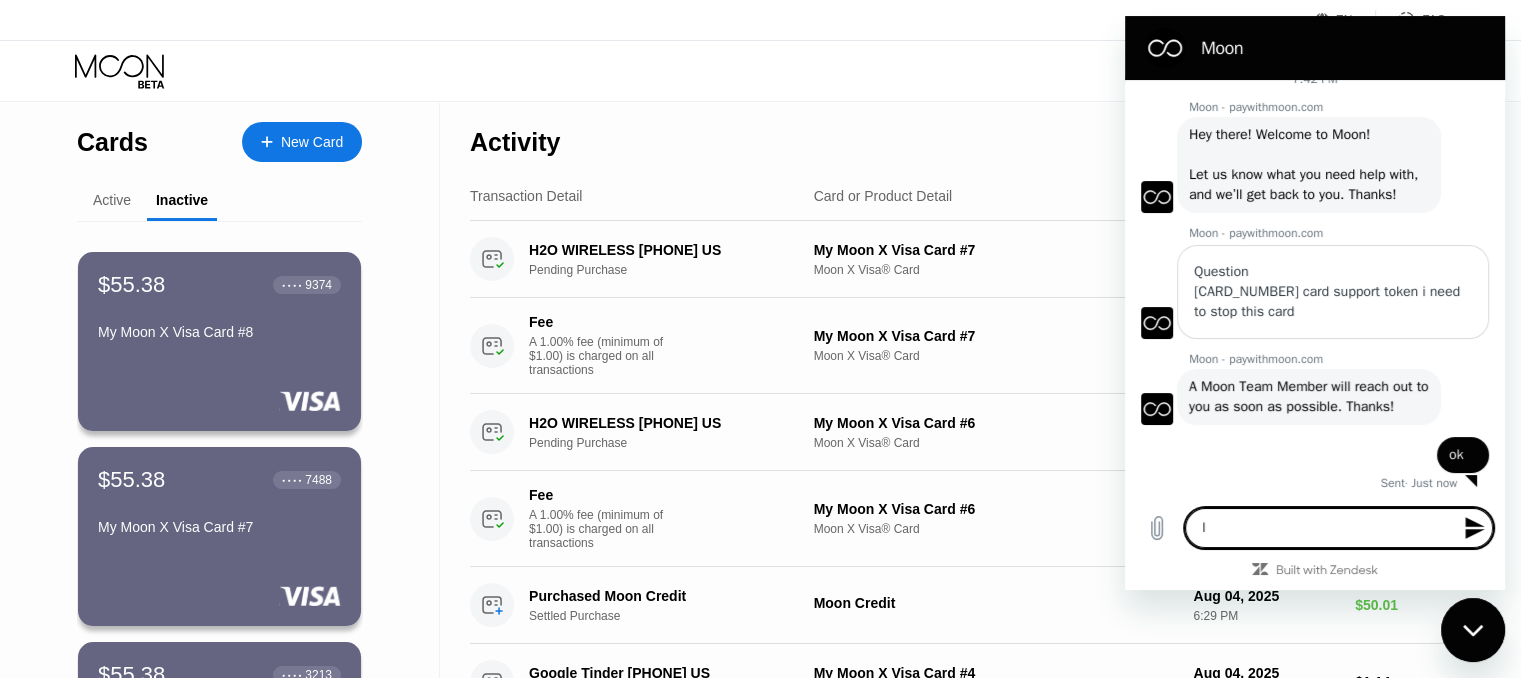 type on "Ia" 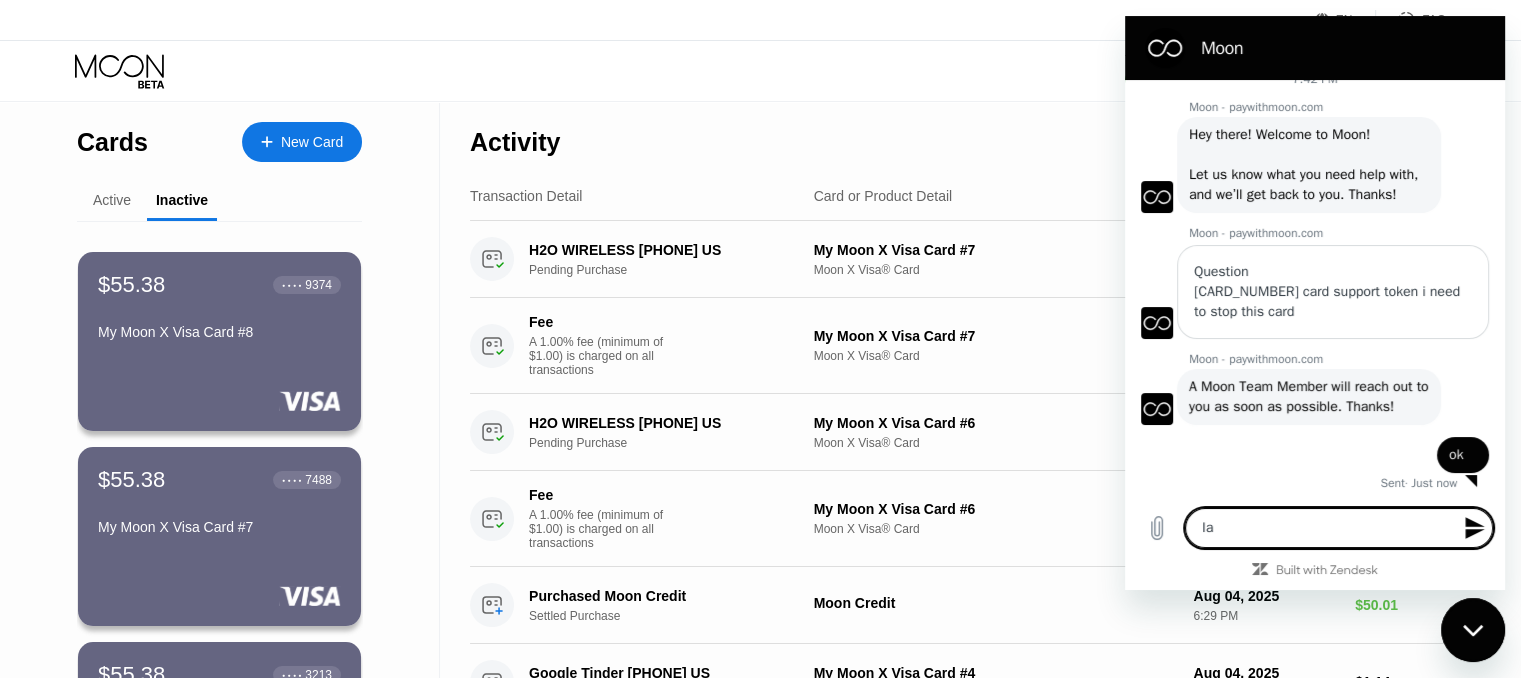 type on "Iam" 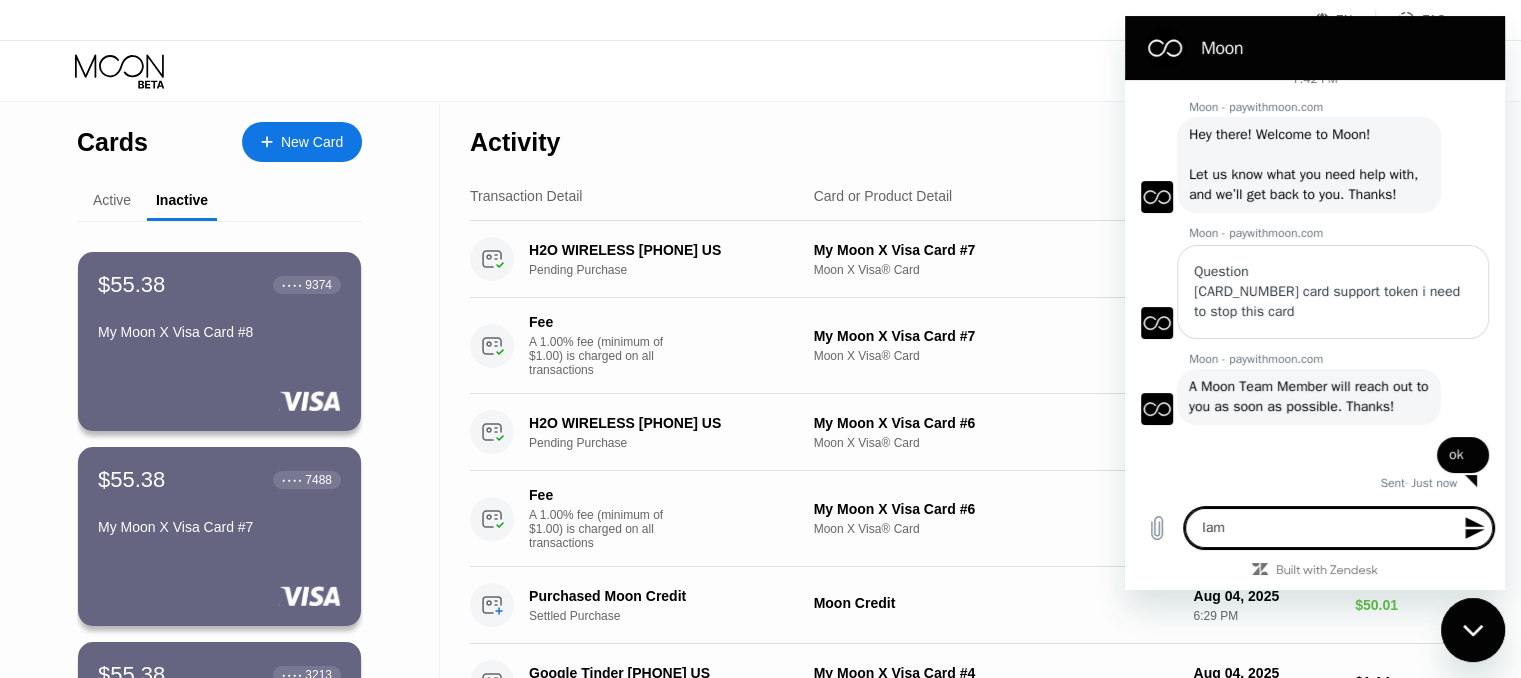 type on "Iam" 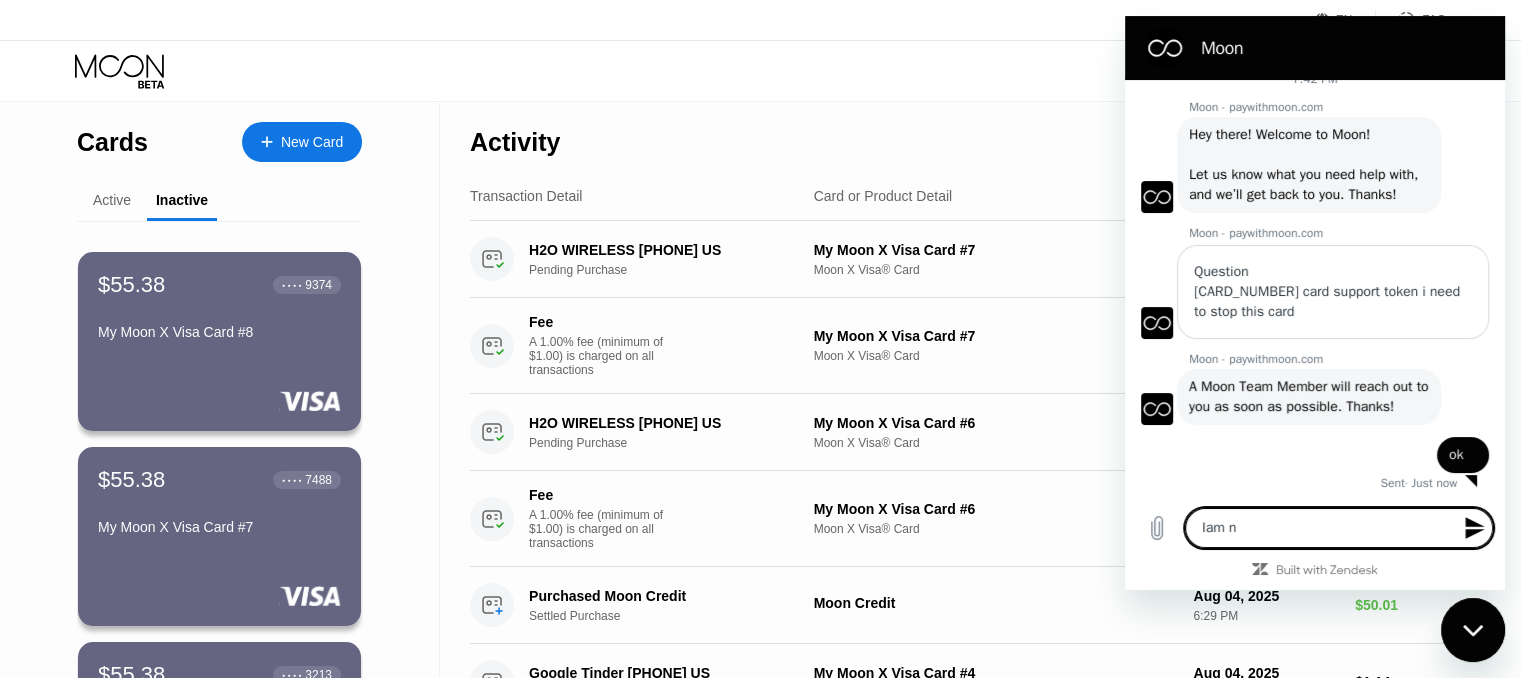 type on "Iam no" 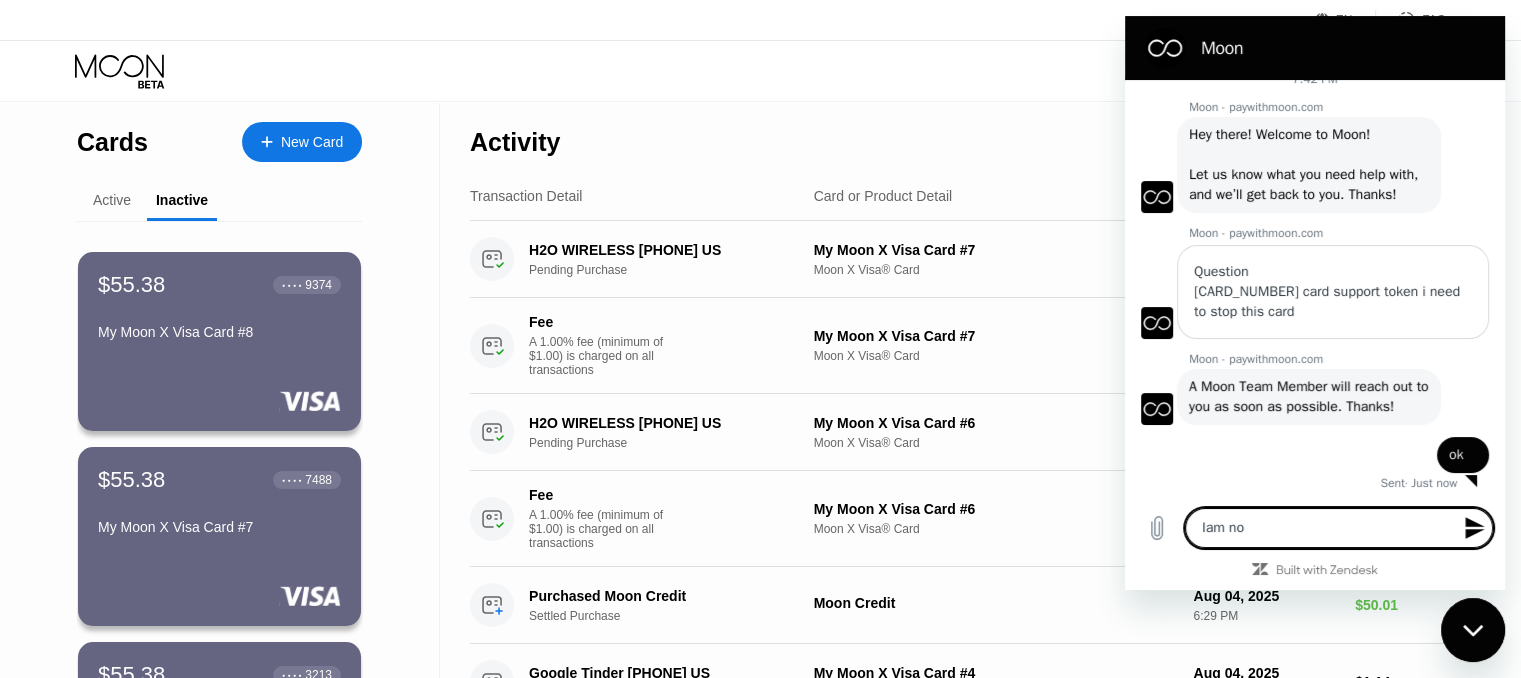 type on "Iam not" 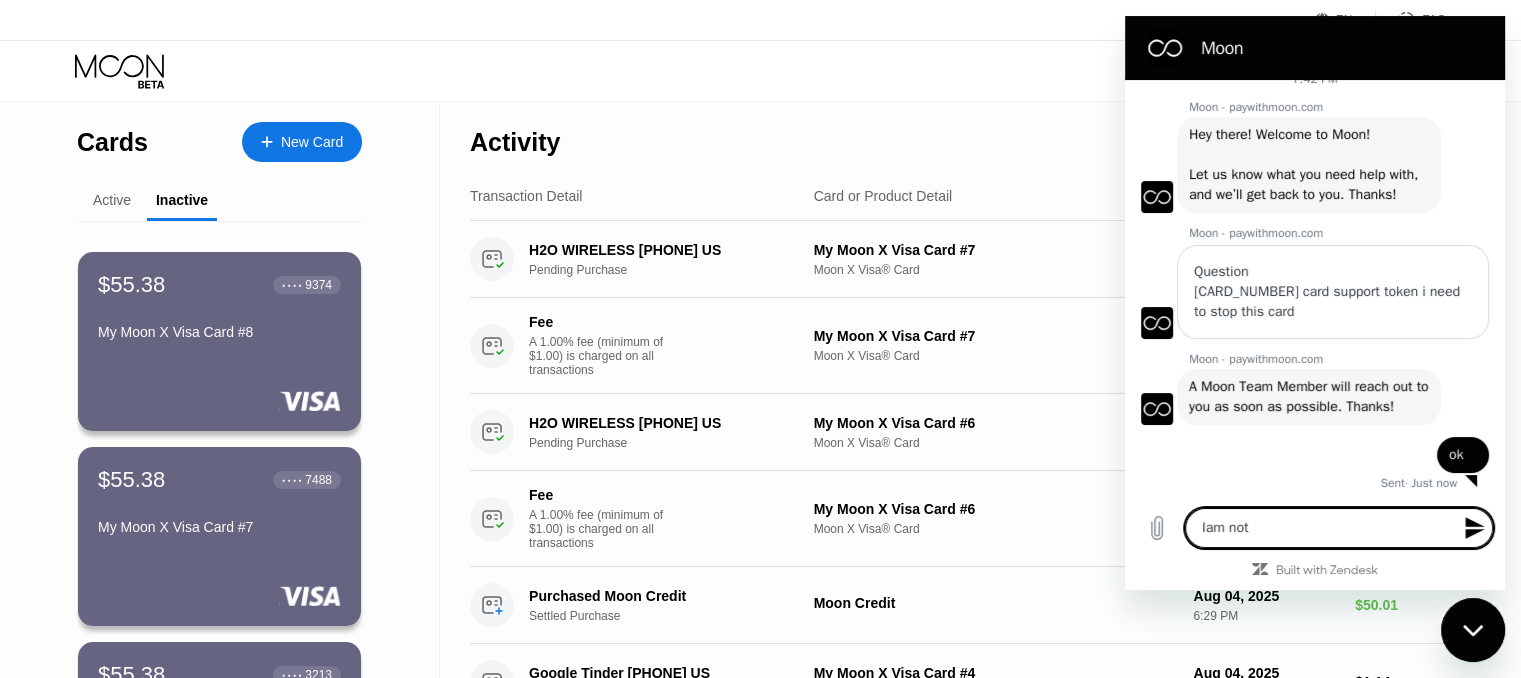 type on "Iam not" 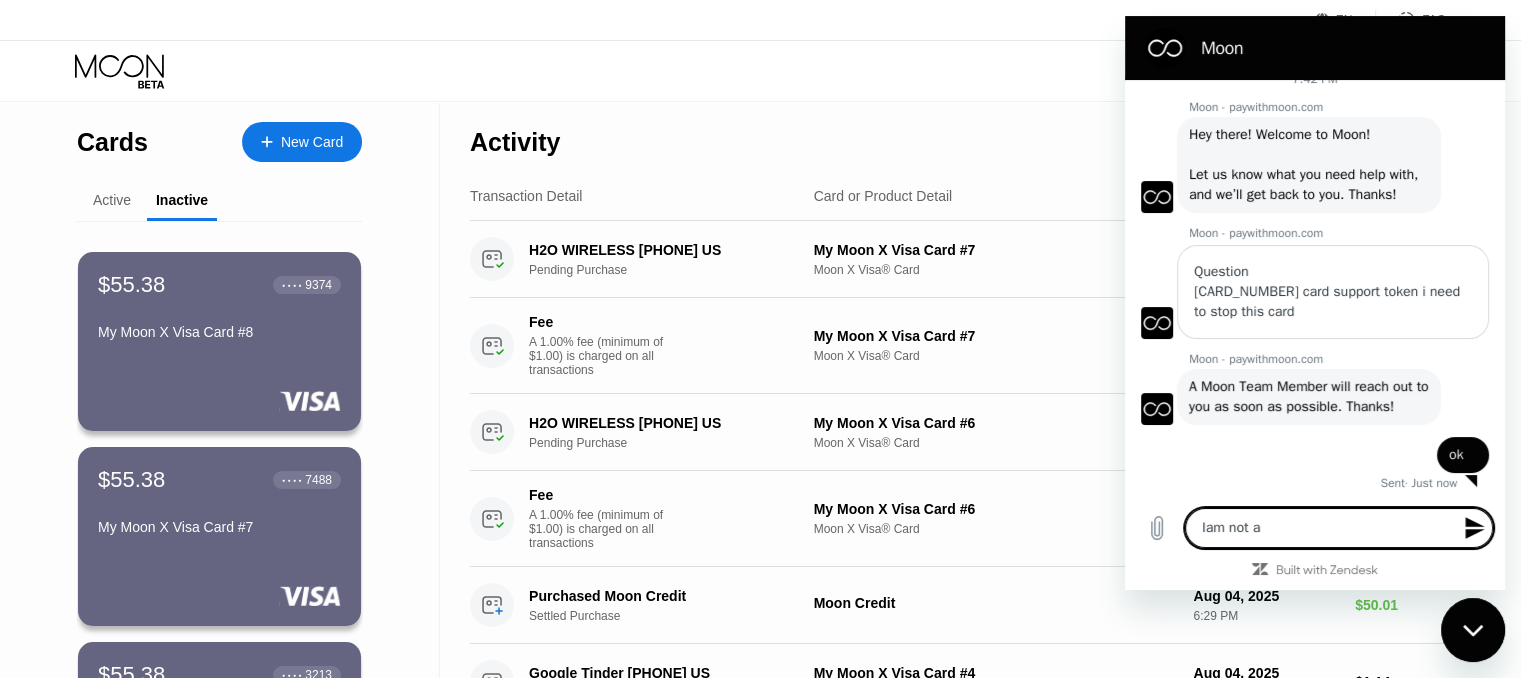 type on "Iam not ab" 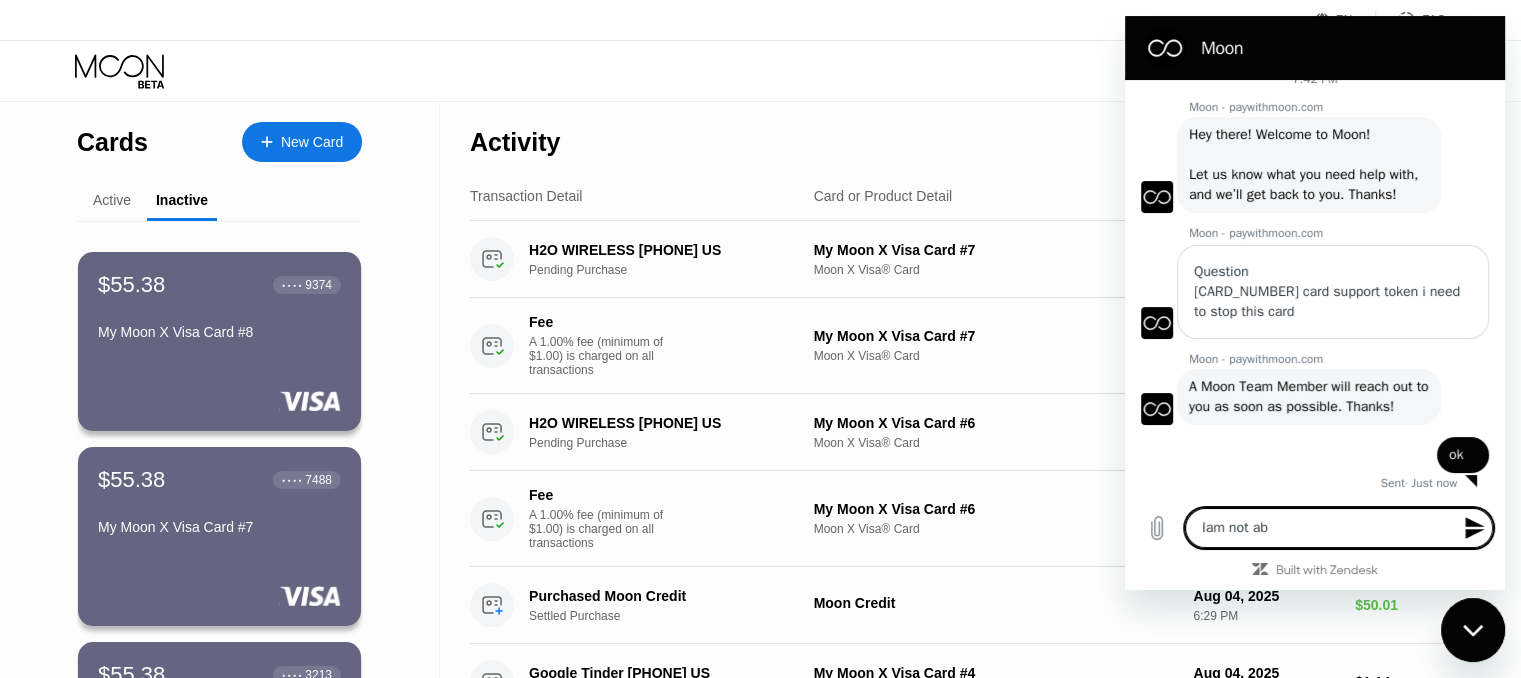 type on "Iam not abl" 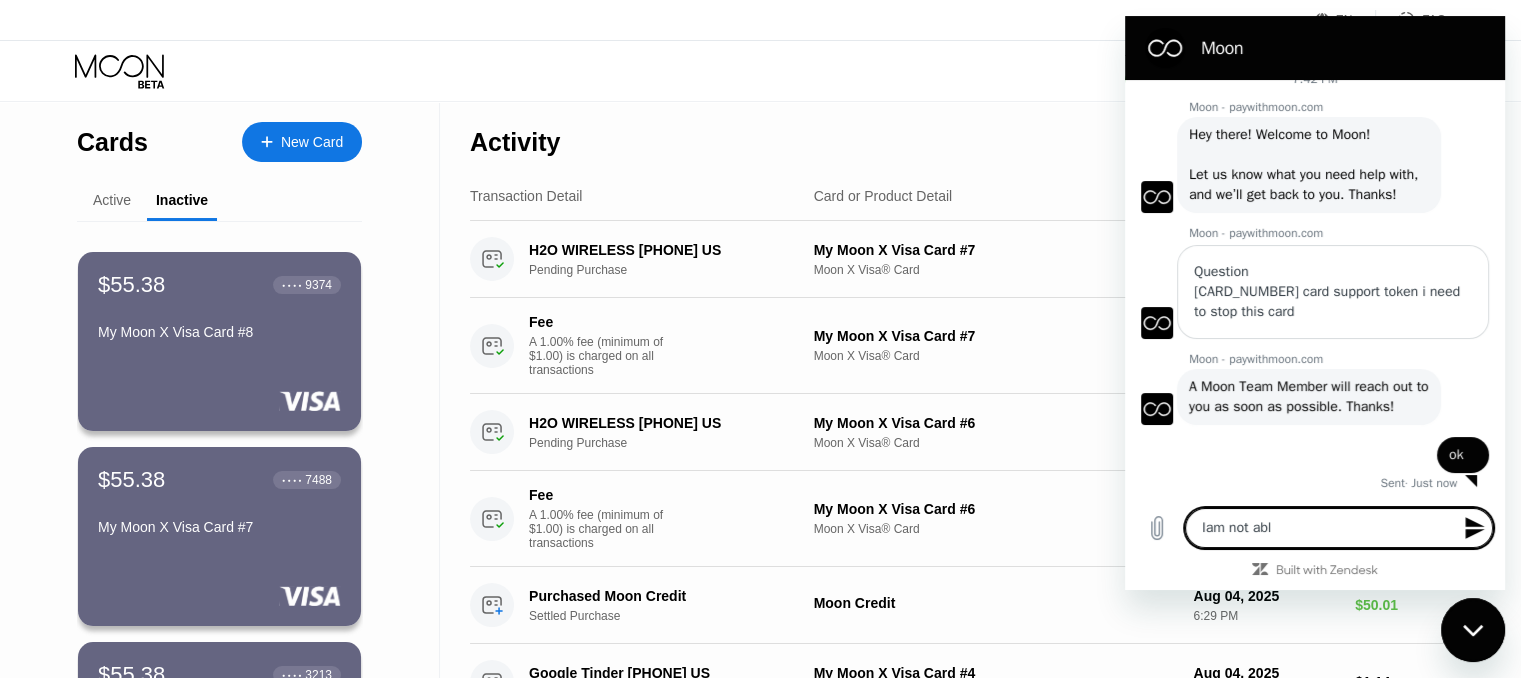 type on "Iam not able" 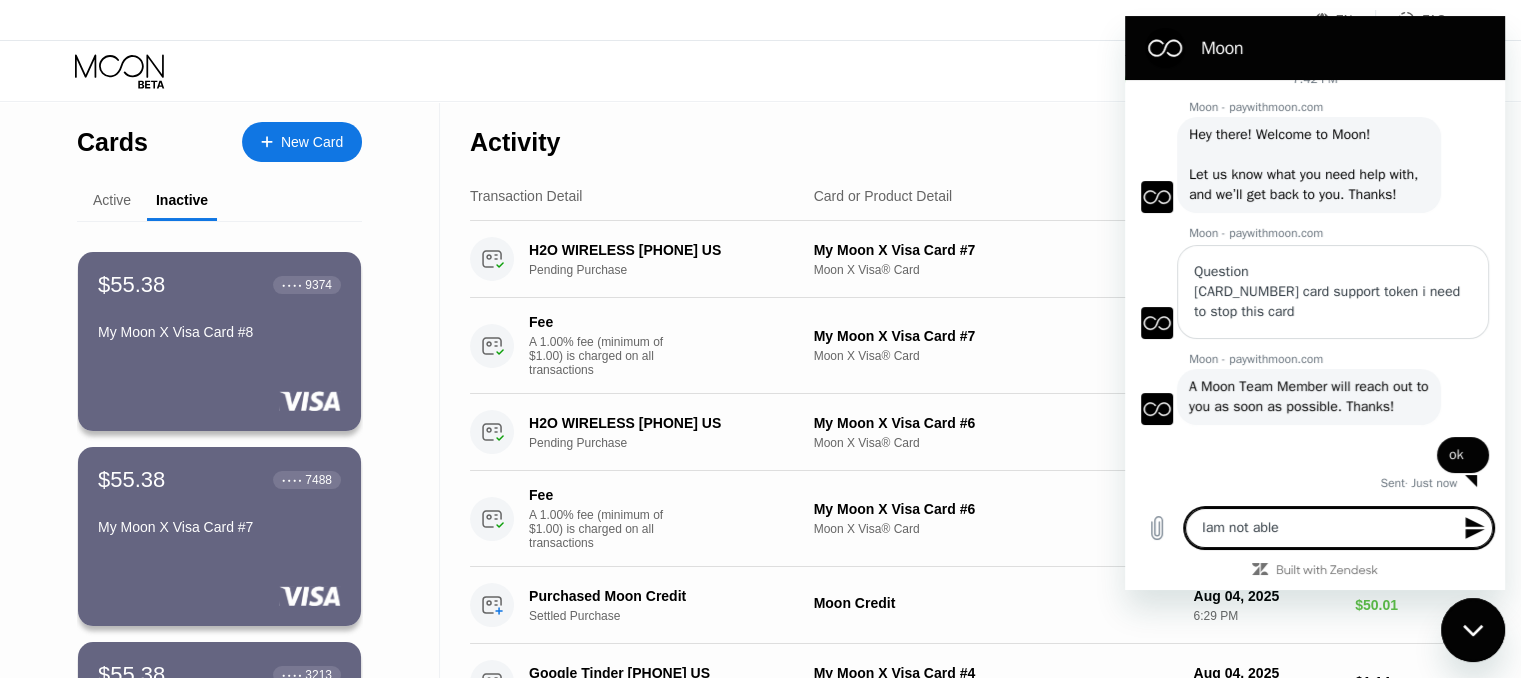 type on "Iam not able" 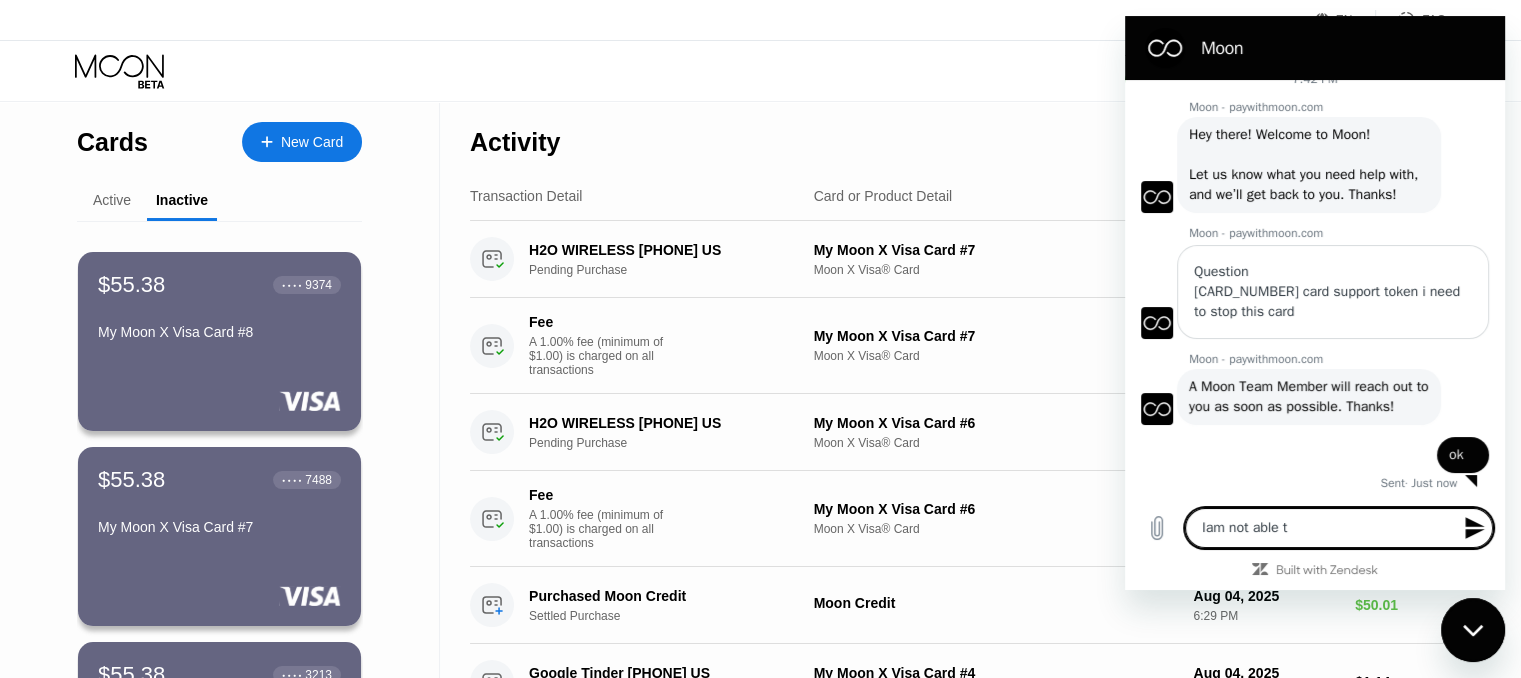 type on "Iam not able to" 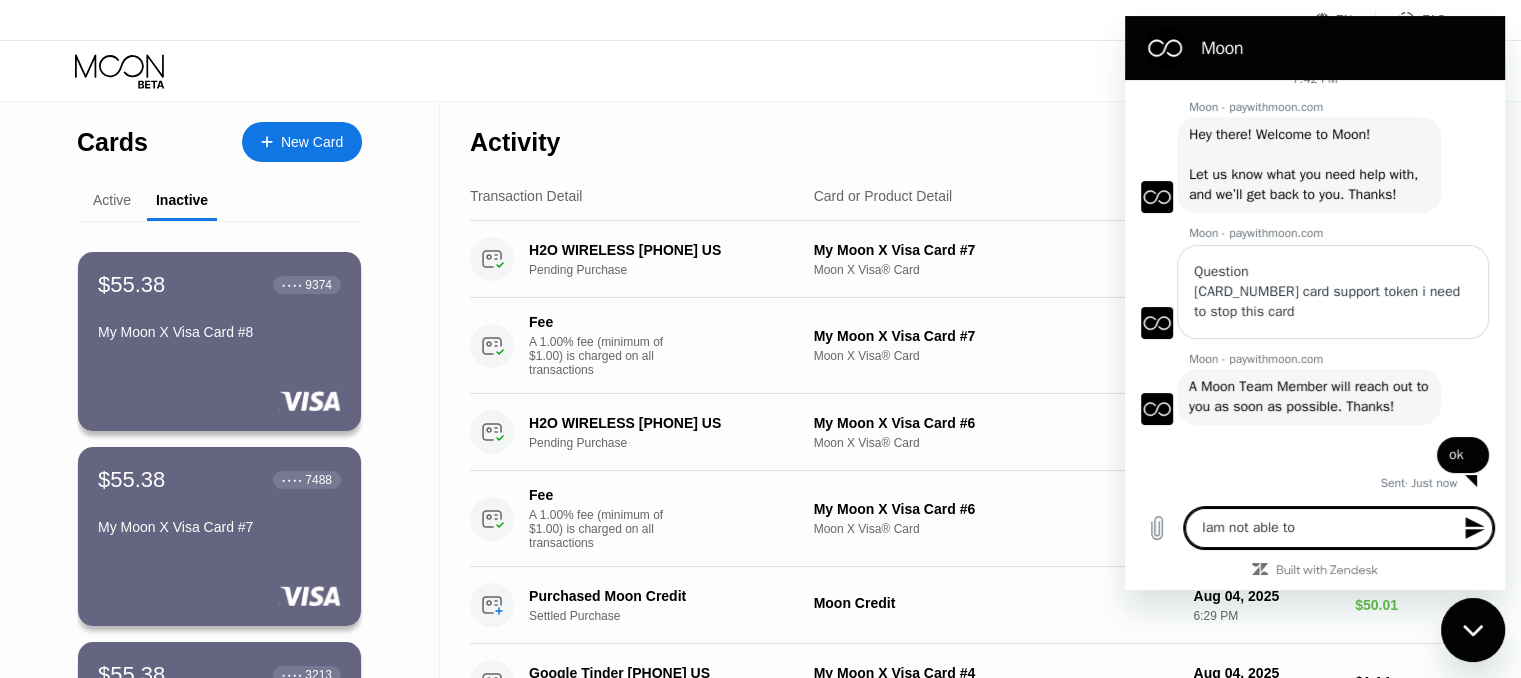 type on "Iam not able to" 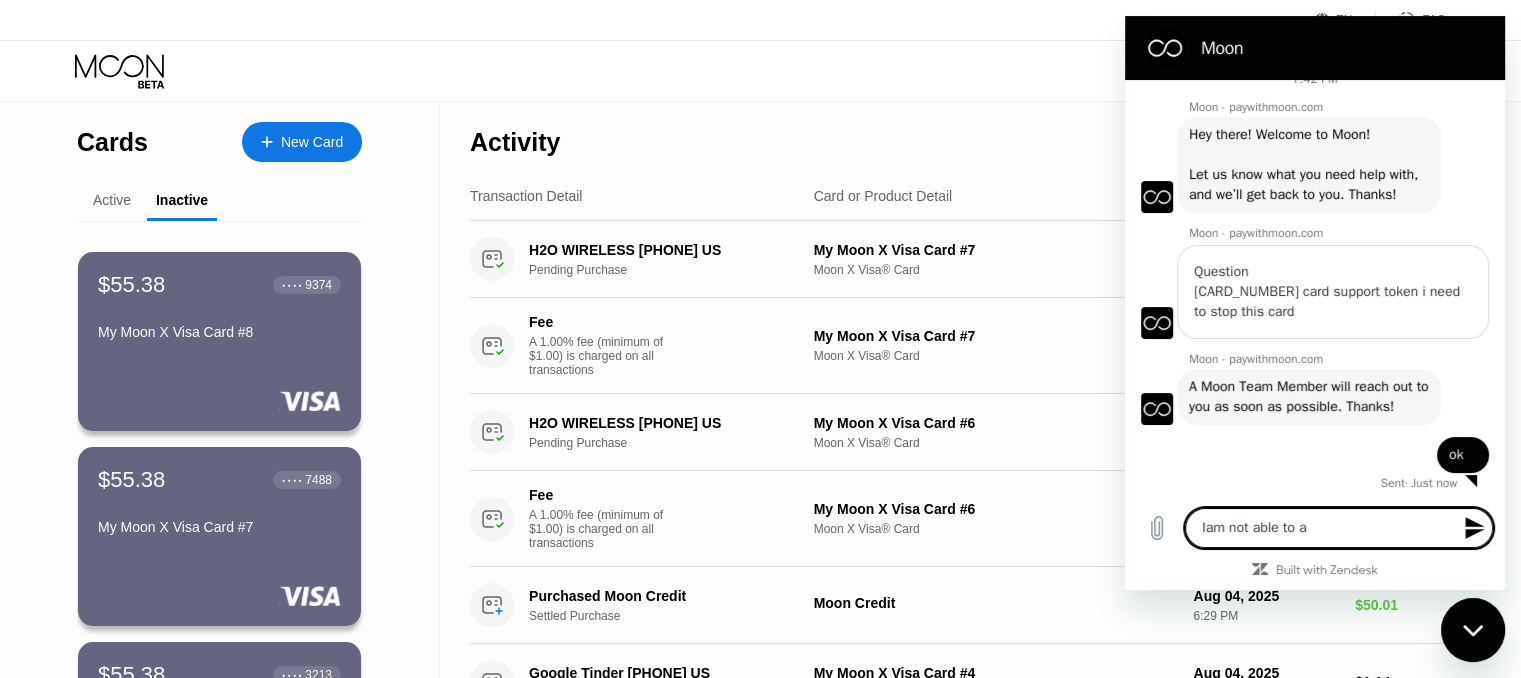 type on "Iam not able to" 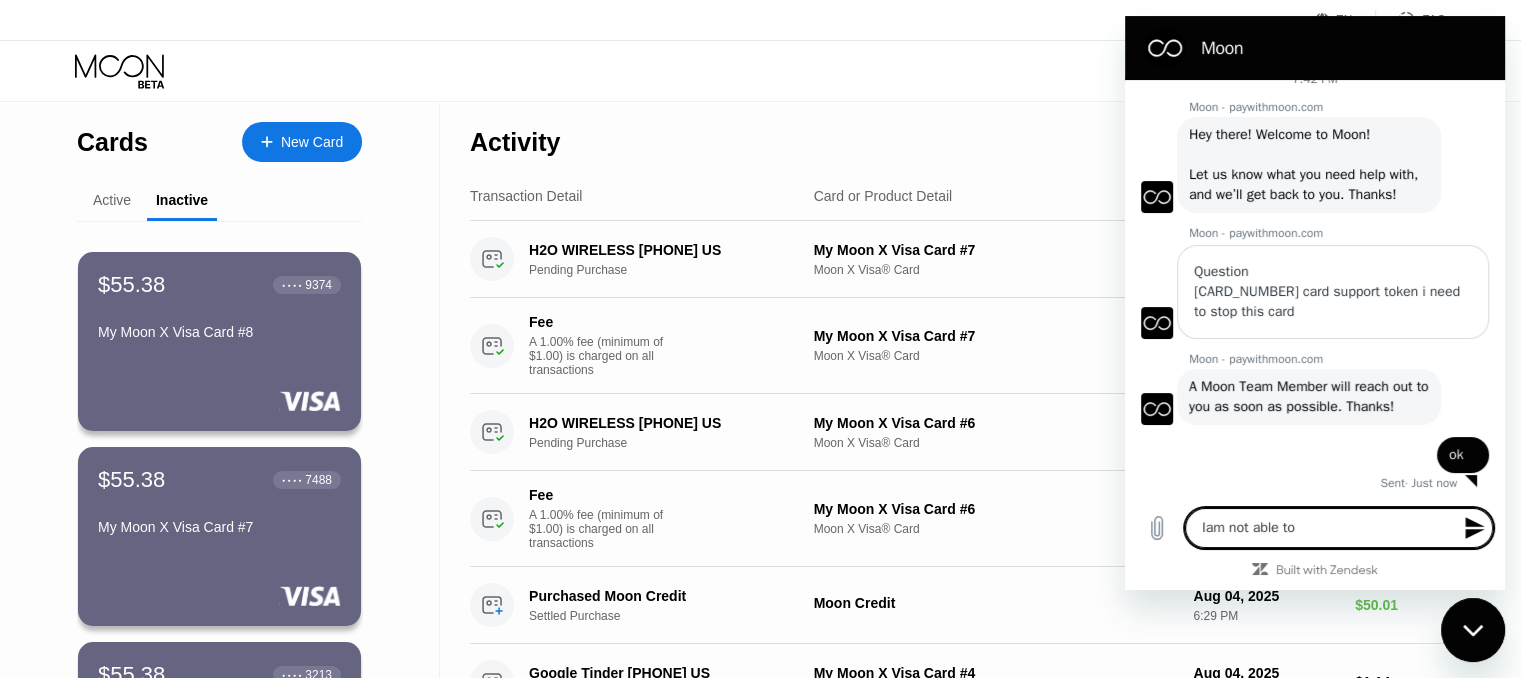 type on "Iam not able to s" 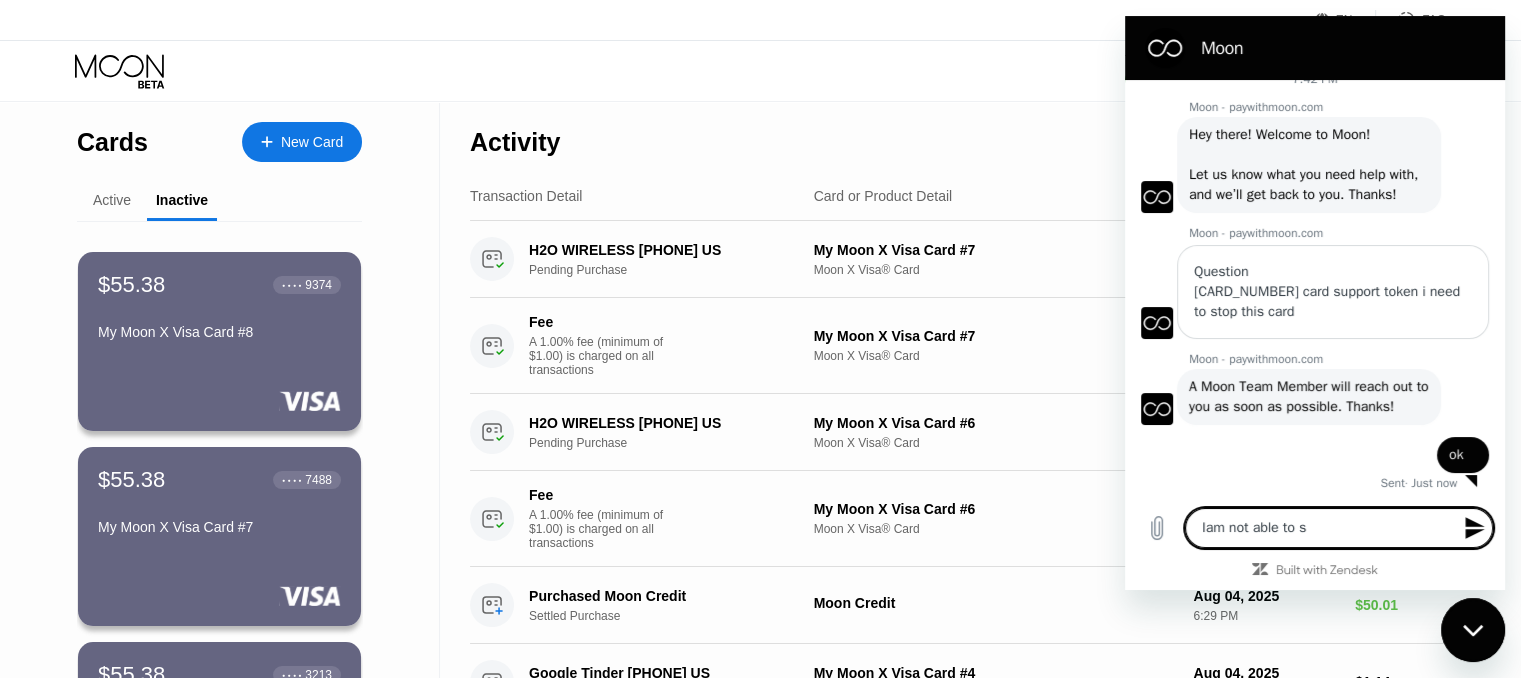 type on "Iam not able to st" 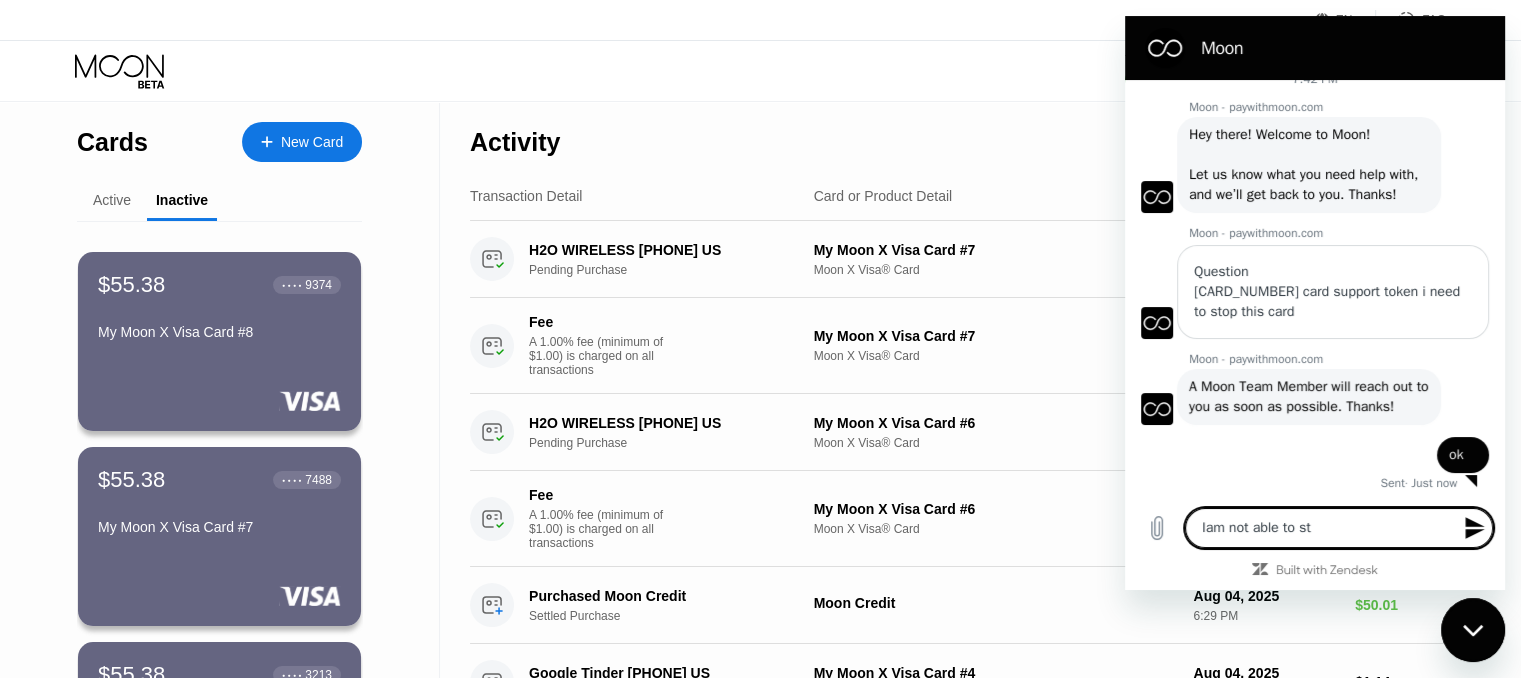 type on "Iam not able to sto" 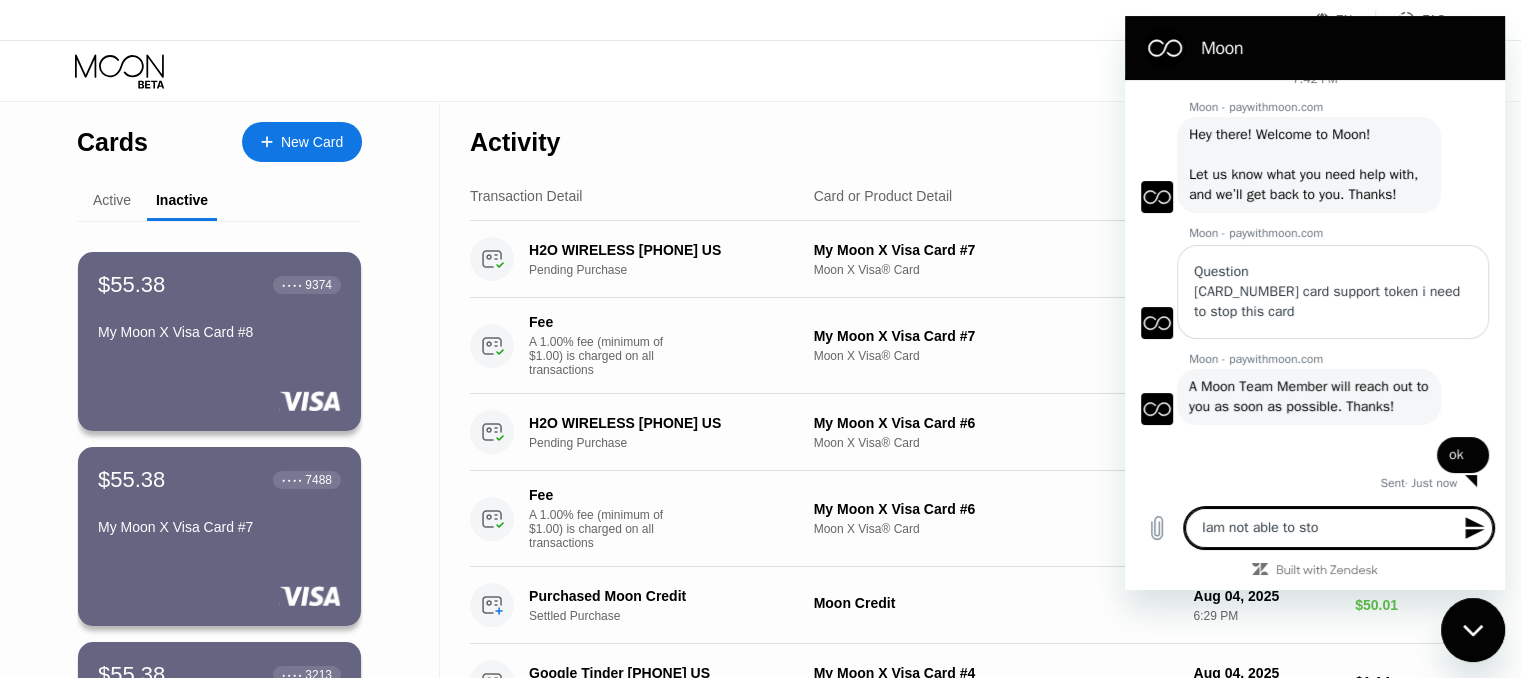 type on "Iam not able to stop" 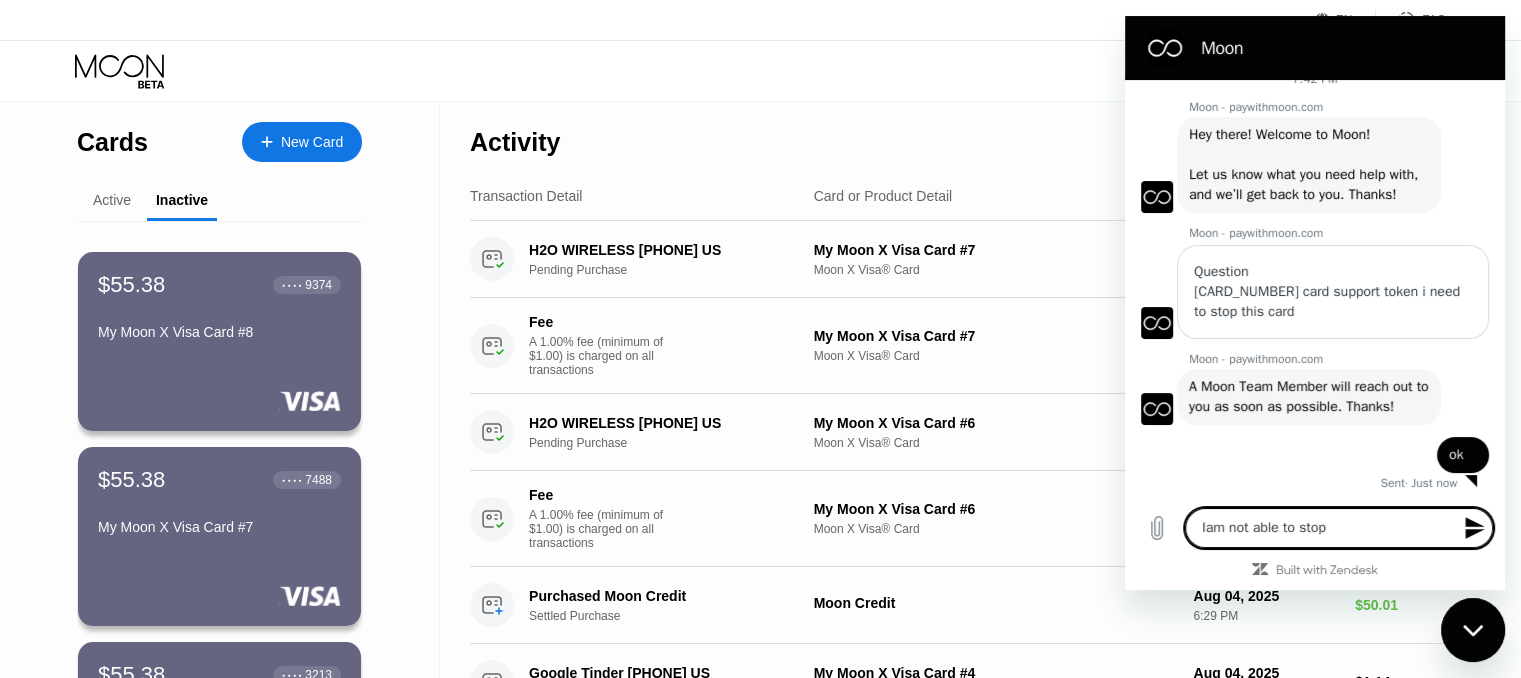 type on "Iam not able to stop" 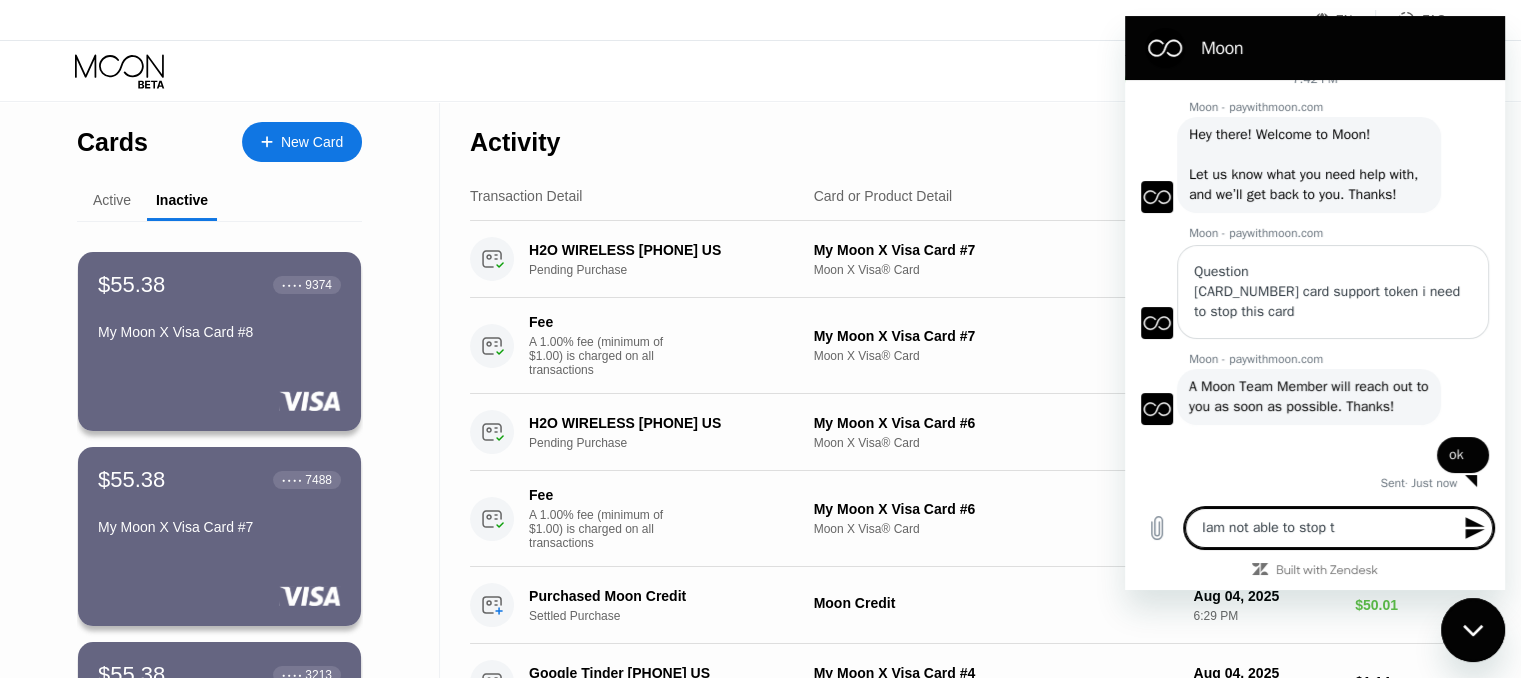 type on "Iam not able to stop th" 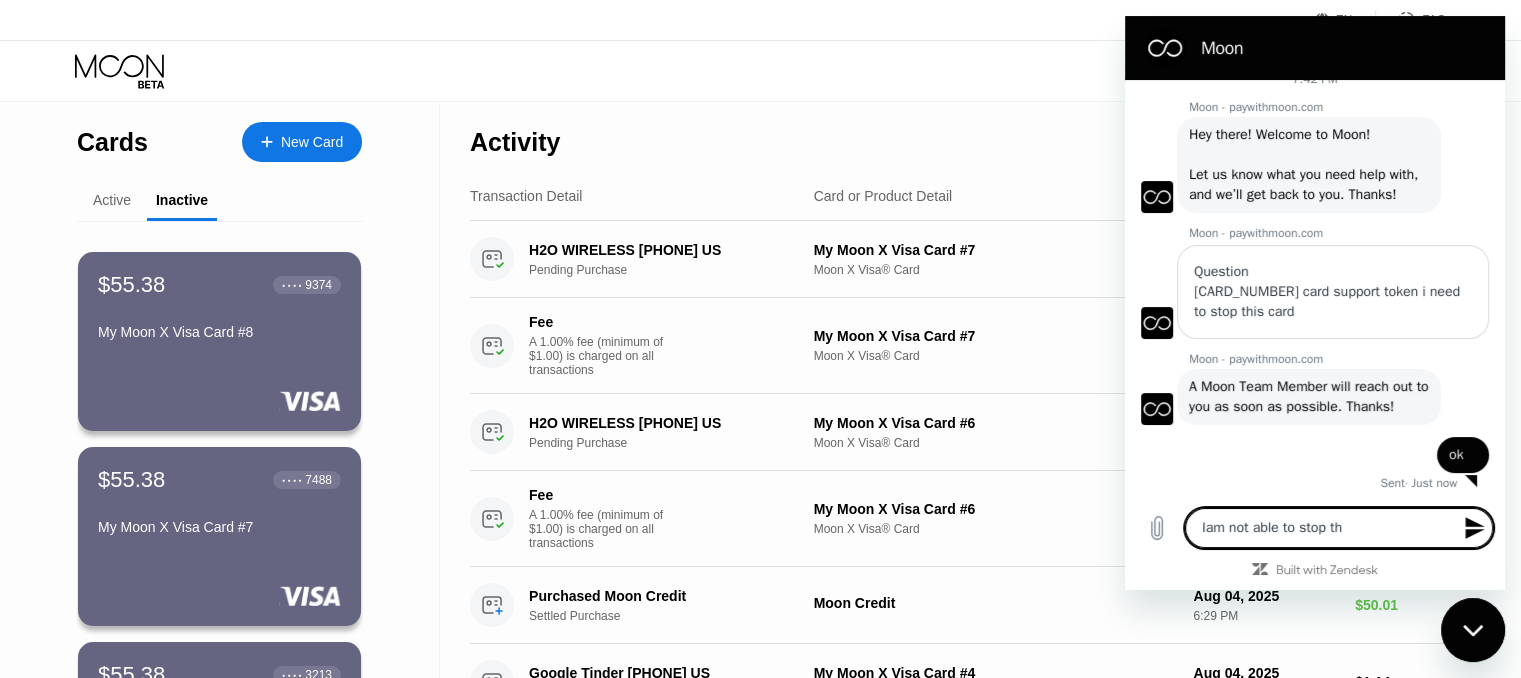 type on "Iam not able to stop the" 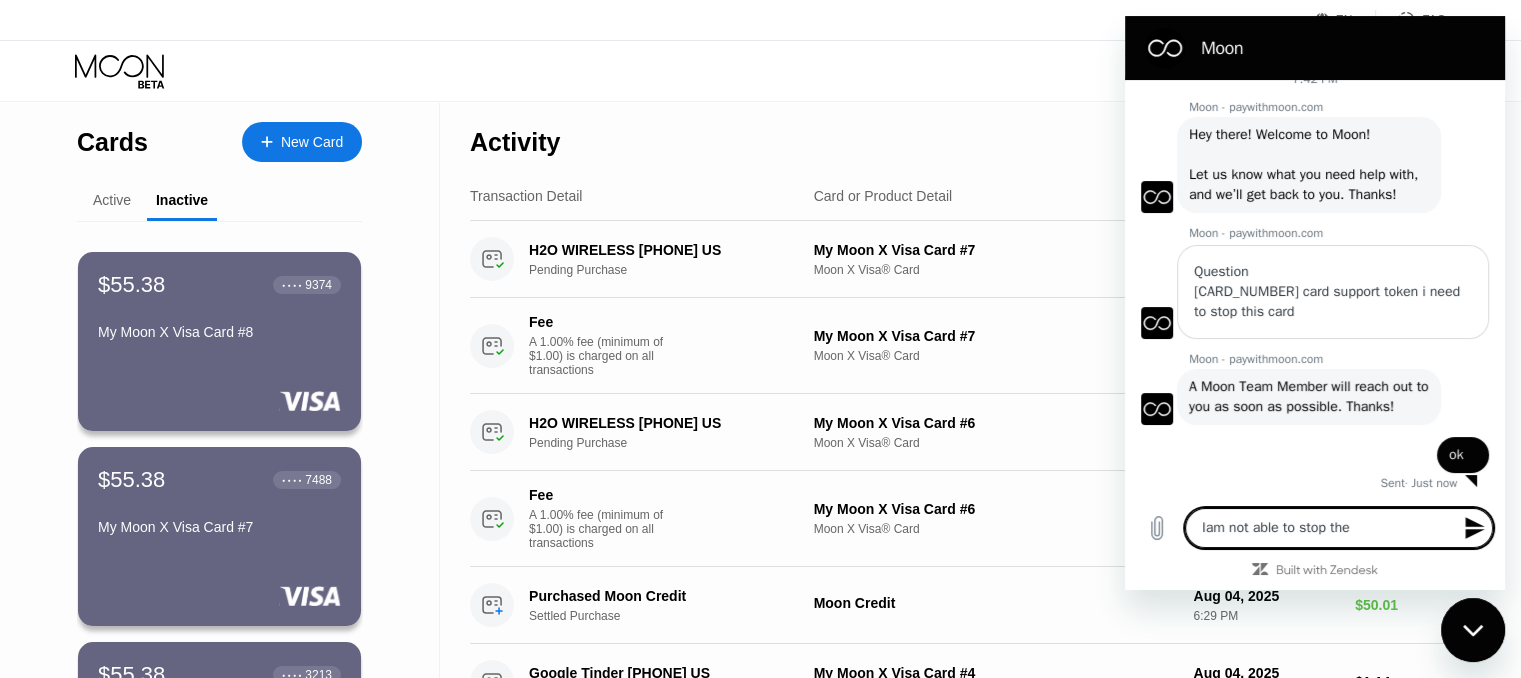 type on "Iam not able to stop the" 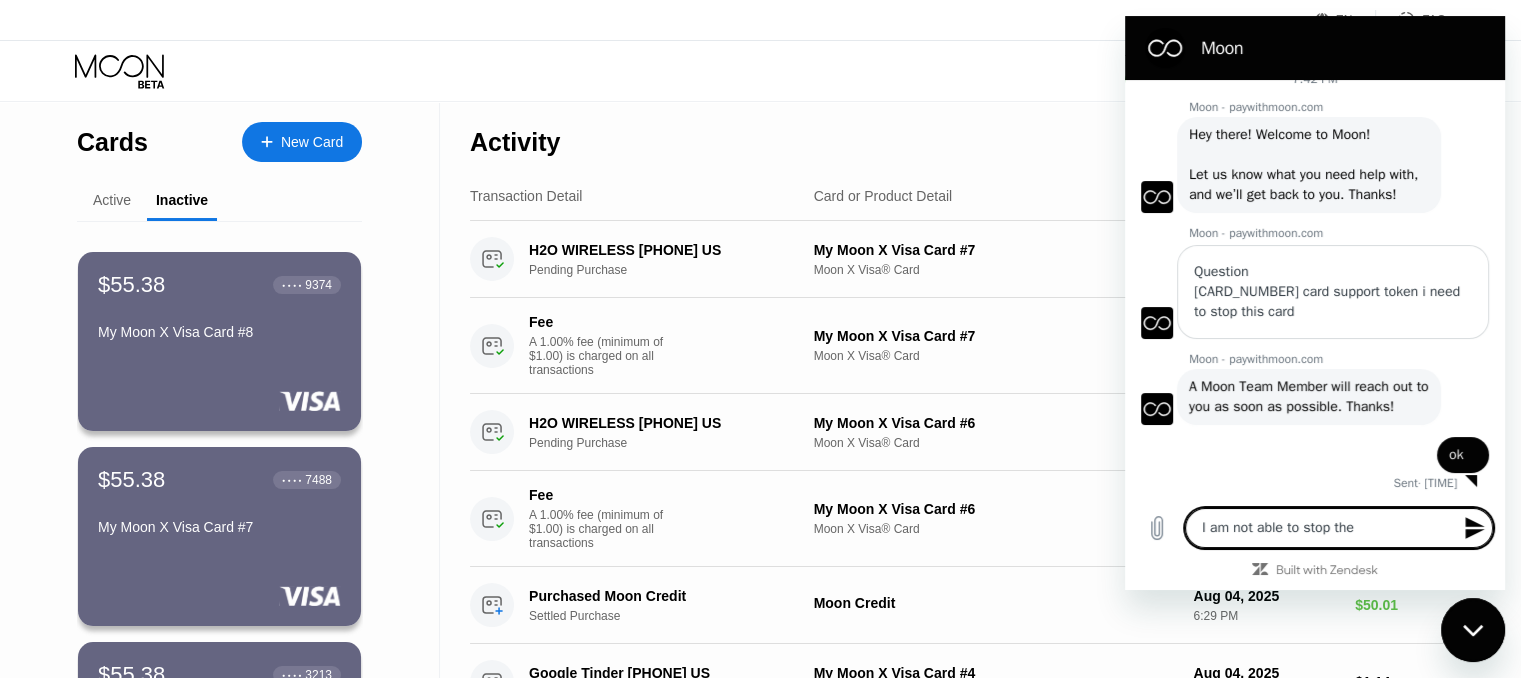 type on "x" 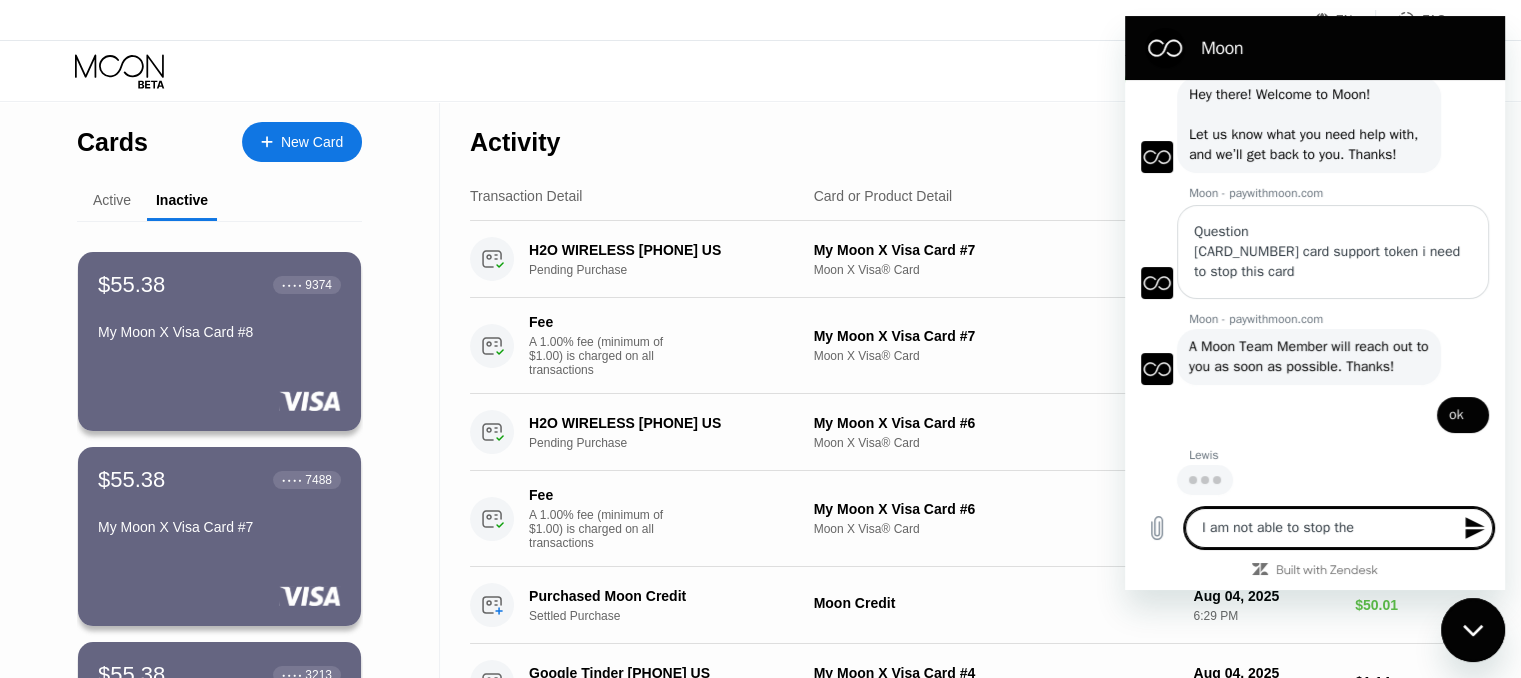 type on "I am not able to stop the" 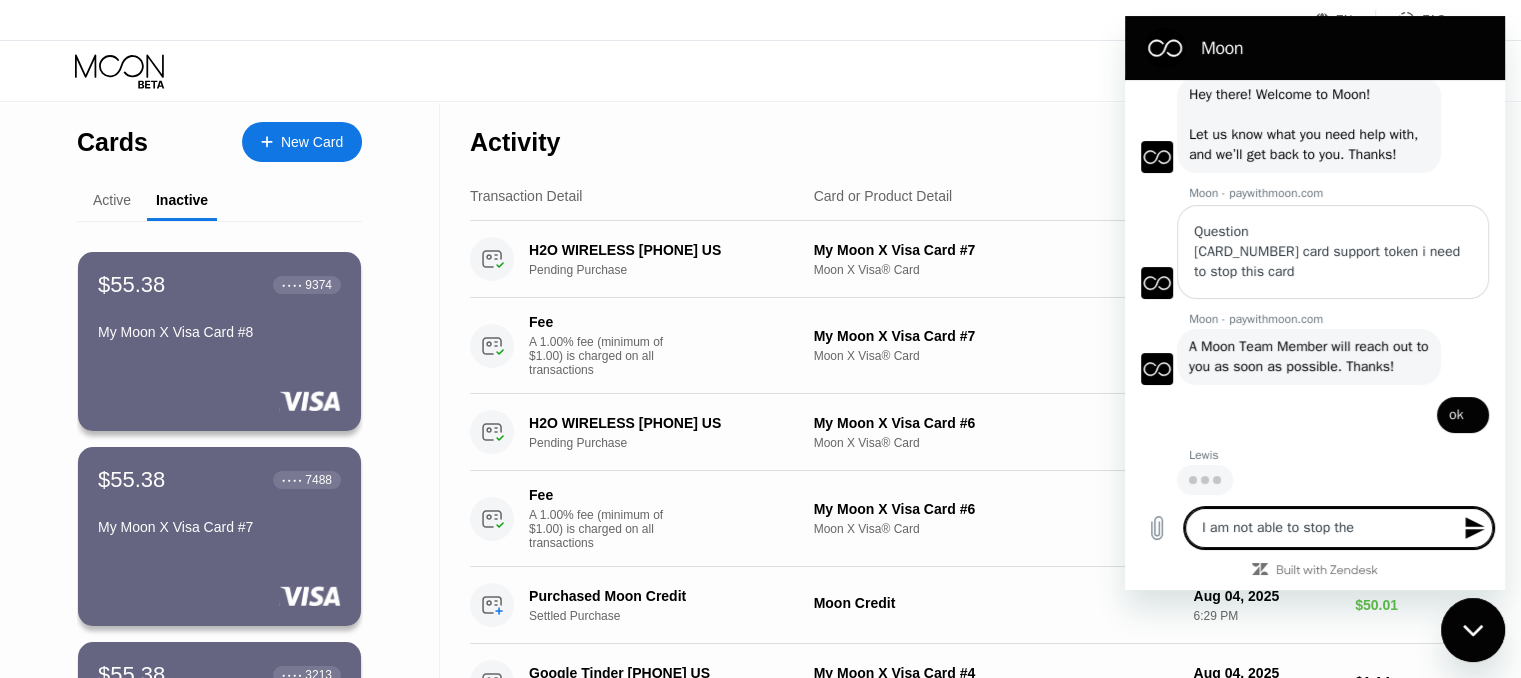 type on "x" 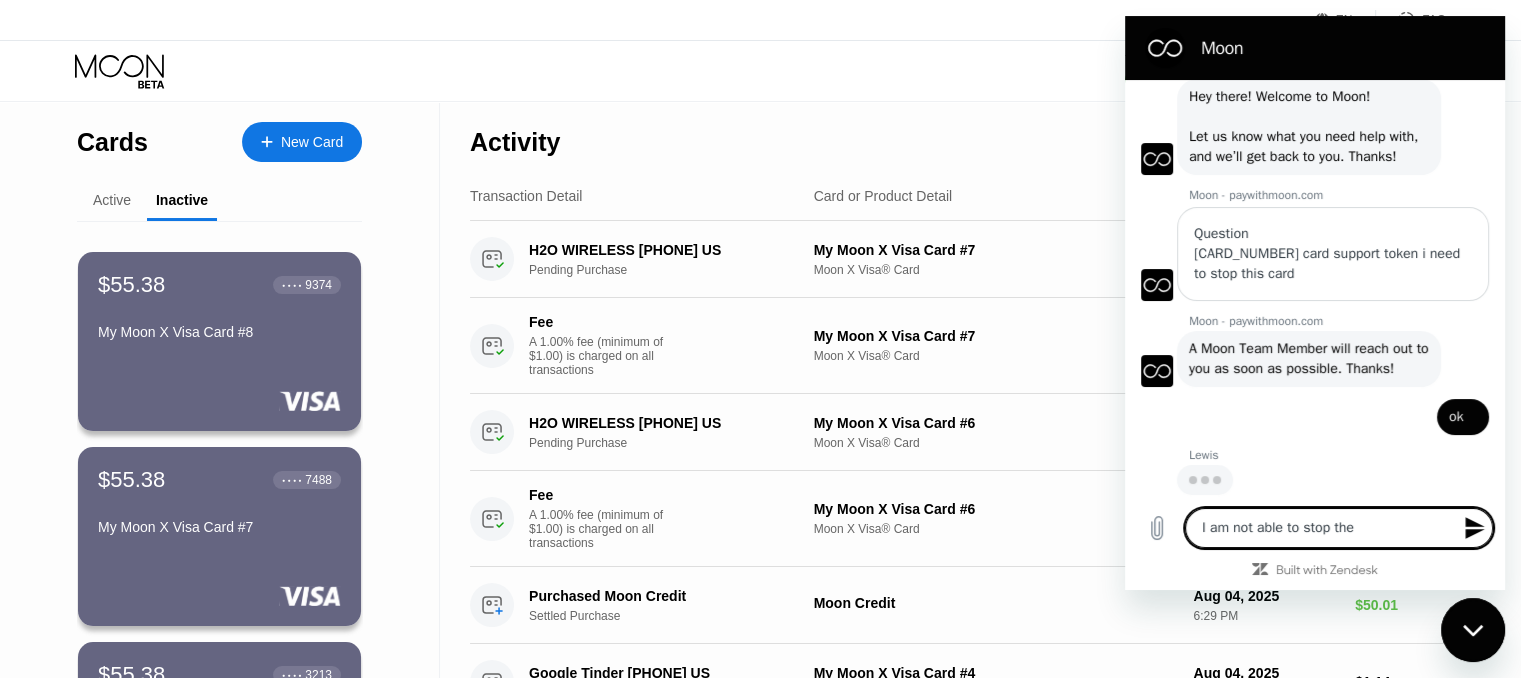 scroll, scrollTop: 98, scrollLeft: 0, axis: vertical 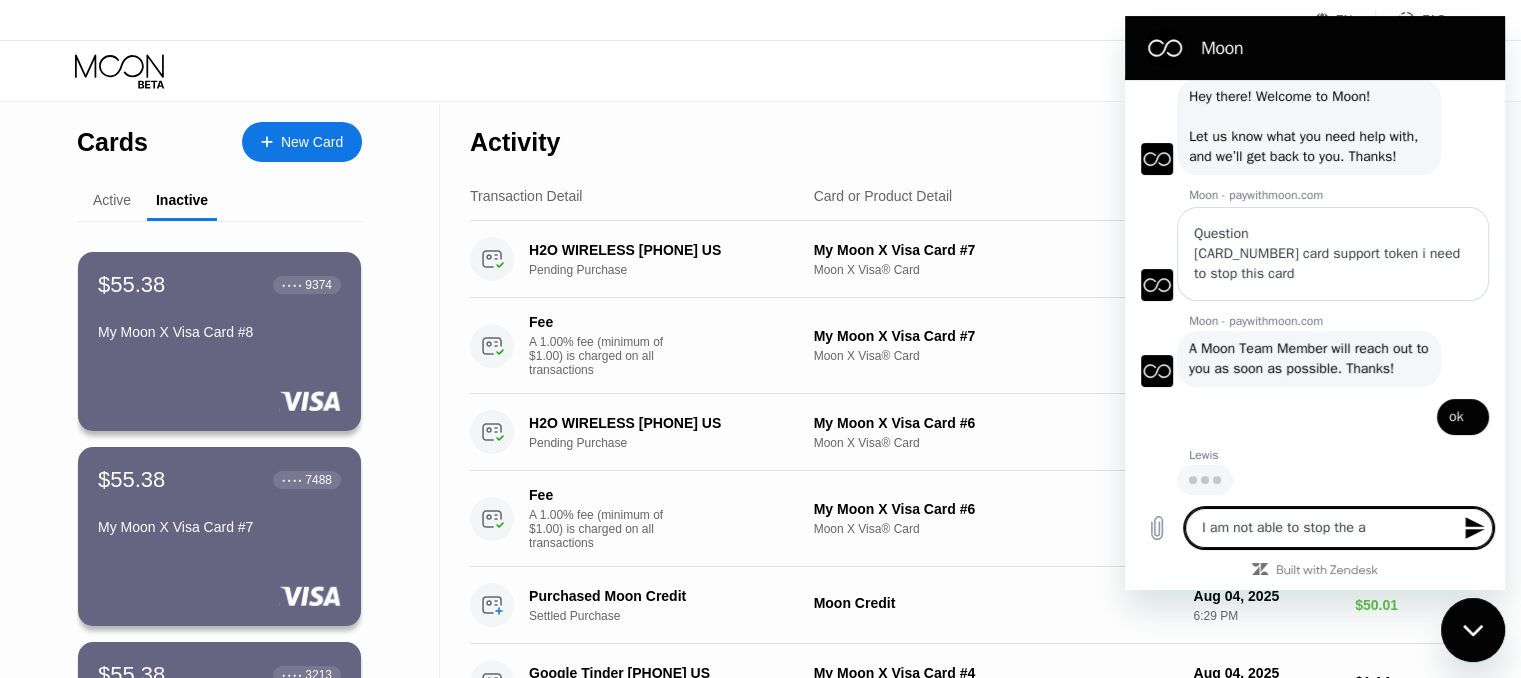 type on "I am not able to stop the au" 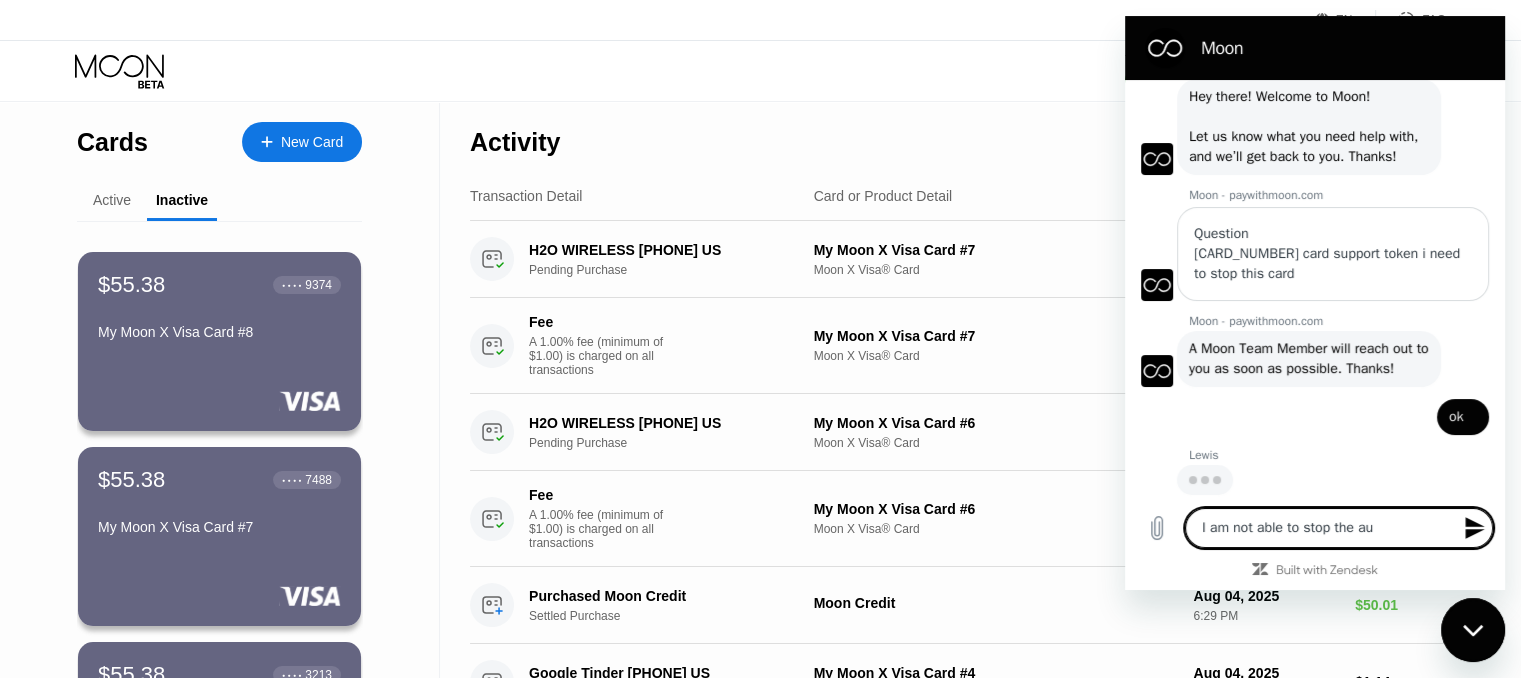 type on "I am not able to stop the aua" 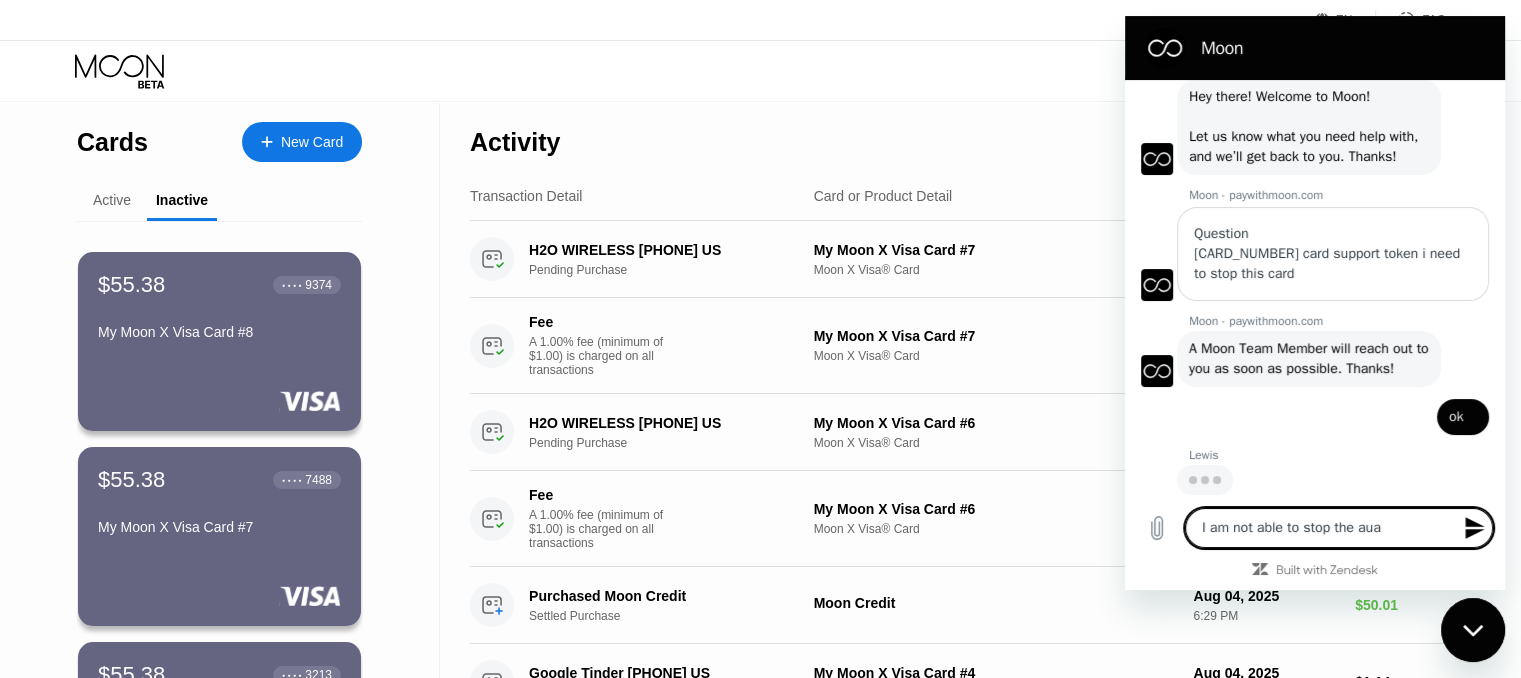 type on "I am not able to stop the au" 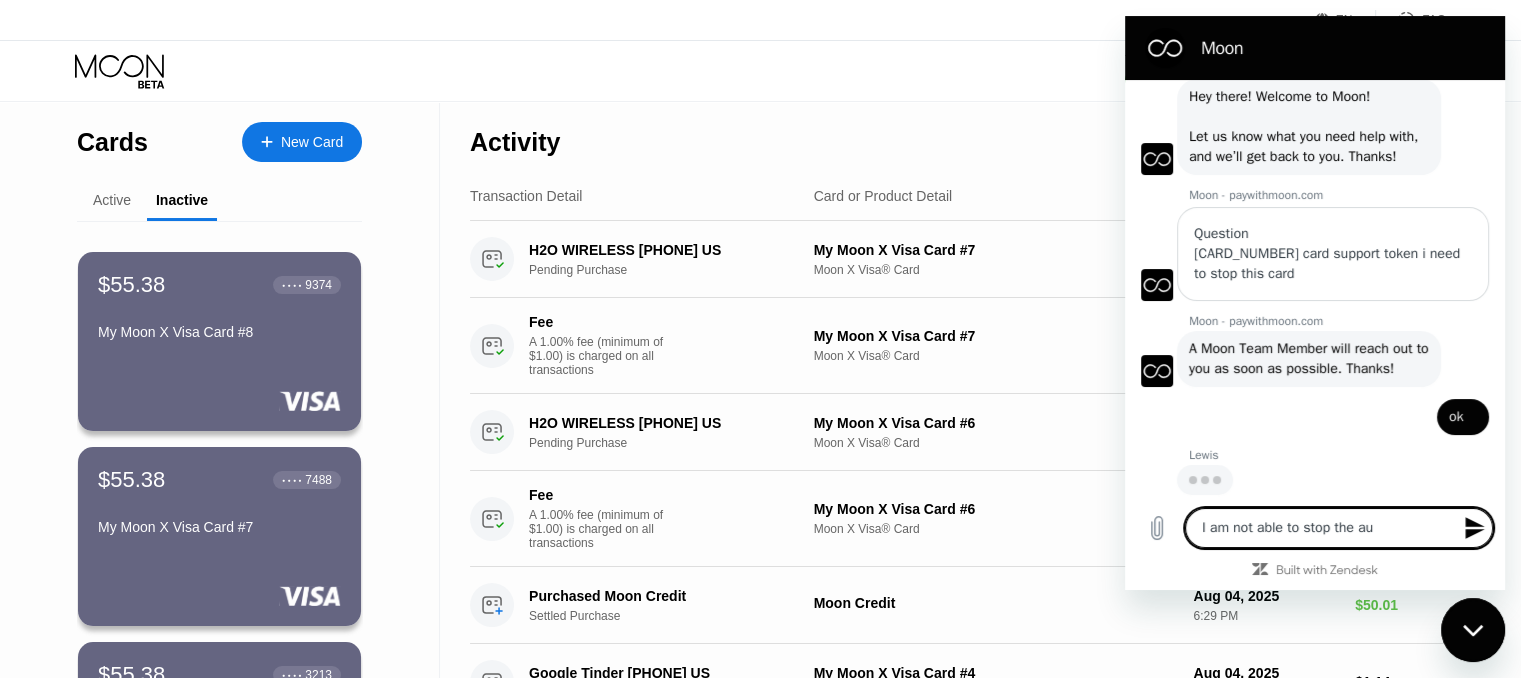 type on "I am not able to stop the aut" 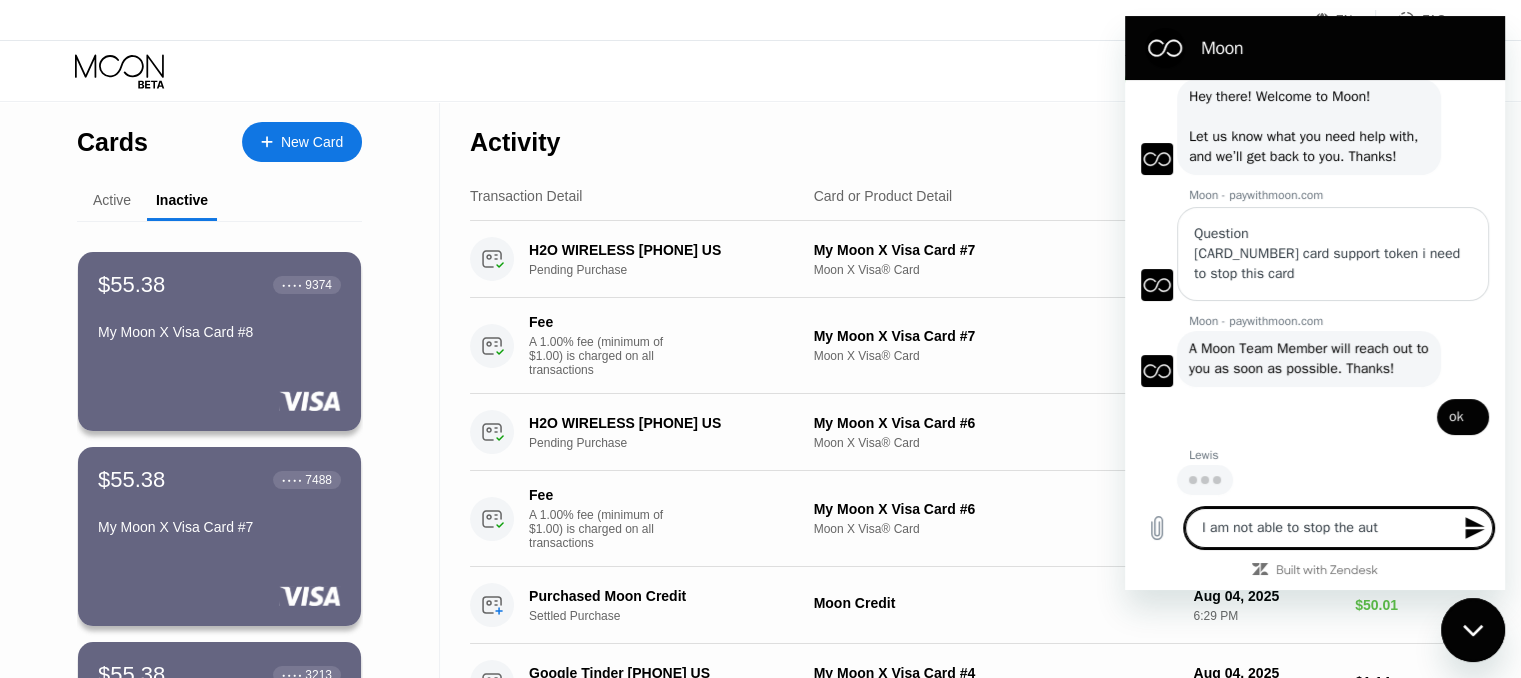 type on "I am not able to stop the auto" 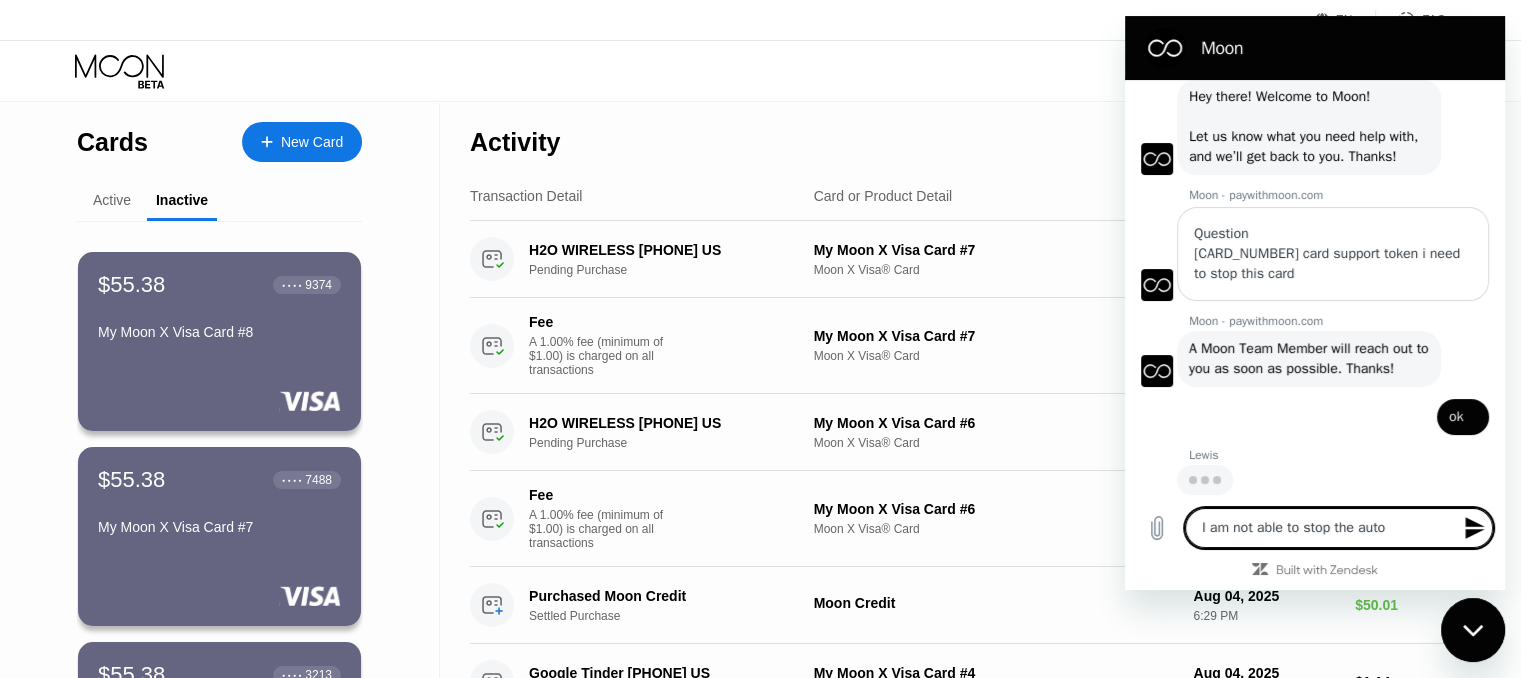 type on "I am not able to stop the auto" 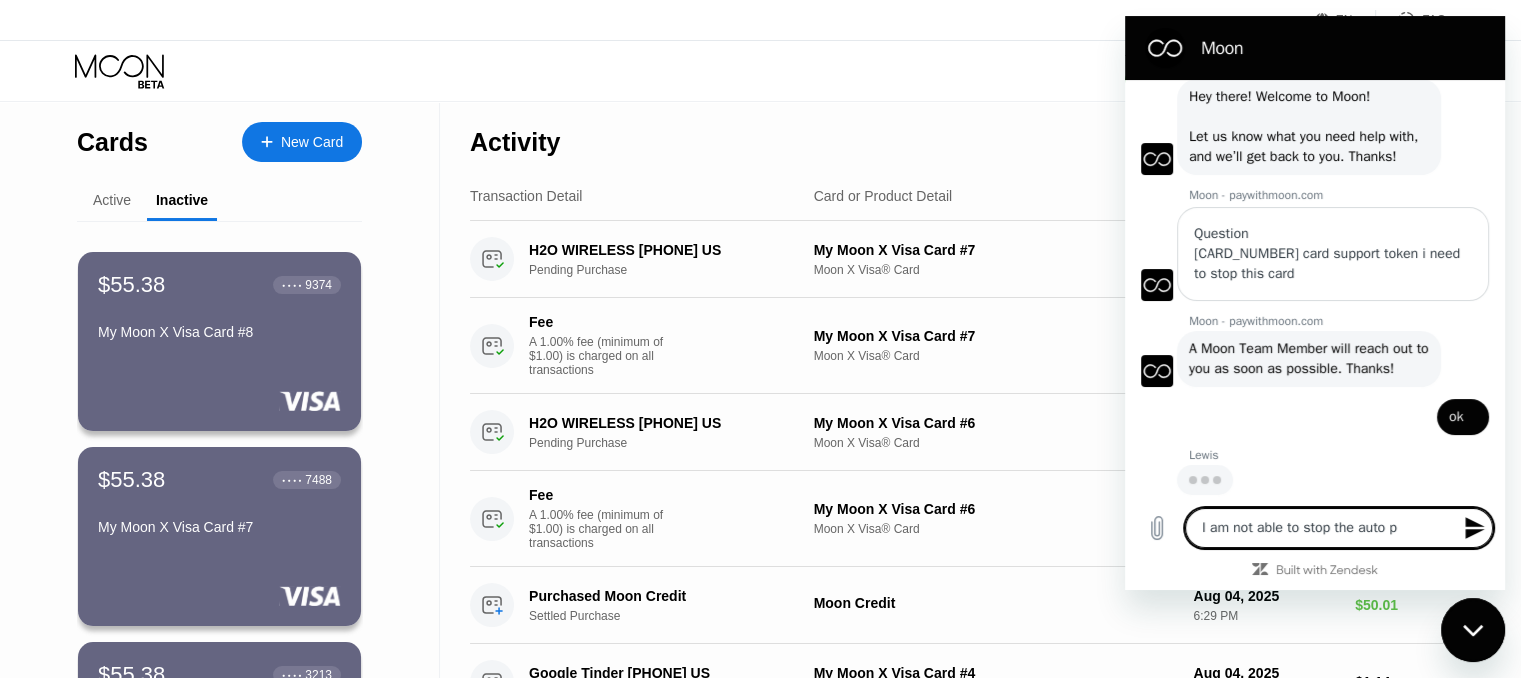 type on "I am not able to stop the auto pa" 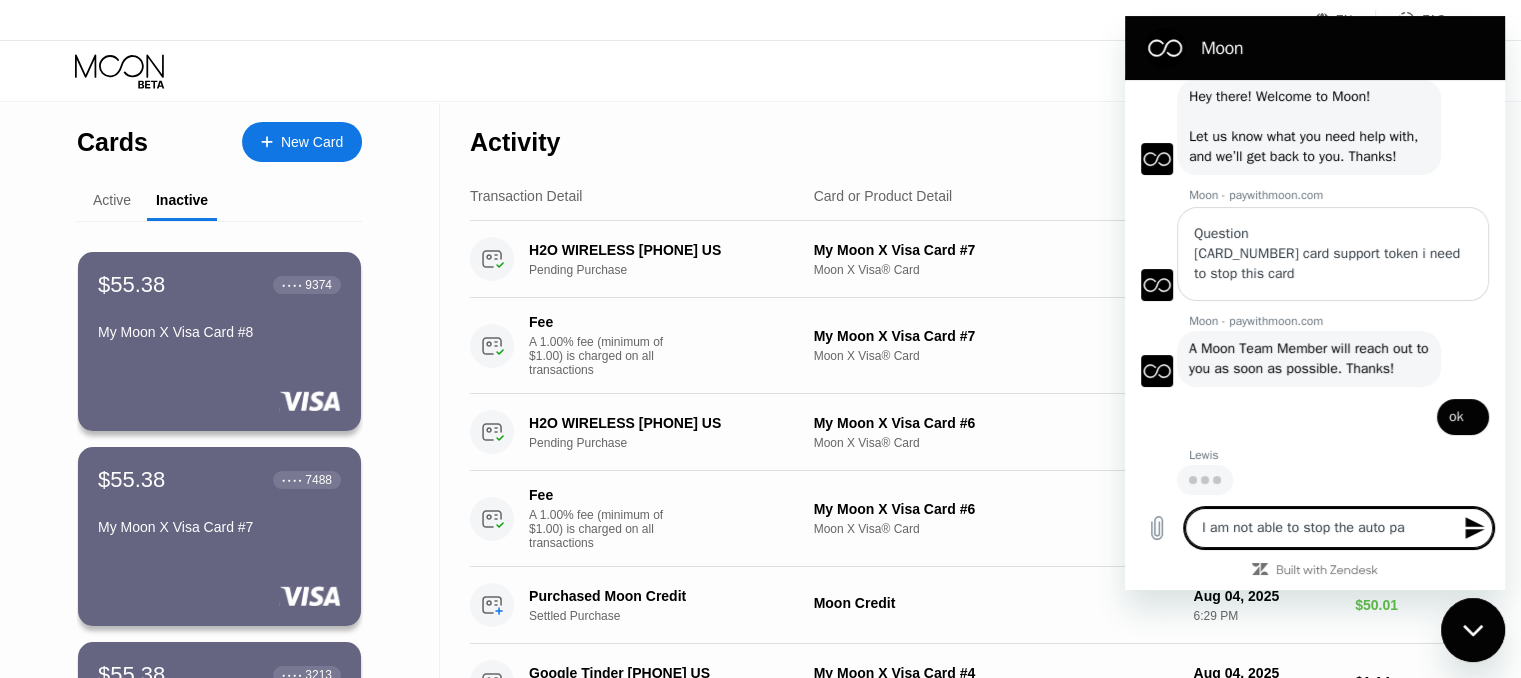type on "I am not able to stop the auto pay" 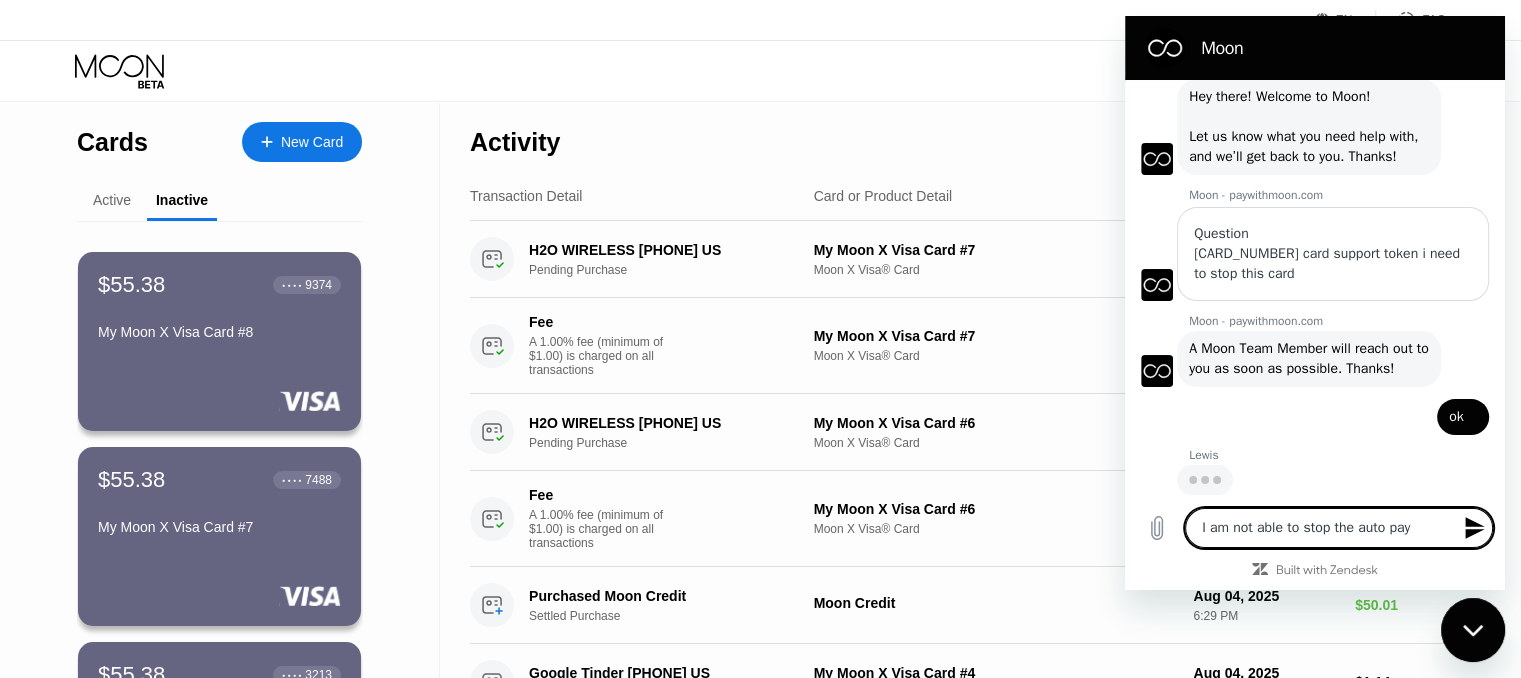 type on "x" 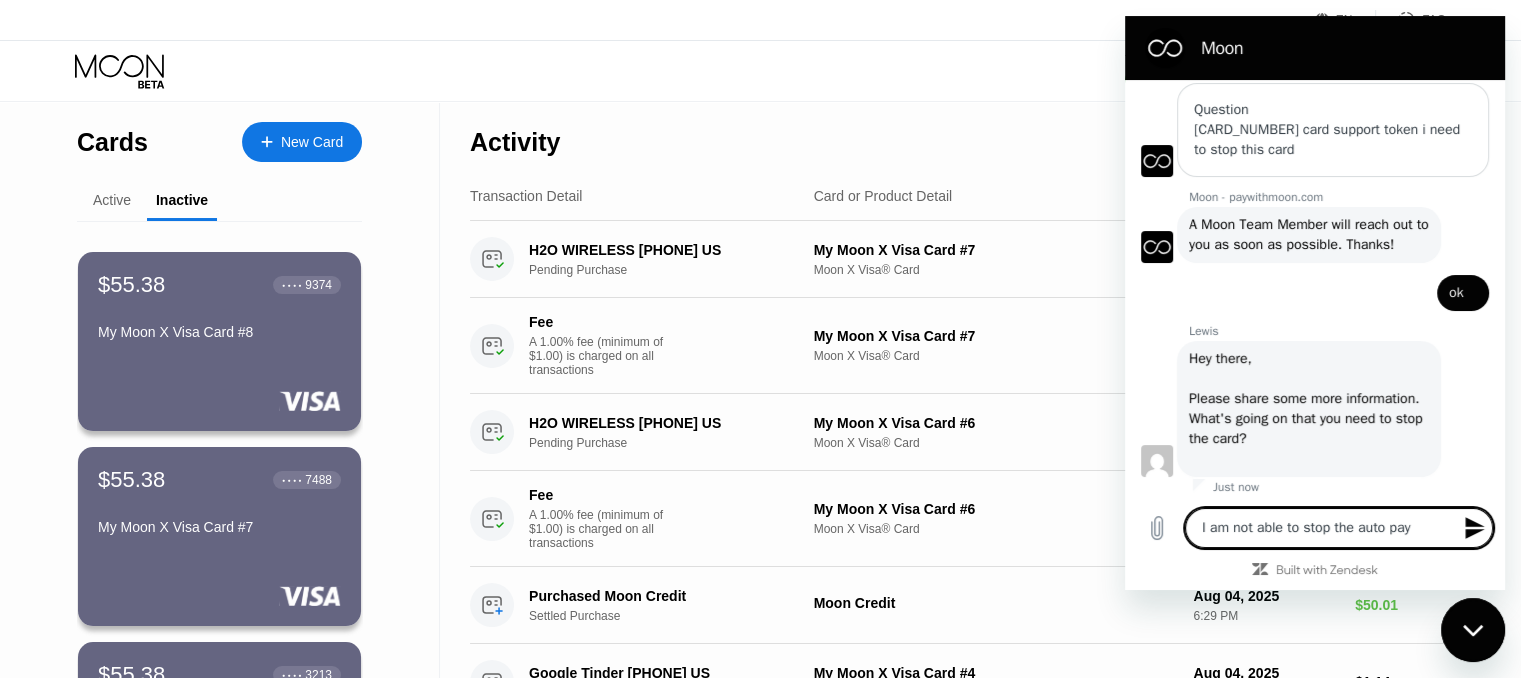 type on "I am not able to stop the auto pay m" 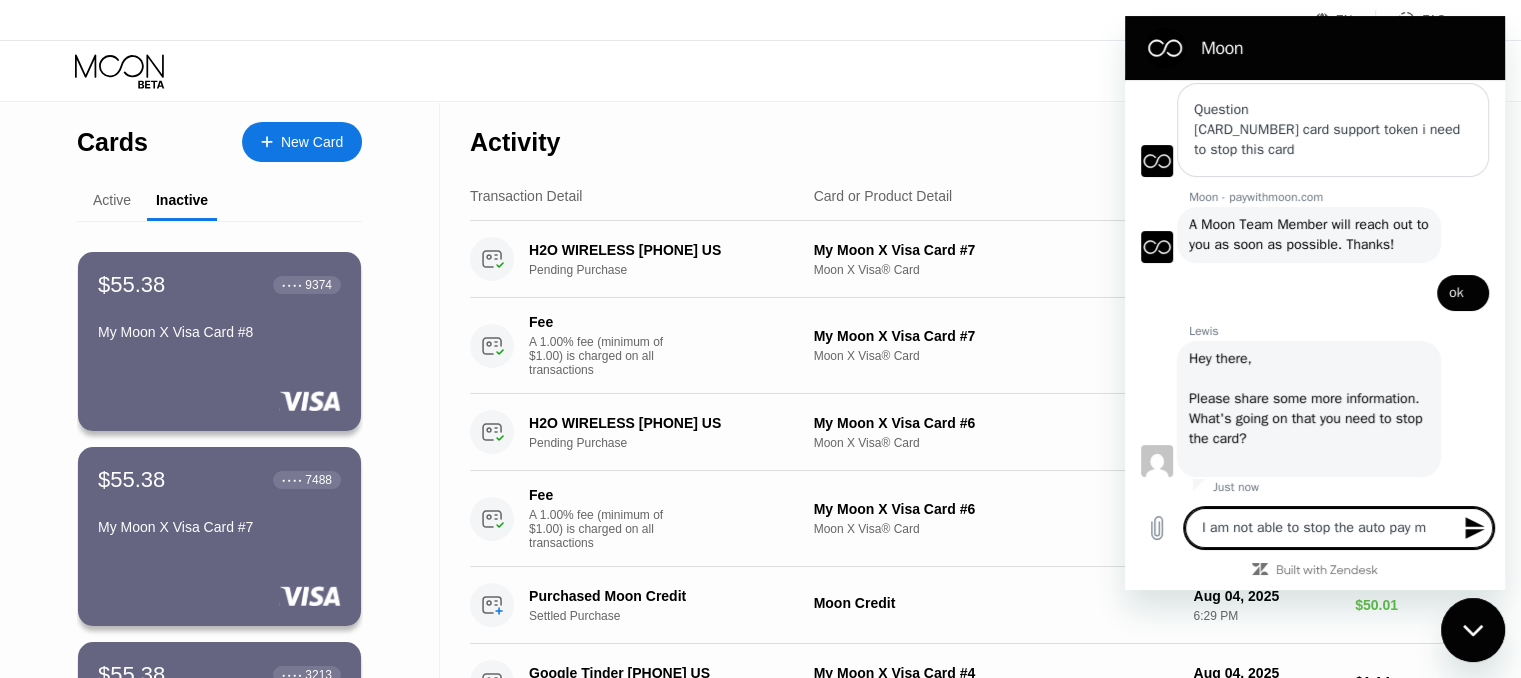 scroll, scrollTop: 226, scrollLeft: 0, axis: vertical 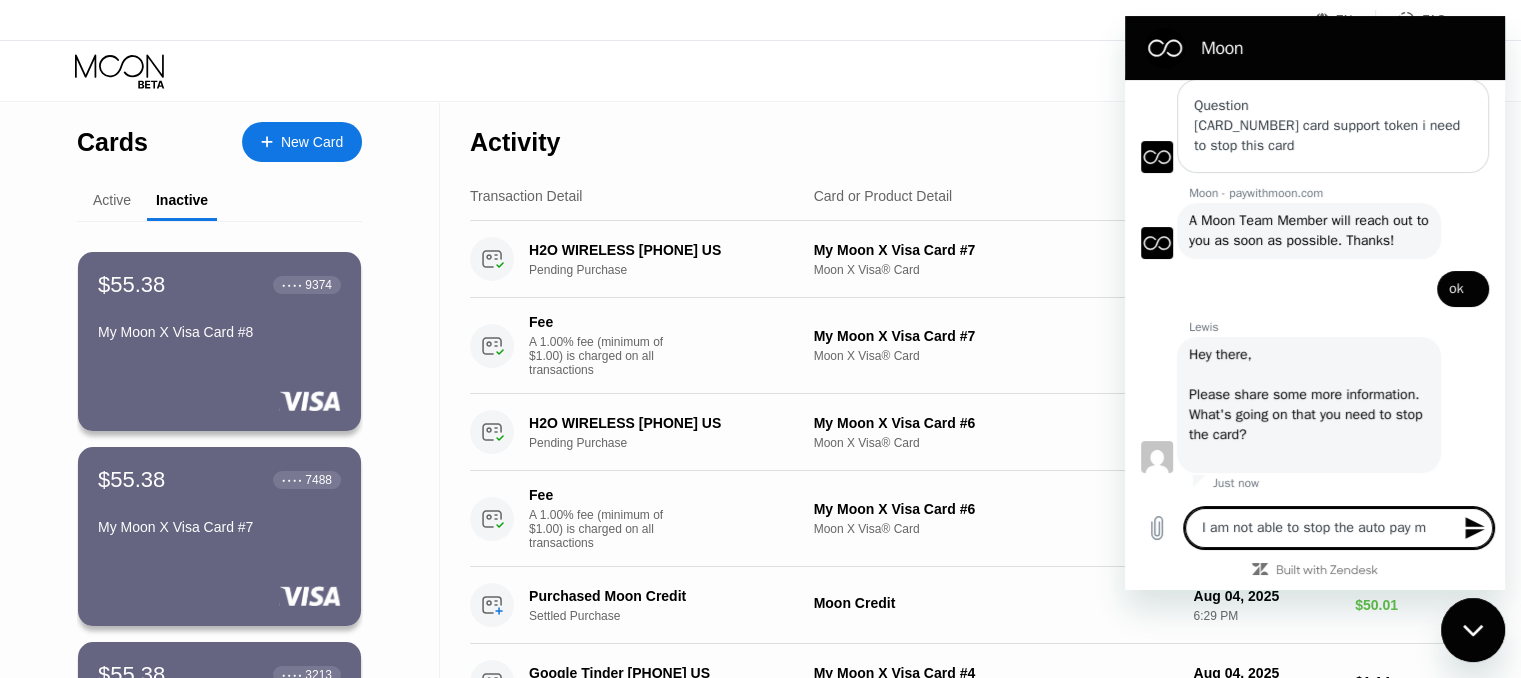type on "I am not able to stop the auto pay" 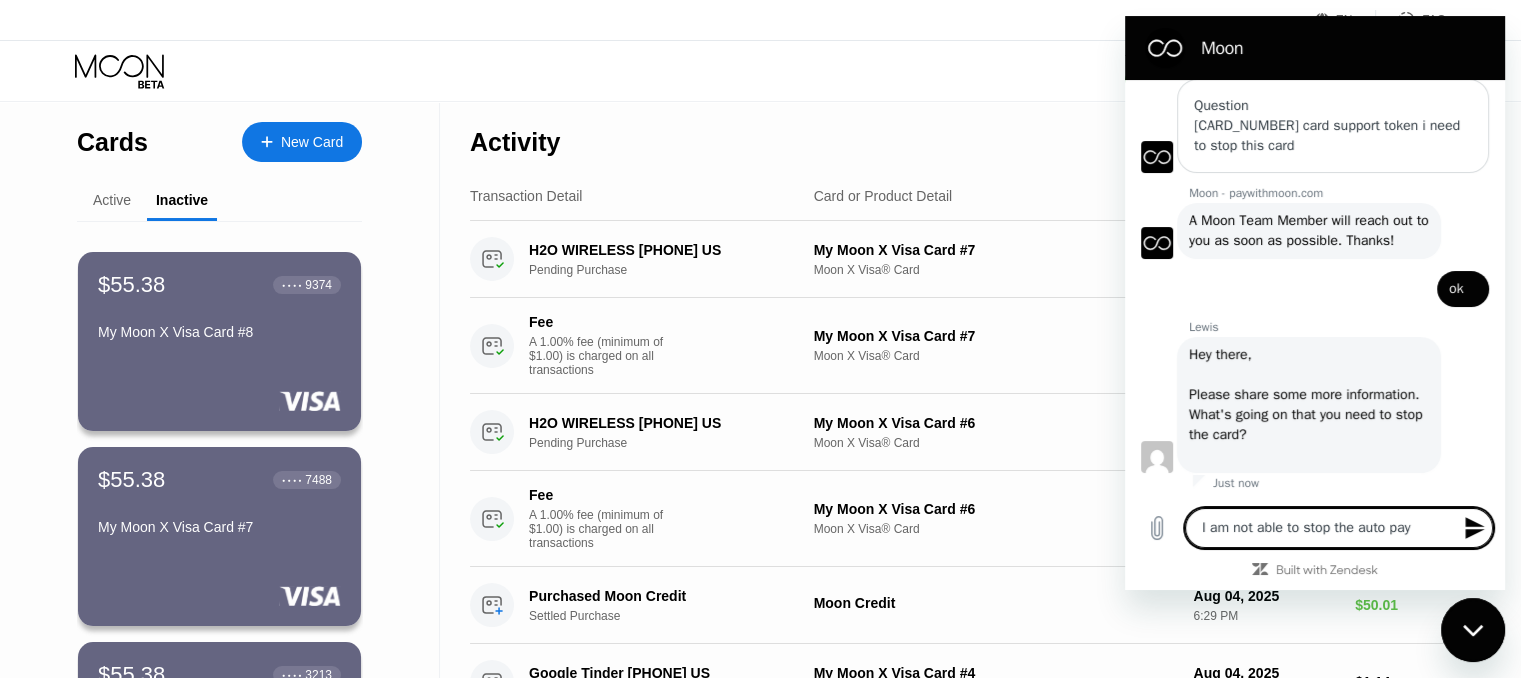 type on "I am not able to stop the auto pay" 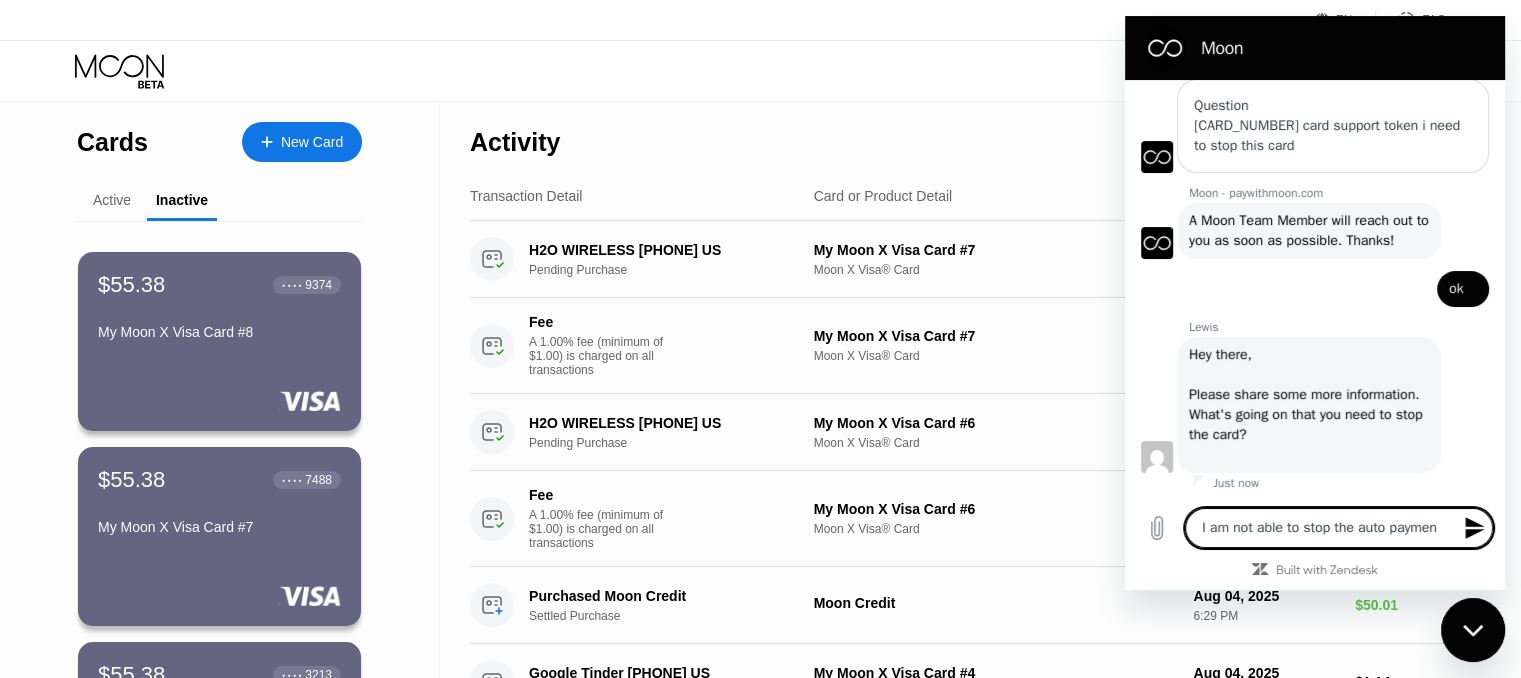 type on "I am not able to stop the auto payme" 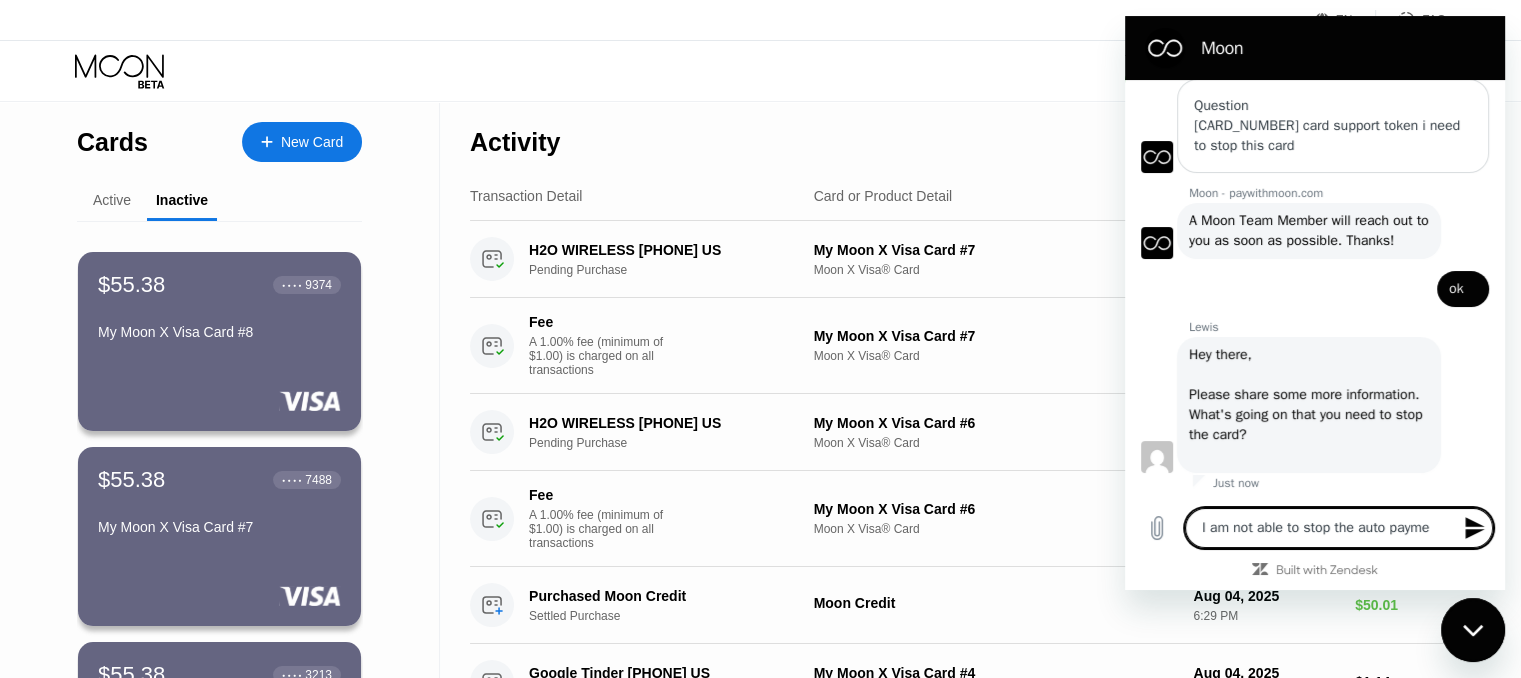 type on "I am not able to stop the auto paymen" 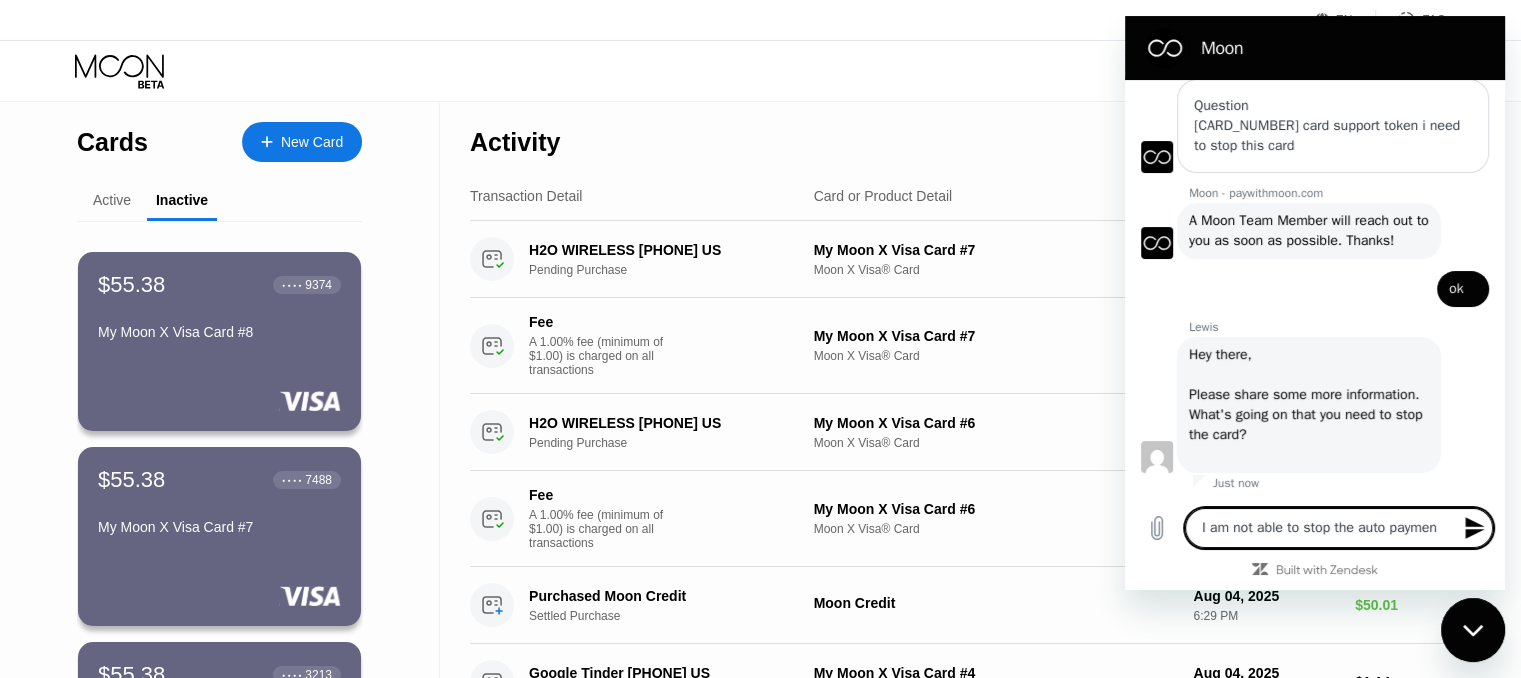 type on "I am not able to stop the auto payment" 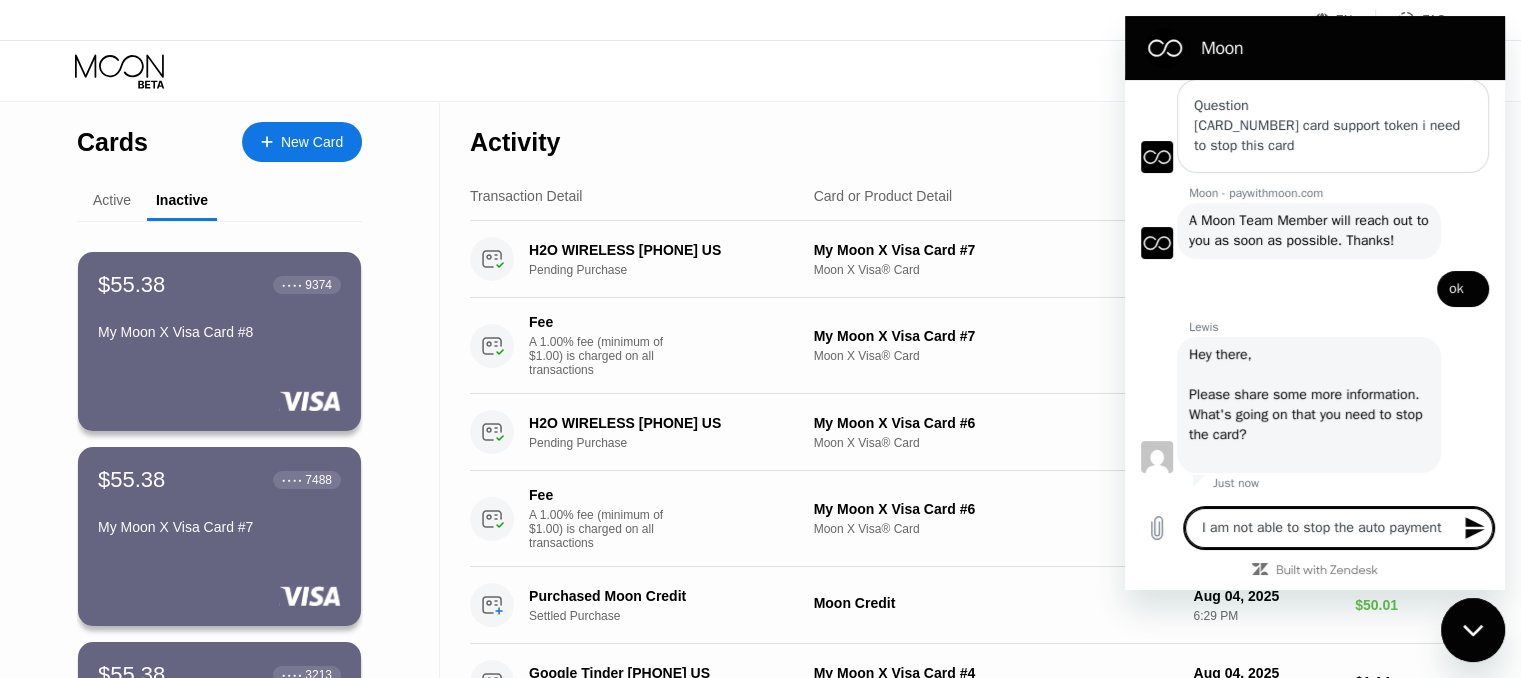 type on "I am not able to stop the auto payment" 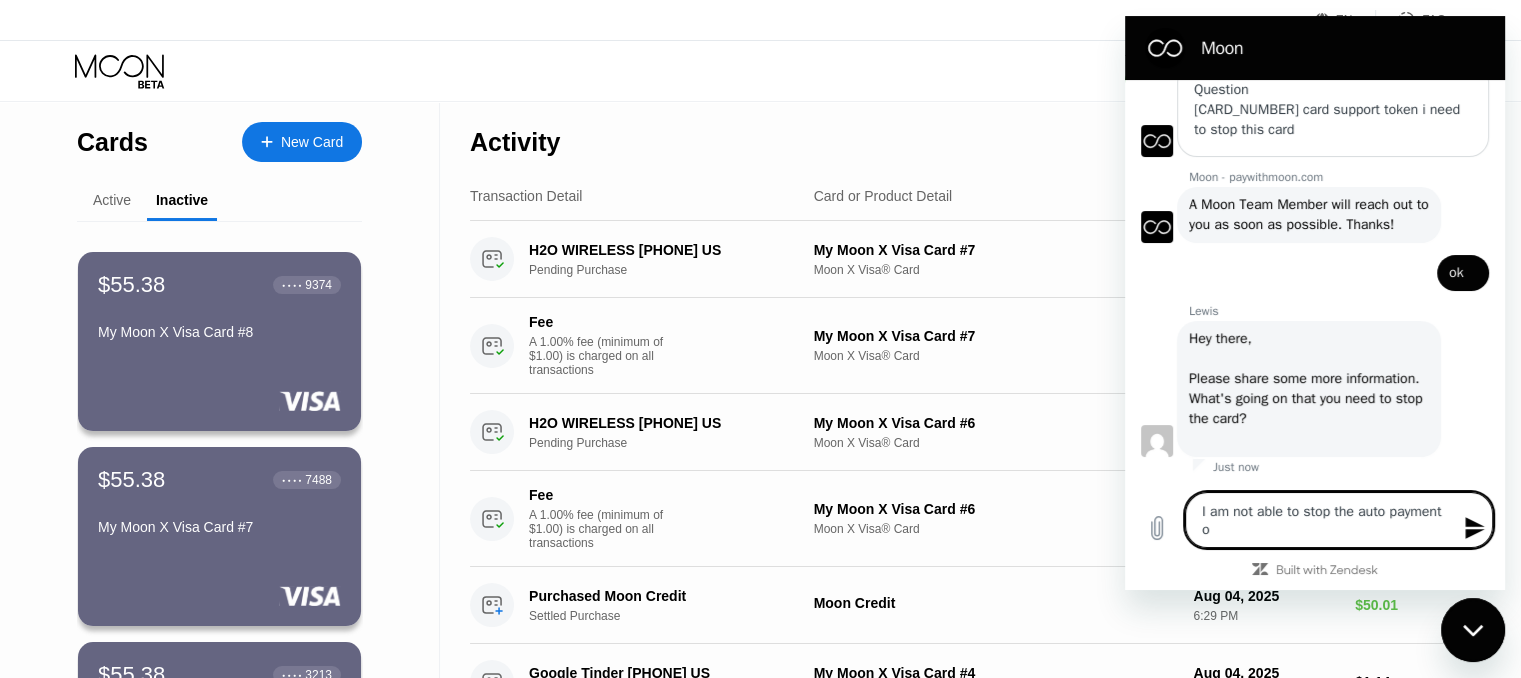 type on "I am not able to stop the auto payment on" 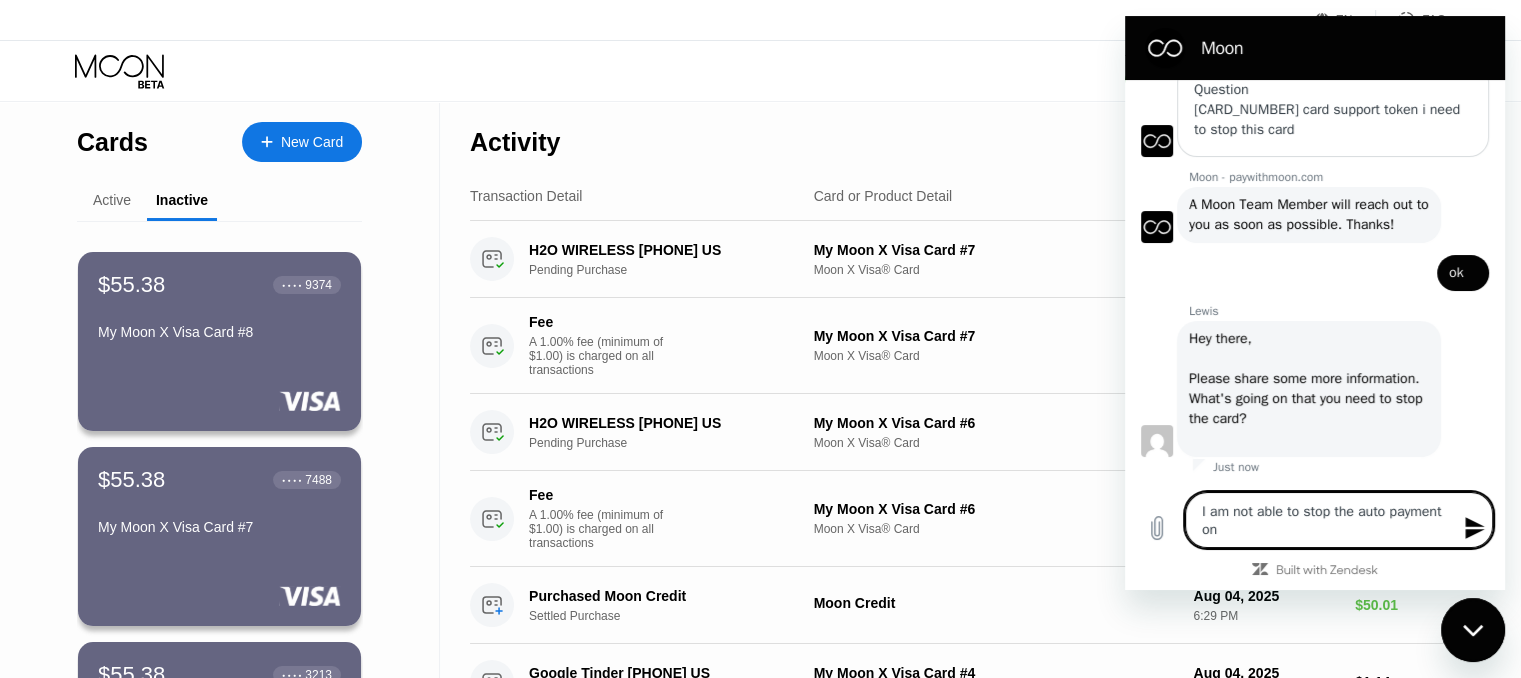 type on "I am not able to stop the auto payment on" 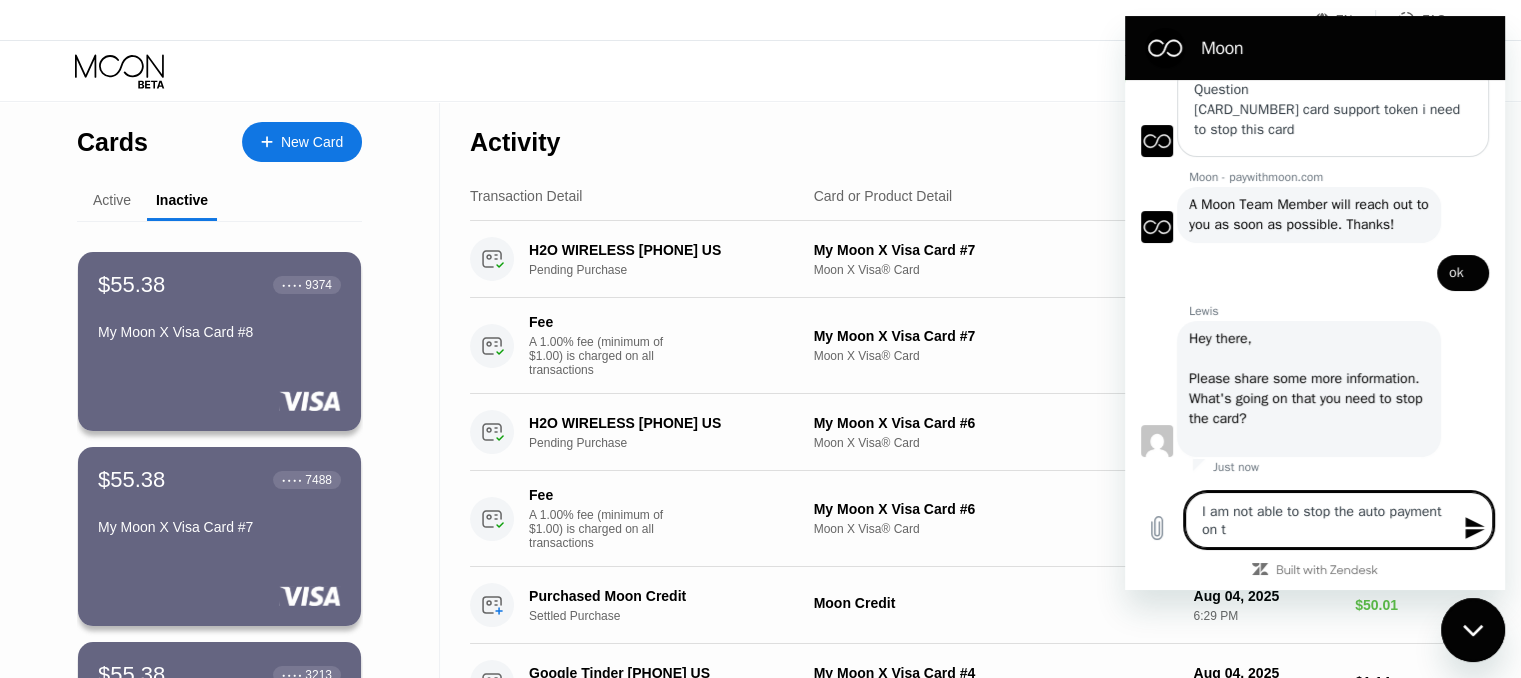 type on "I am not able to stop the auto payment on th" 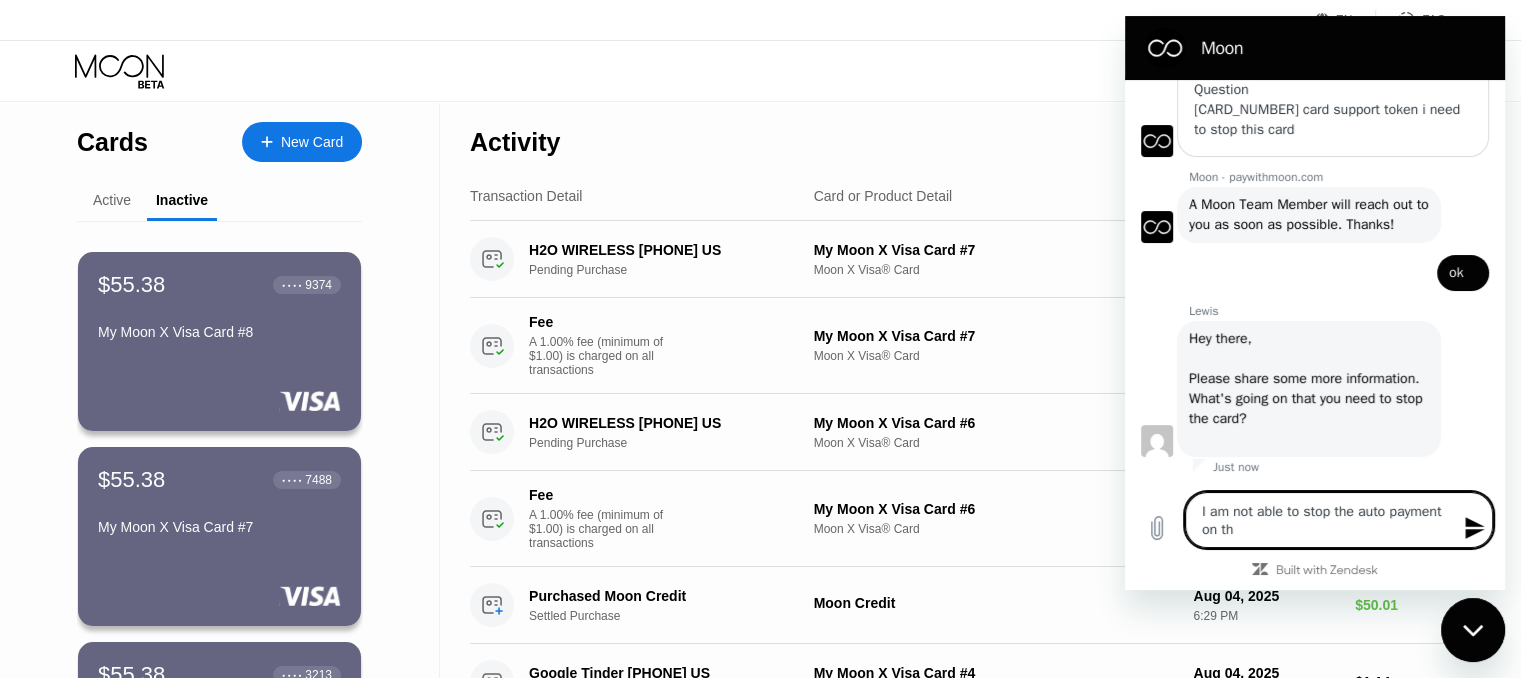 type on "I am not able to stop the auto payment on thi" 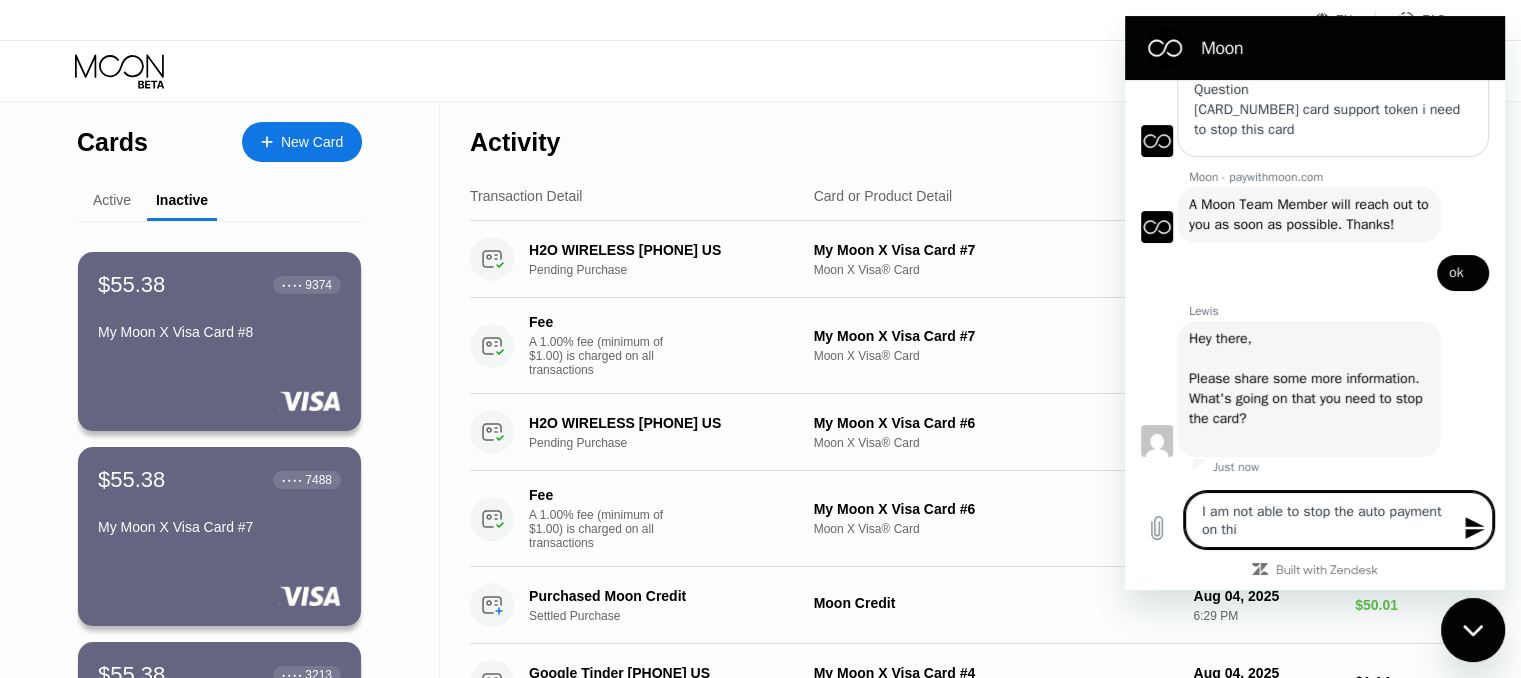 type on "I am not able to stop the auto payment on this" 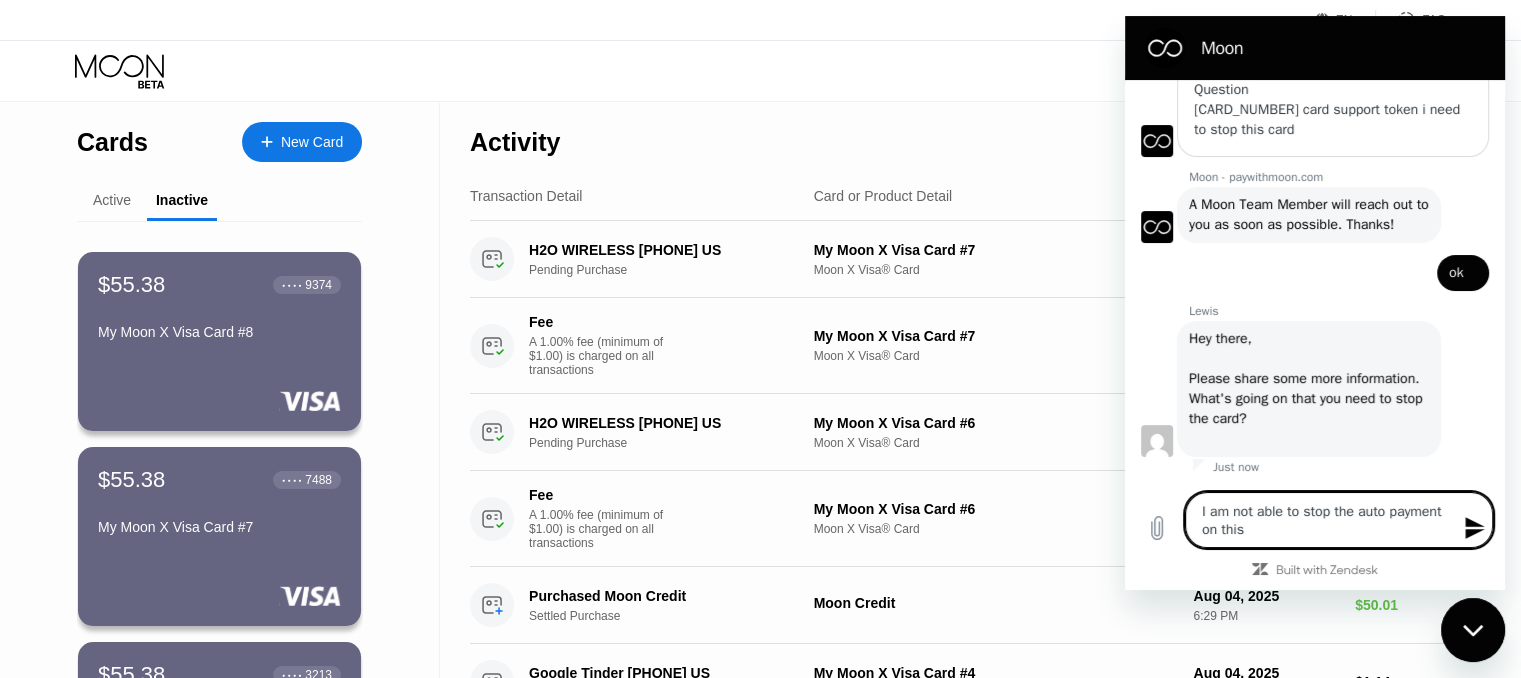 type on "I am not able to stop the auto payment on this" 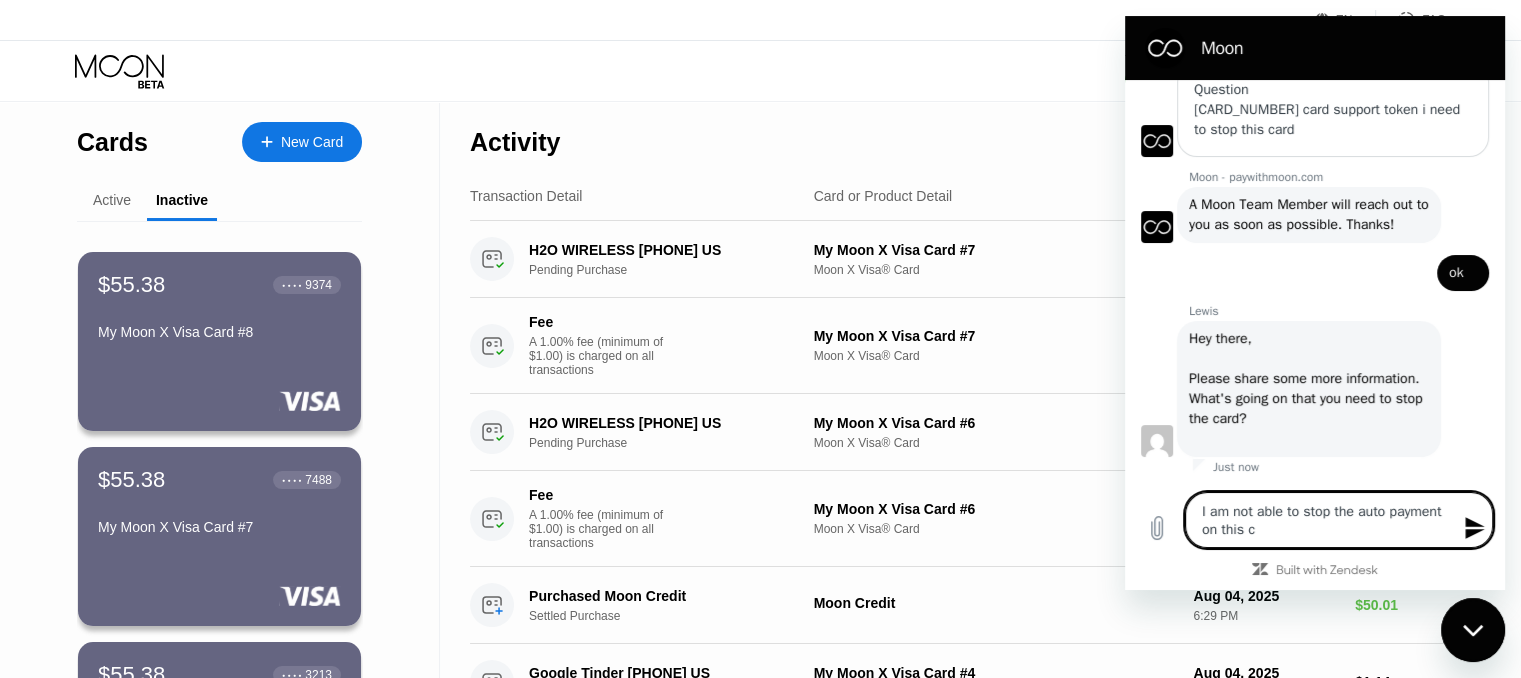 type on "I am not able to stop the auto payment on this ca" 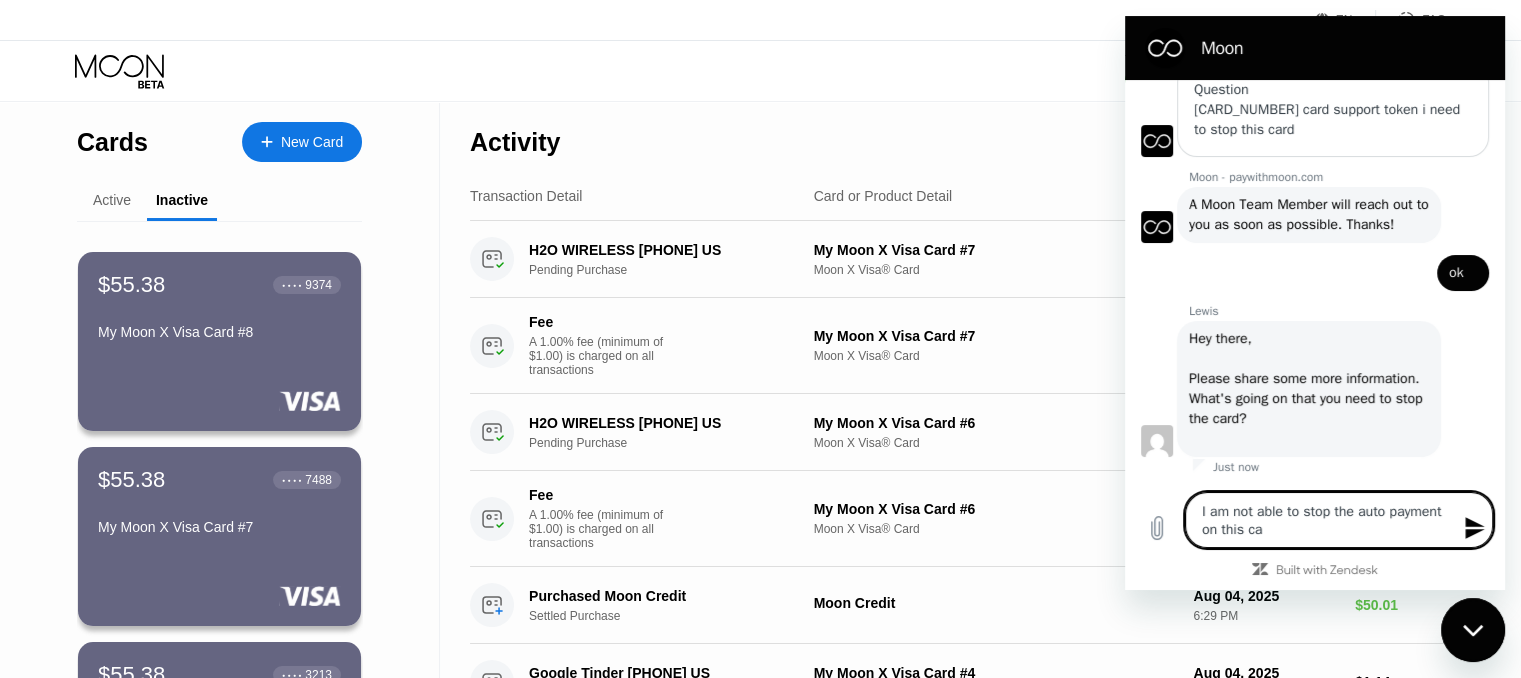 type on "I am not able to stop the auto payment on this car" 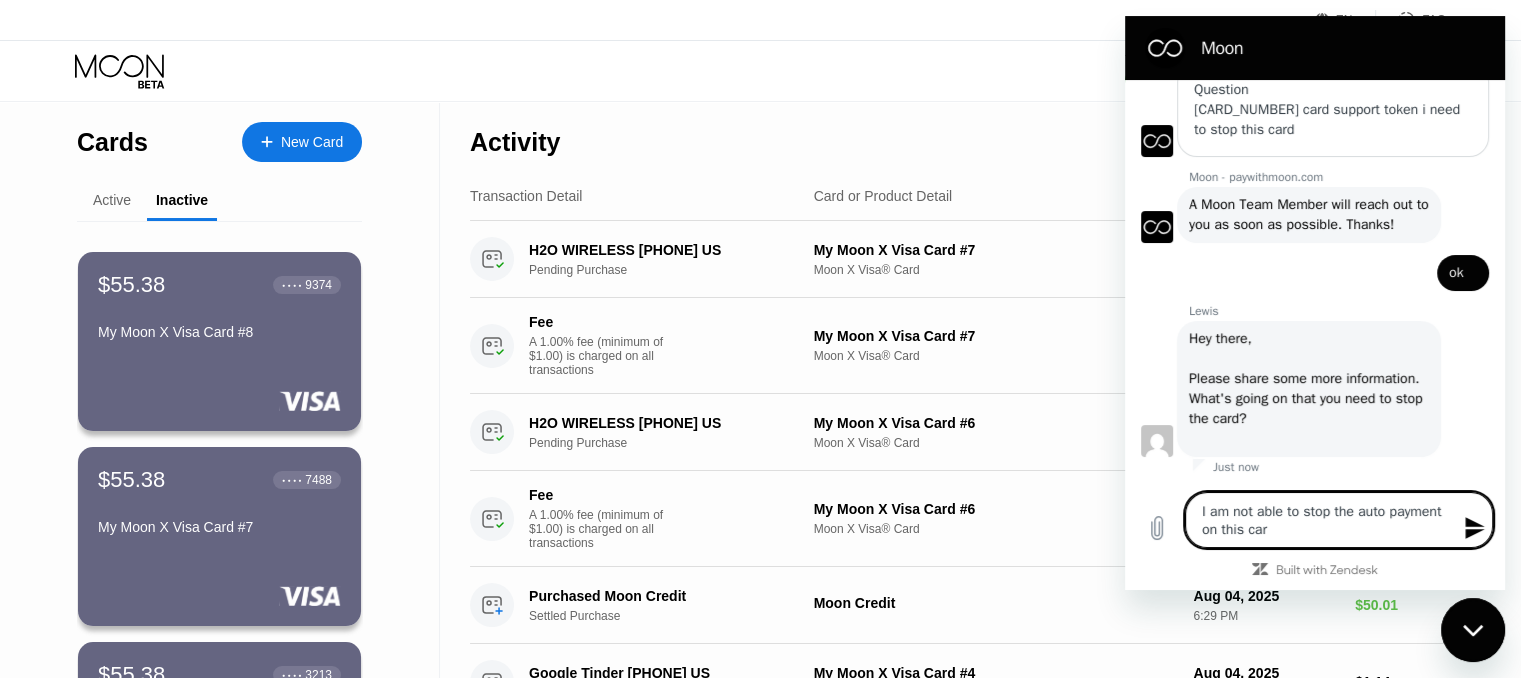 type on "I am not able to stop the auto payment on this card" 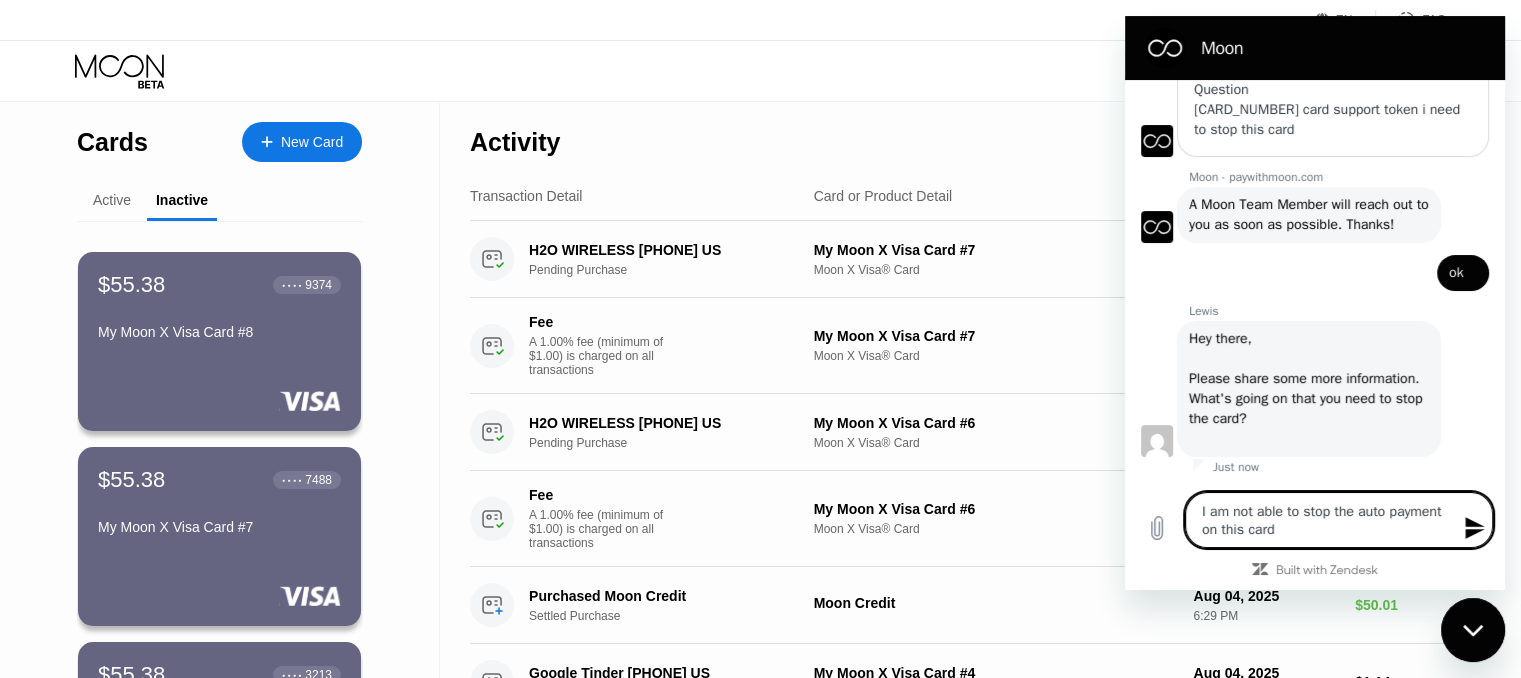 type on "I am not able to stop the auto payment on this card" 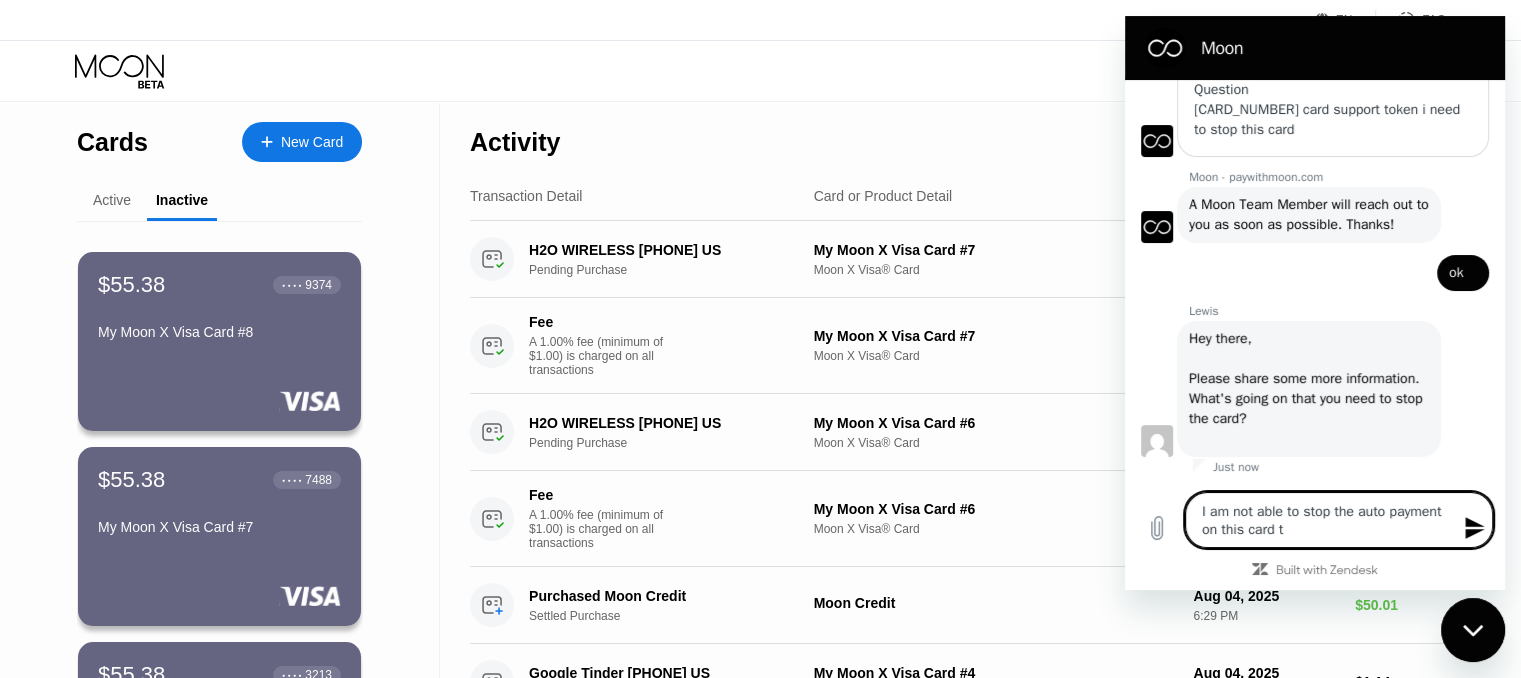 type on "I am not able to stop the auto payment on this card th" 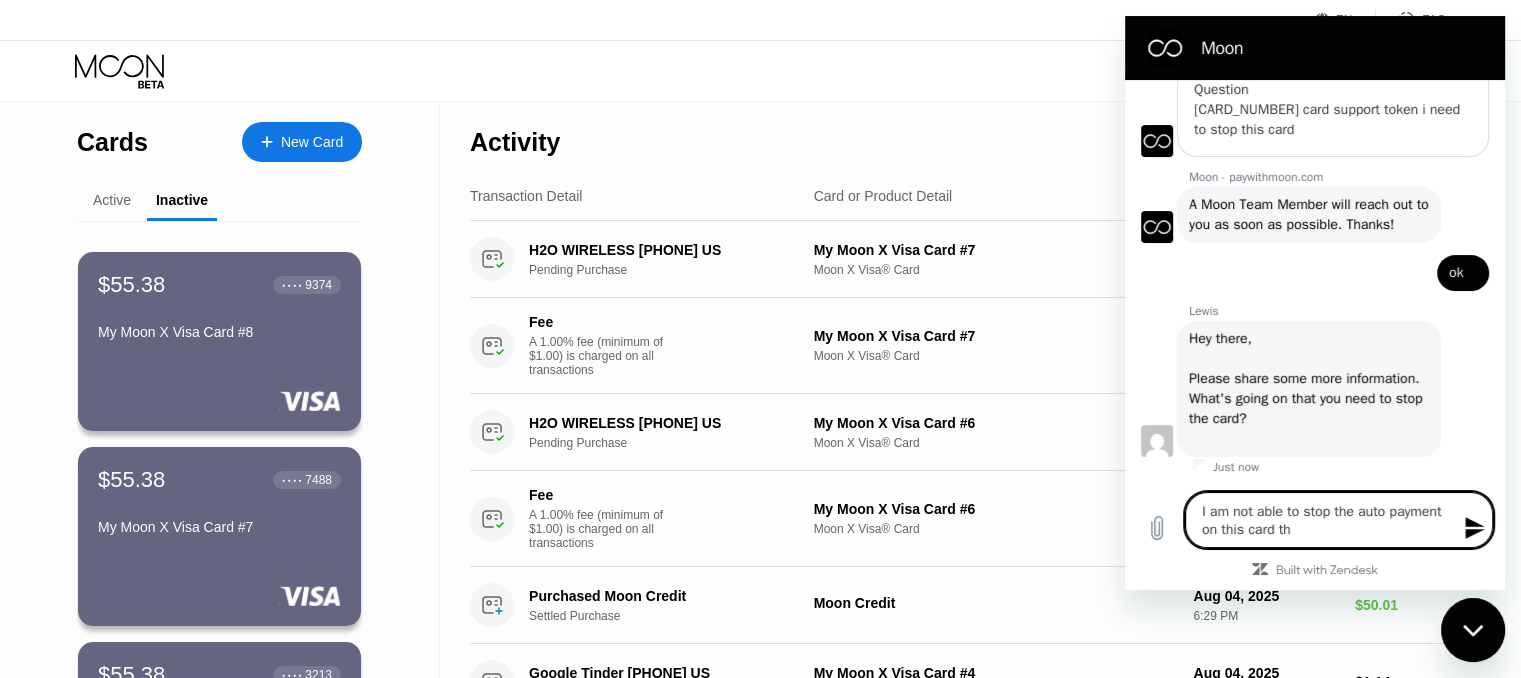 type on "I am not able to stop the auto payment on this card tha" 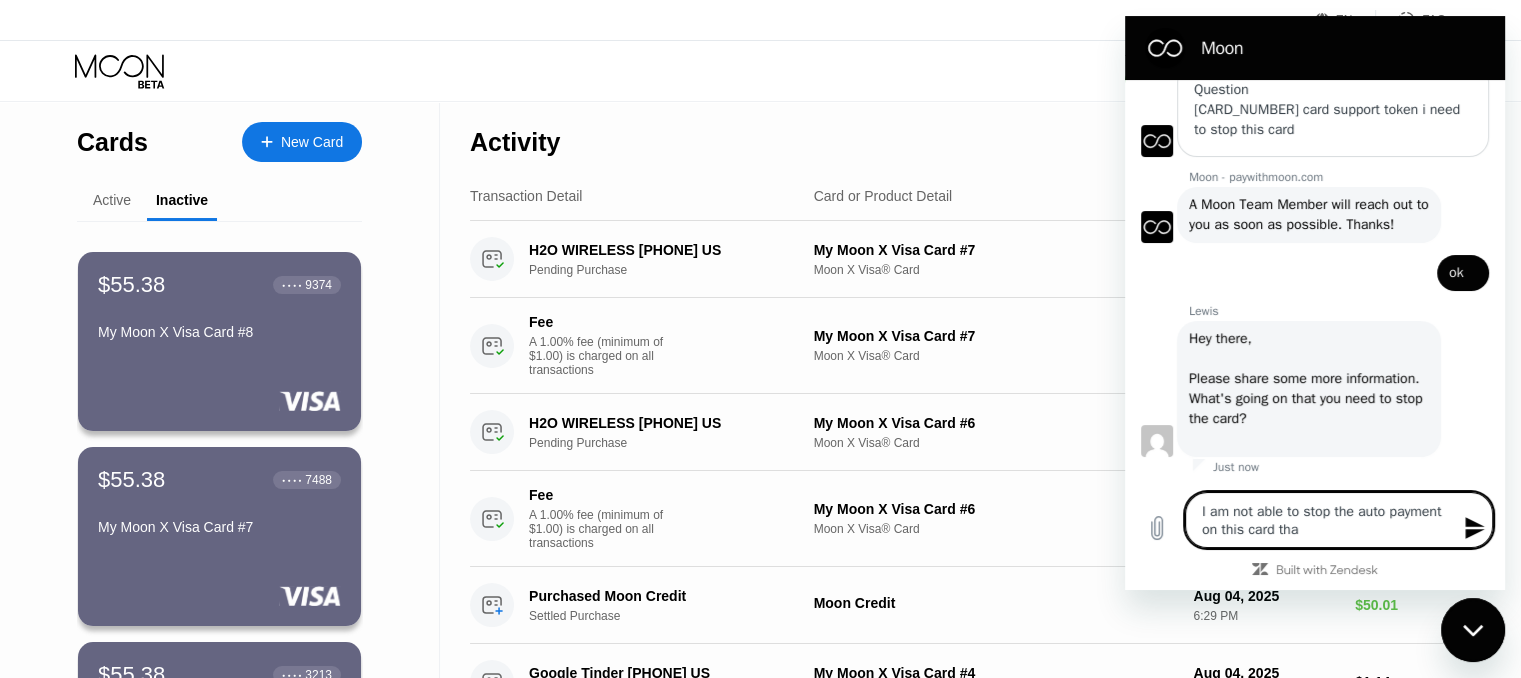 type on "I am not able to stop the auto payment on this card that" 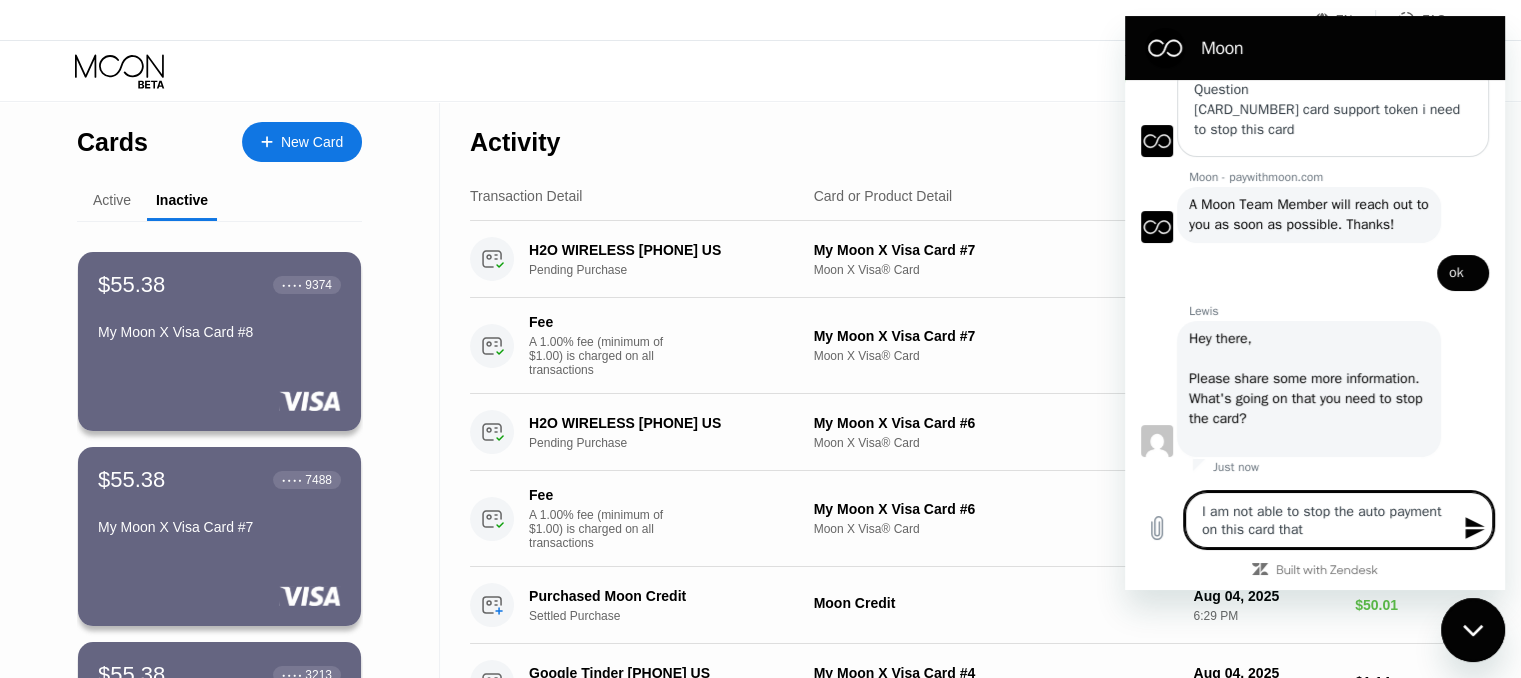 type on "I am not able to stop the auto payment on this card thats" 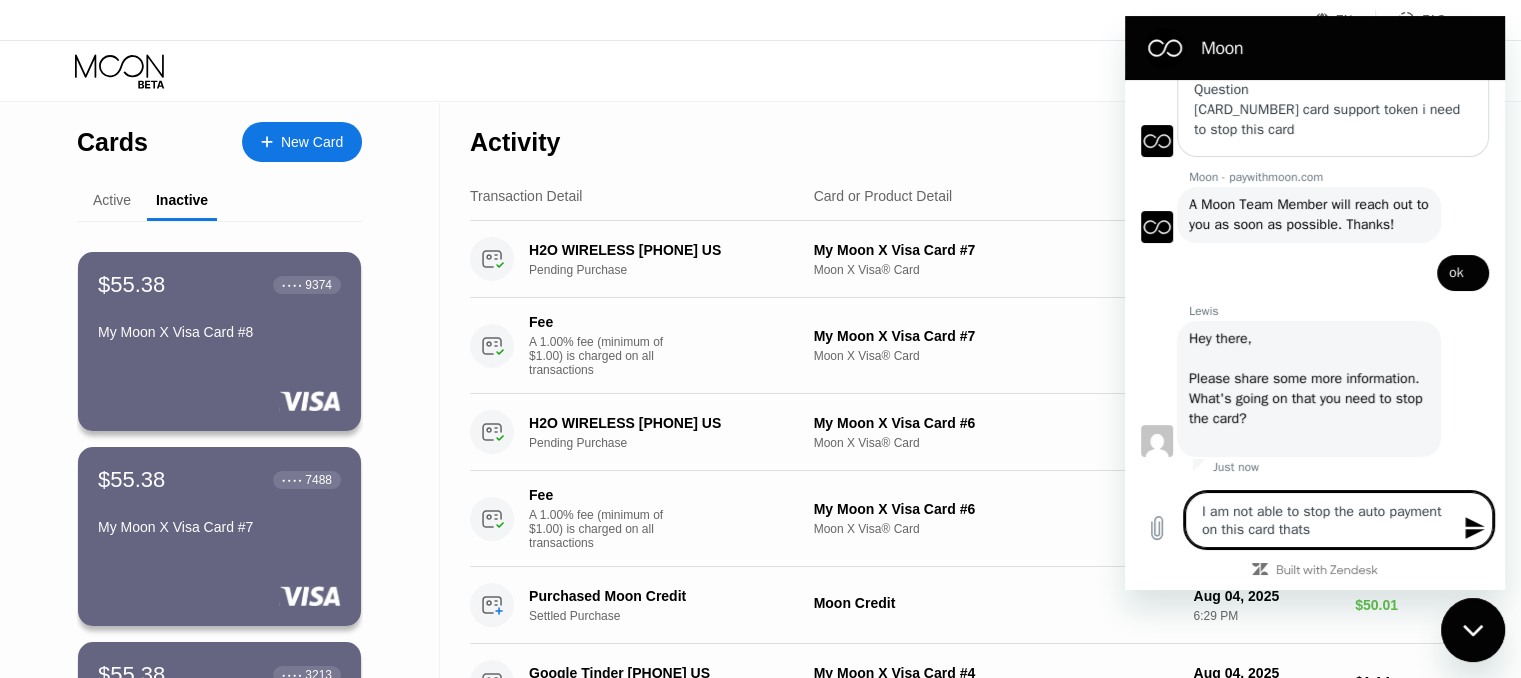 type on "x" 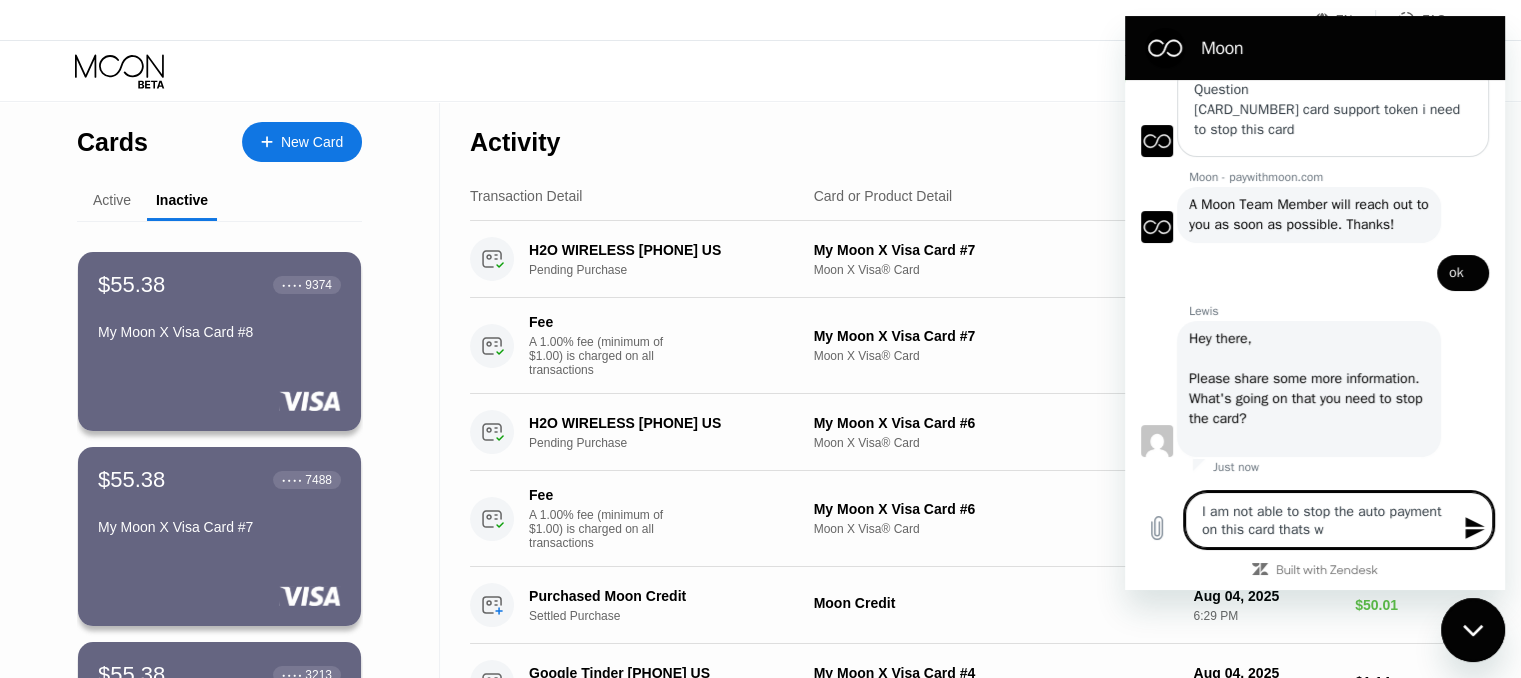 type on "I am not able to stop the auto payment on this card thats wh" 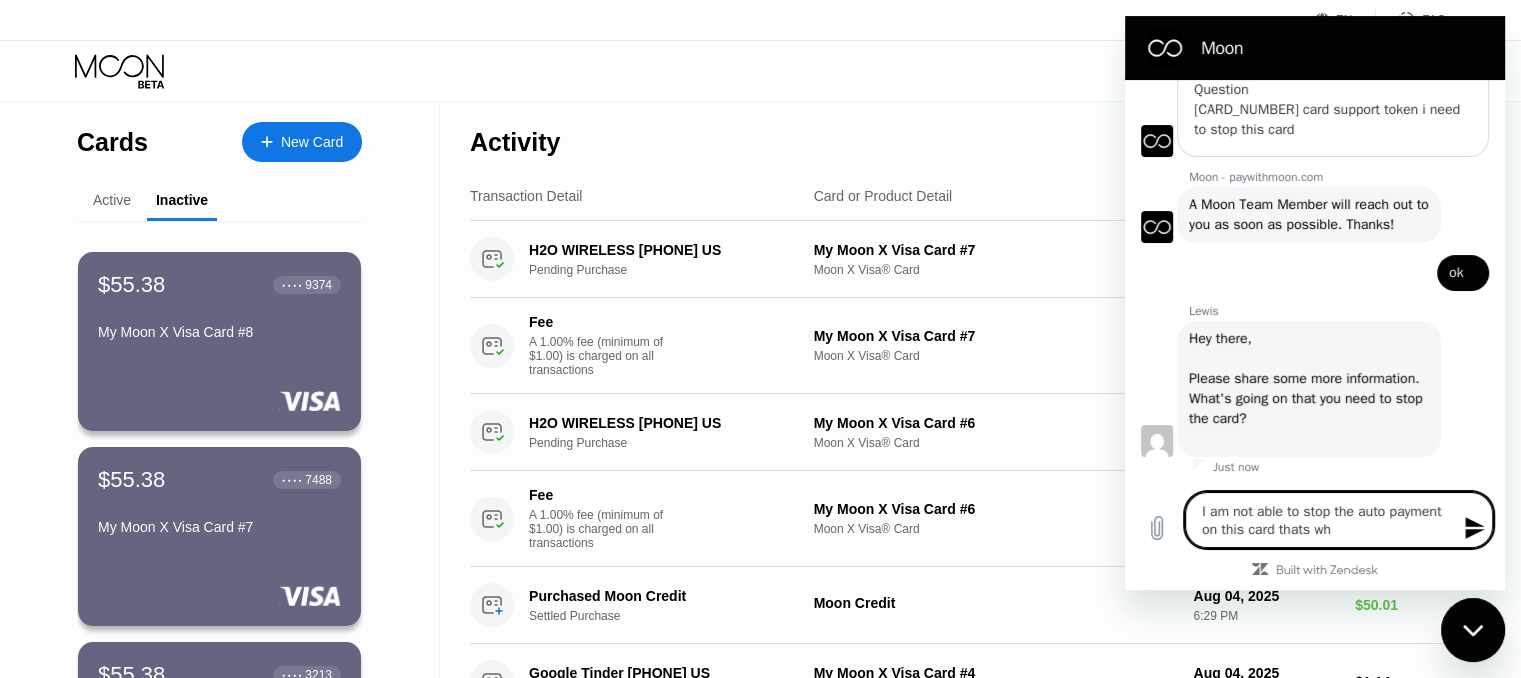 type on "I am not able to stop the auto payment on this card thats why" 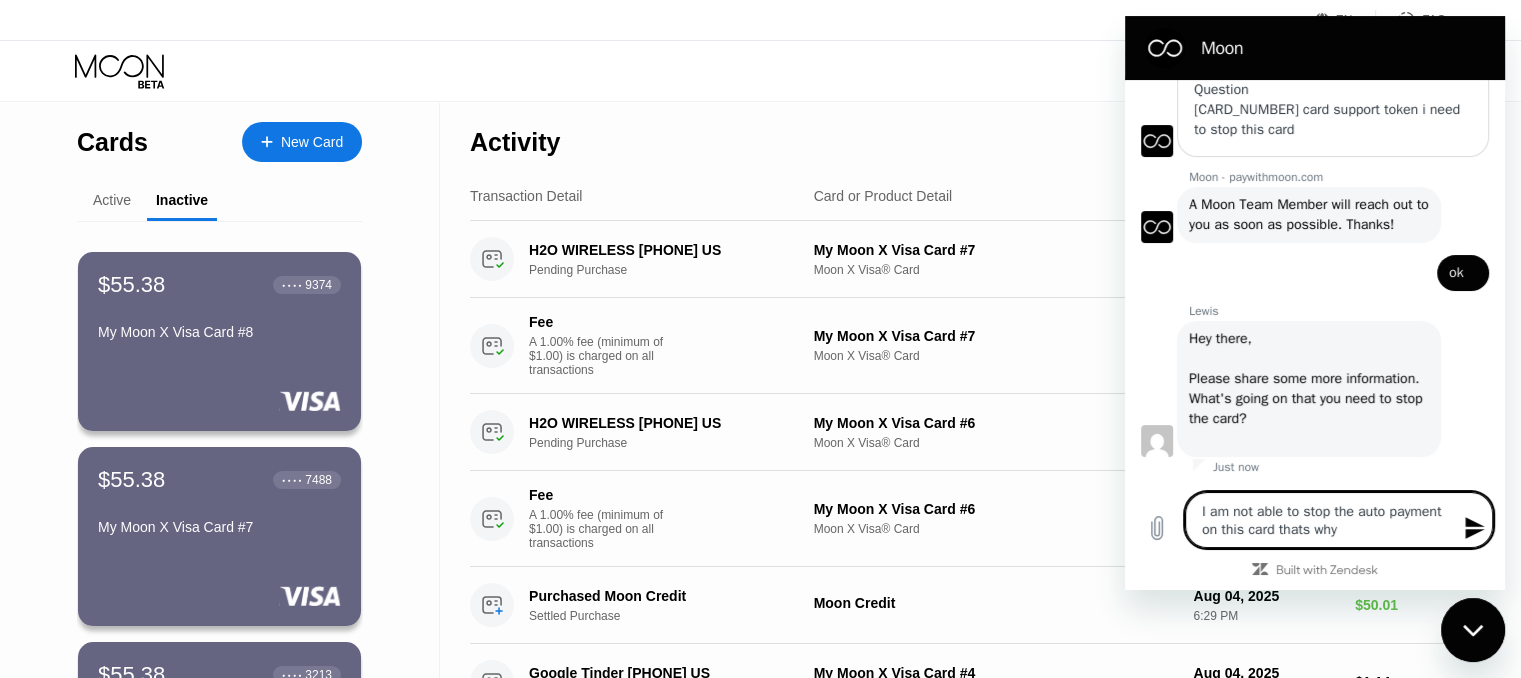 type on "I am not able to stop the auto payment on this card thats why" 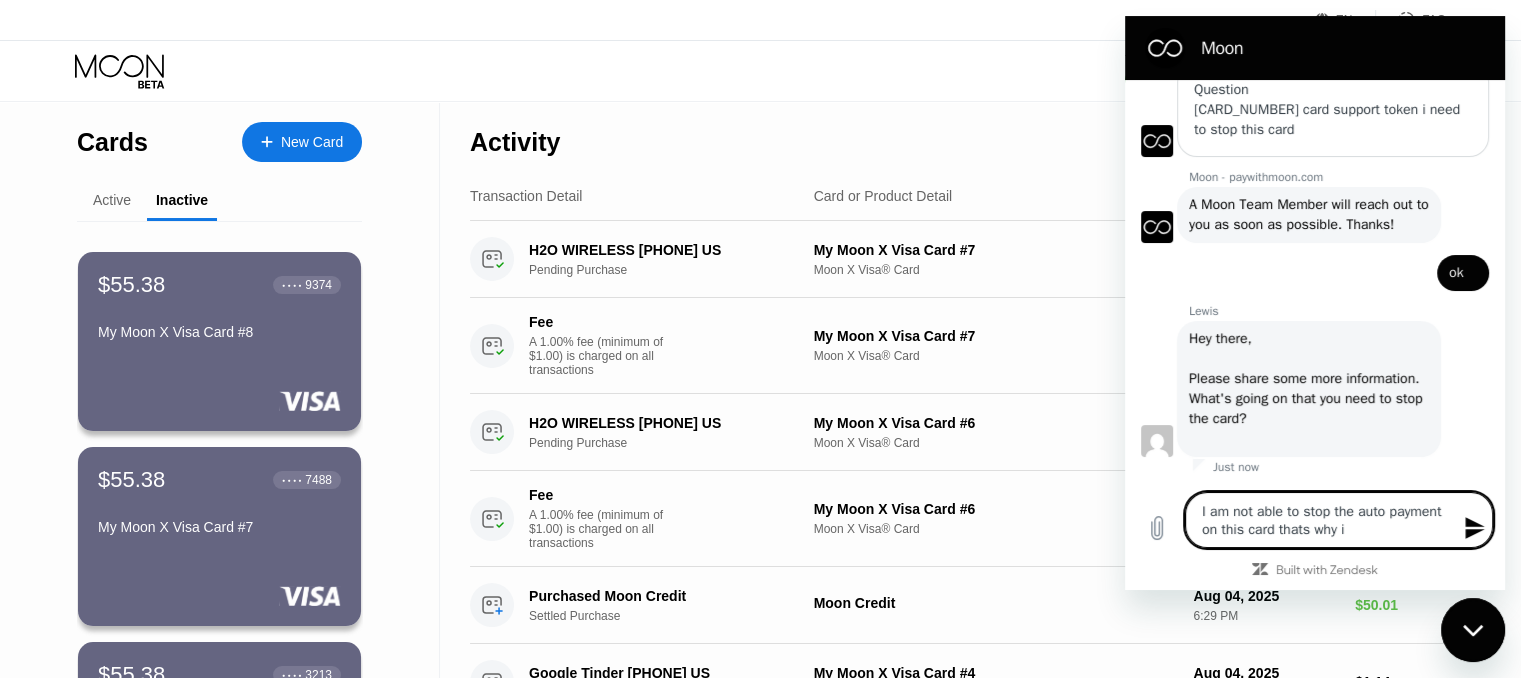 type on "I am not able to stop the auto payment on this card thats why i" 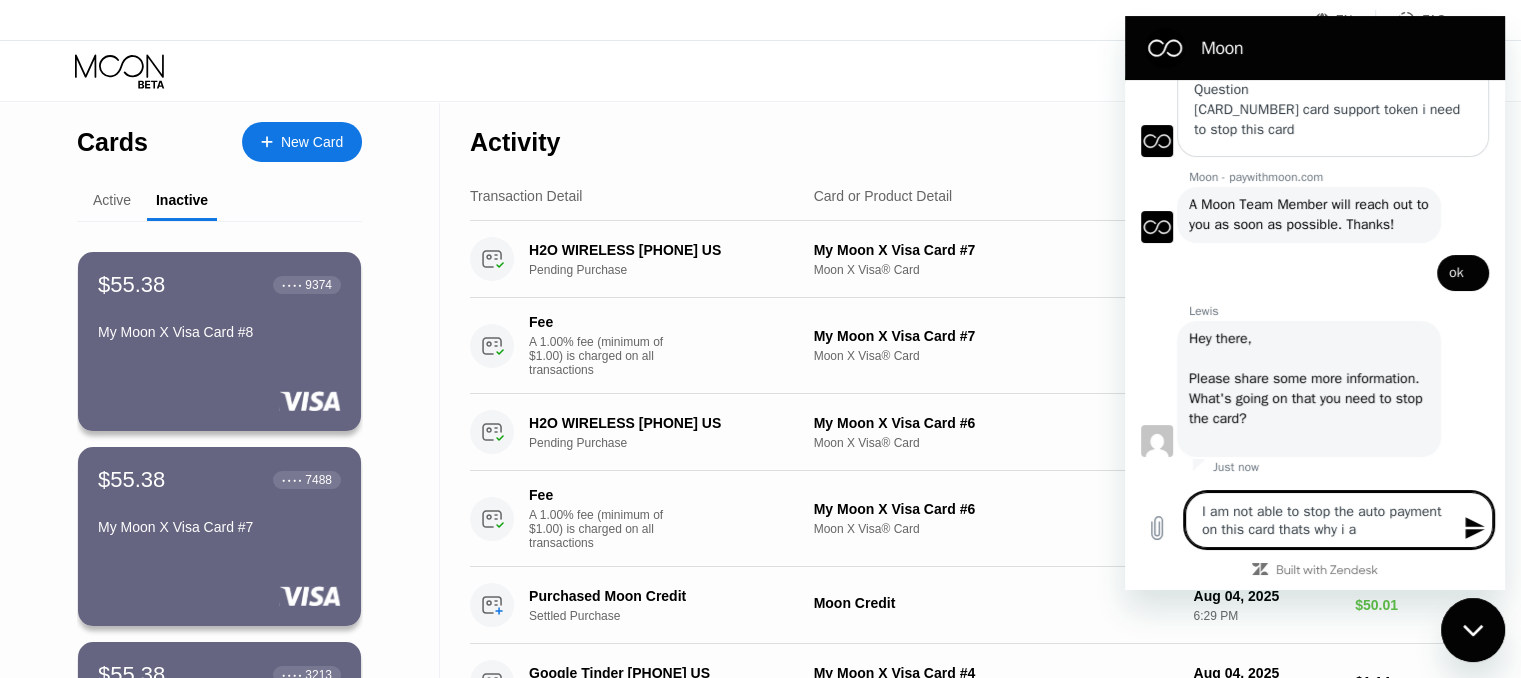 type on "I am not able to stop the auto payment on this card thats why i am" 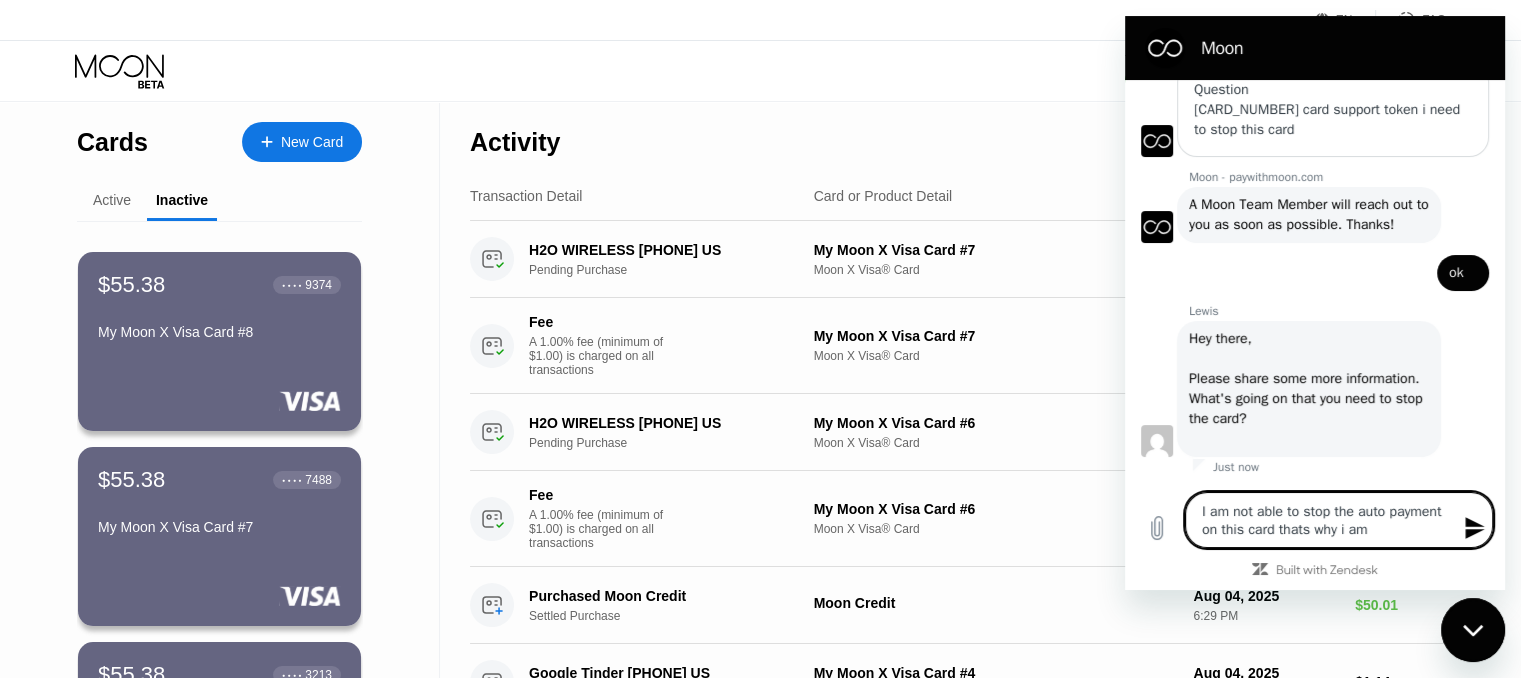 type on "x" 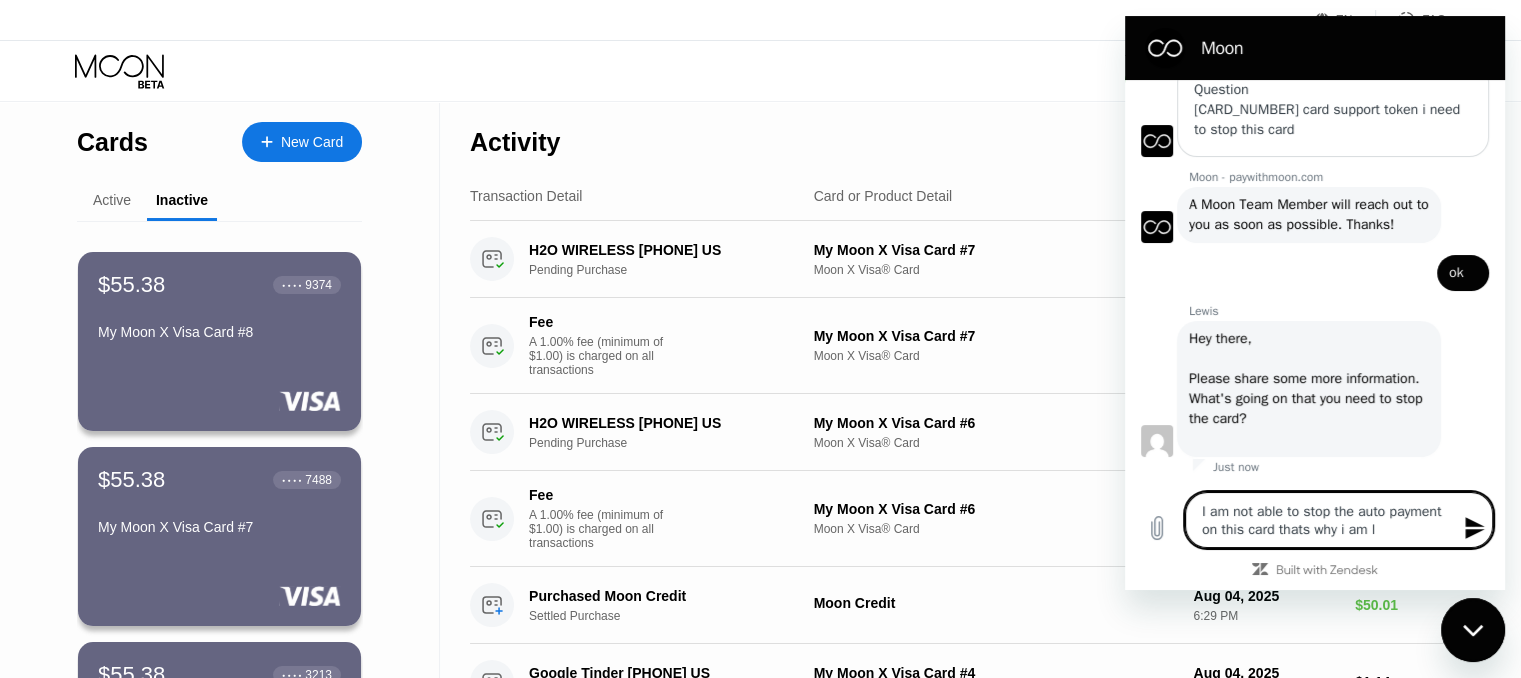 type on "I am not able to stop the auto payment on this card thats why i am lo" 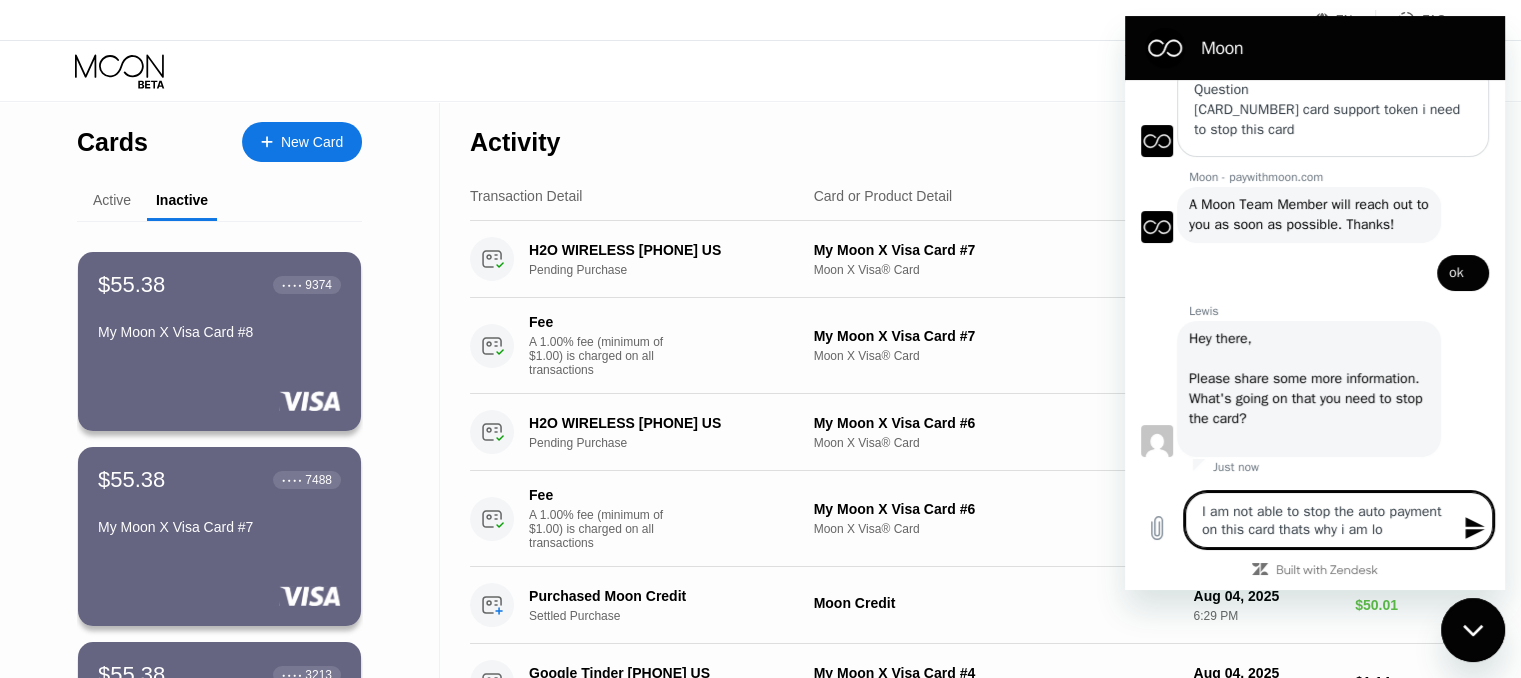 type on "I am not able to stop the auto payment on this card thats why i am loo" 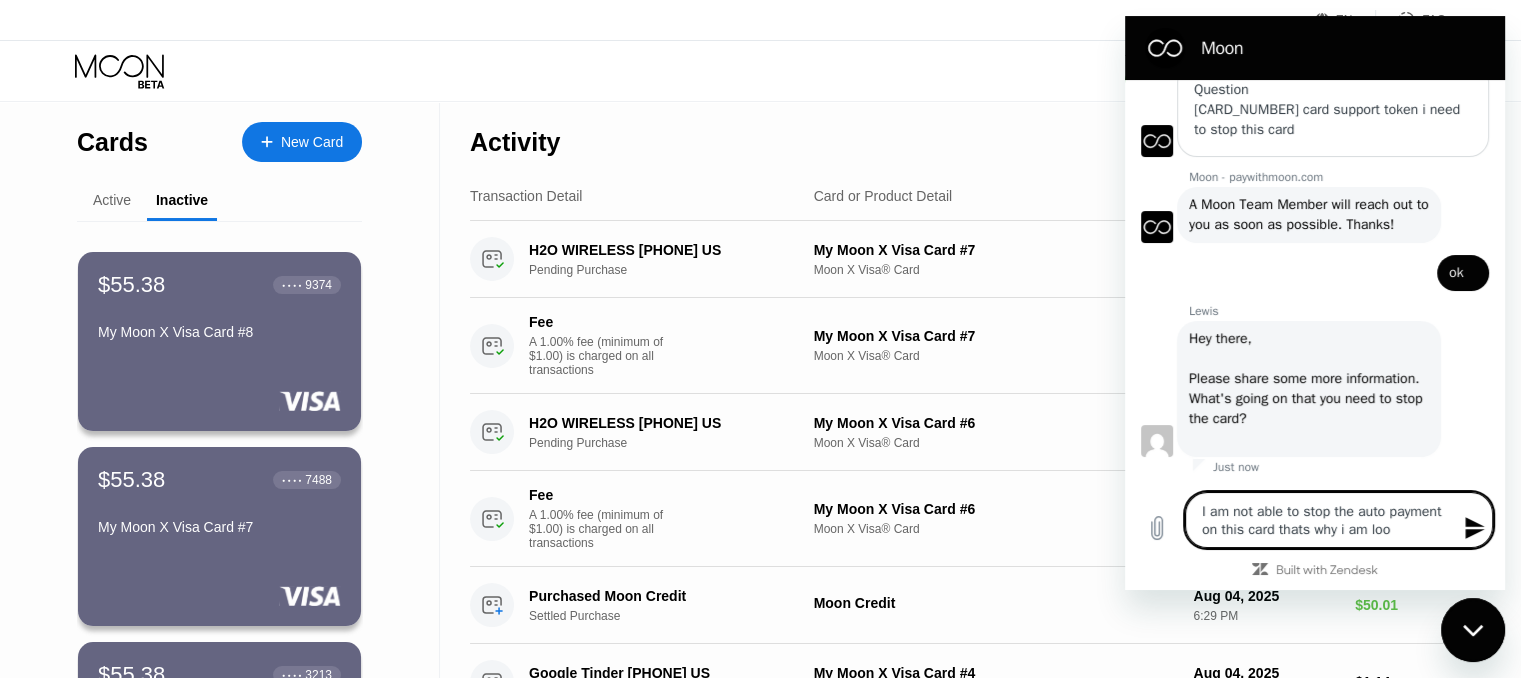 type on "I am not able to stop the auto payment on this card thats why i am loos" 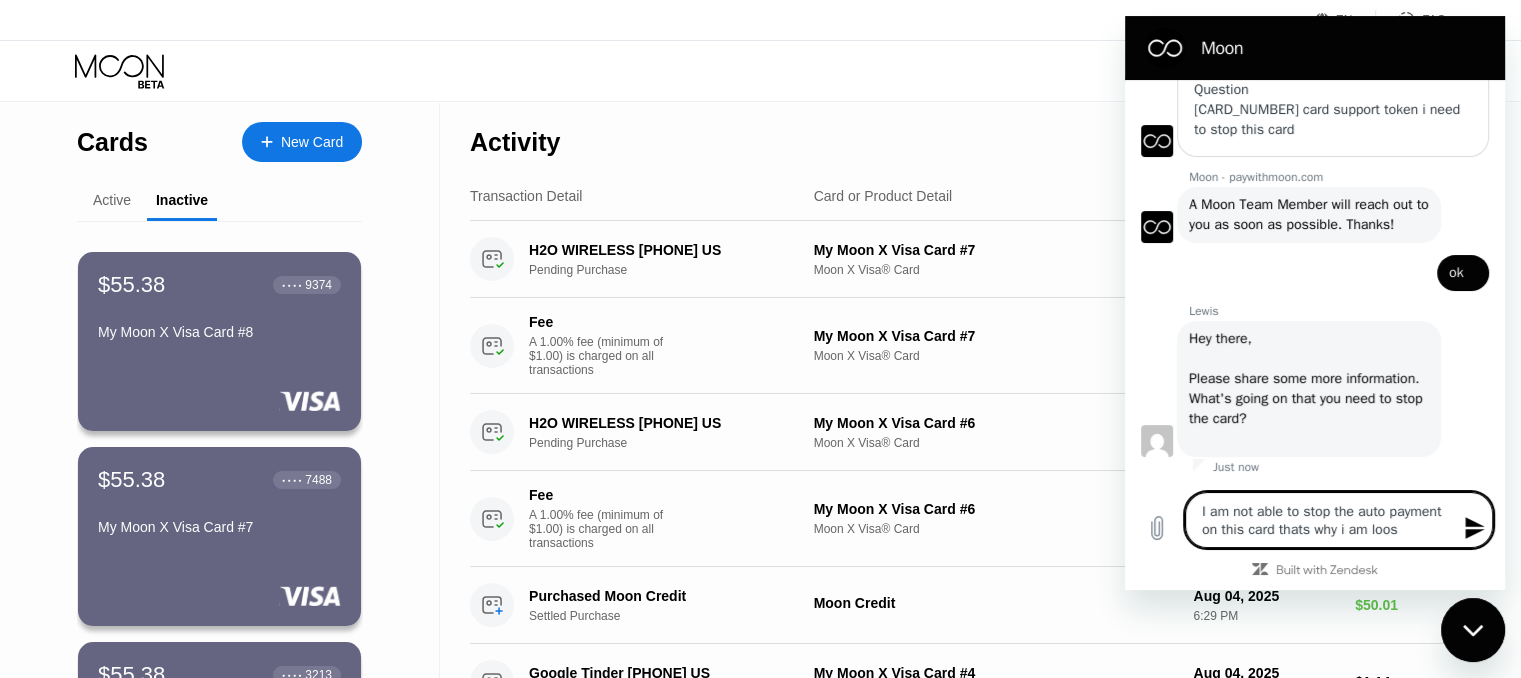 type on "I am not able to stop the auto payment on this card thats why i am loosi" 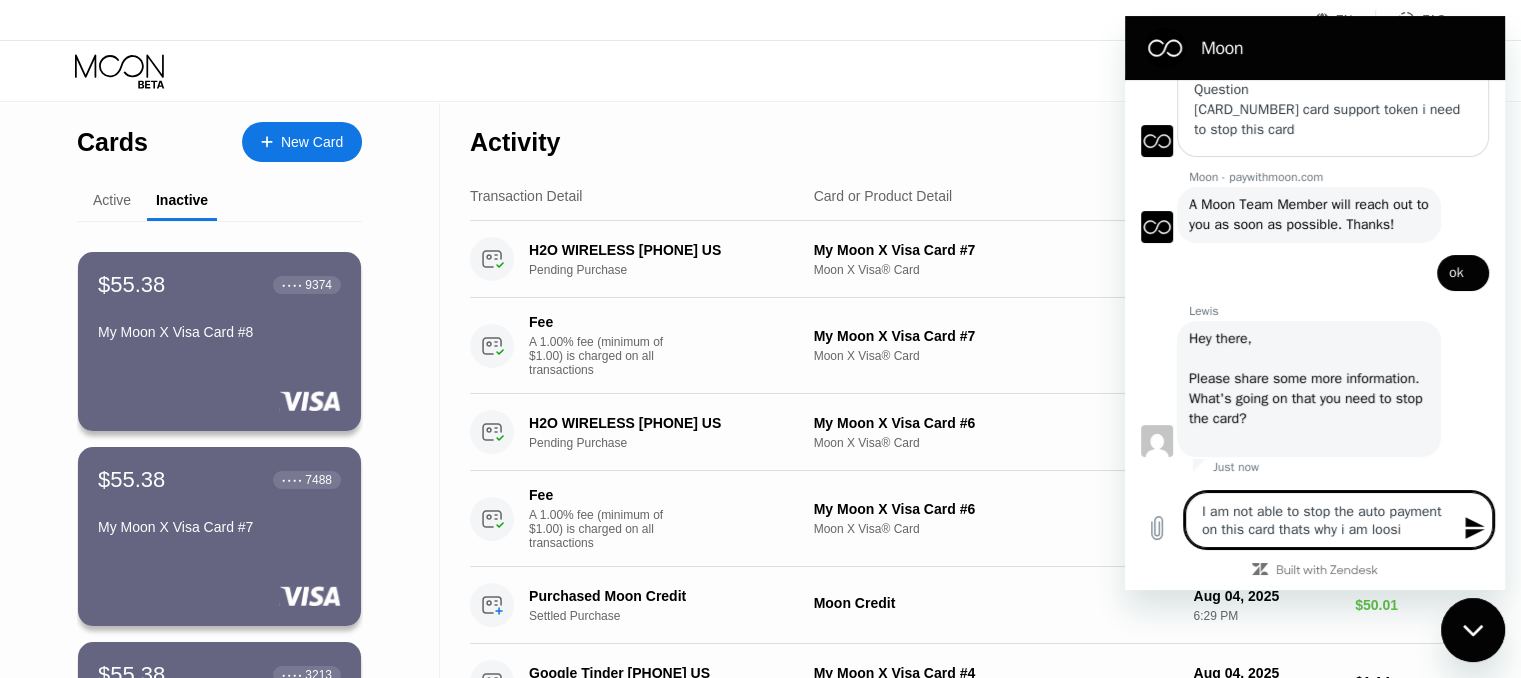 type on "I am not able to stop the auto payment on this card thats why i am loosin" 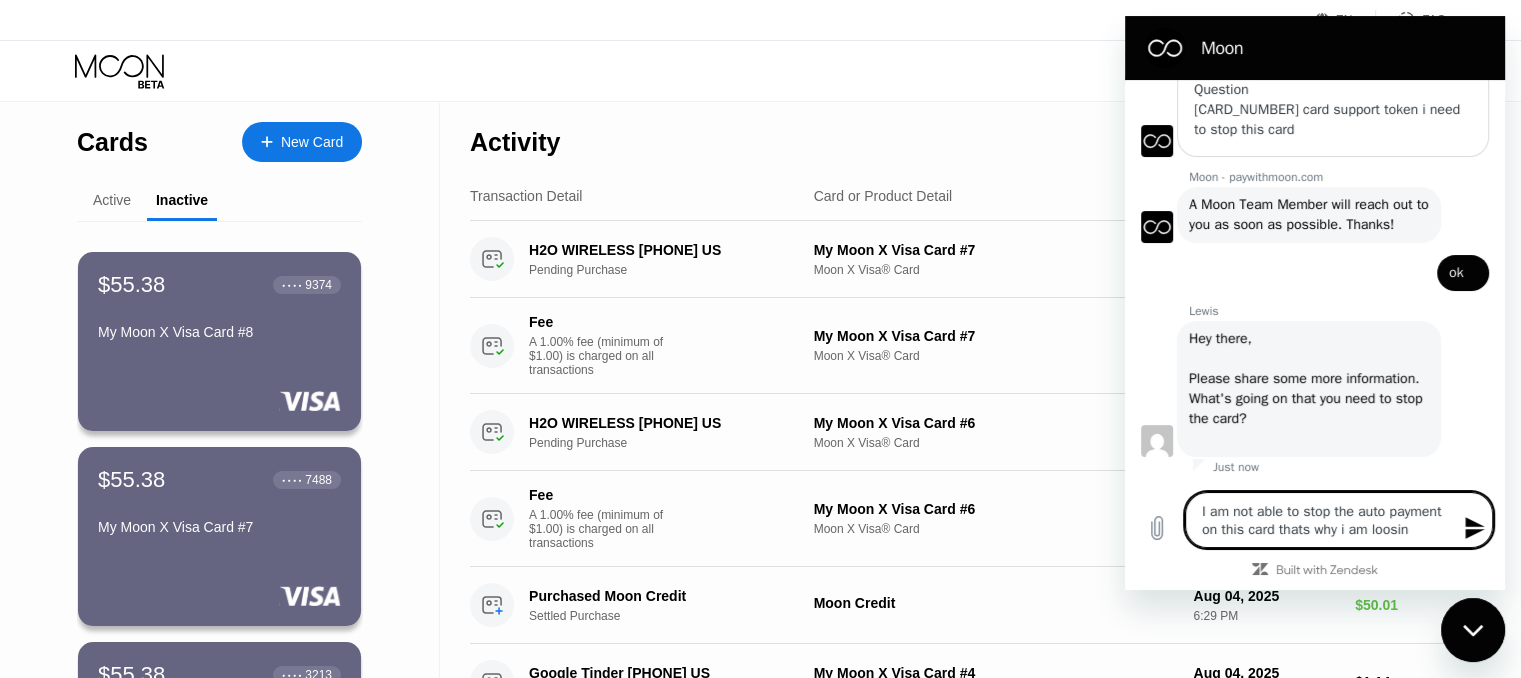 type on "I am not able to stop the auto payment on this card thats why i am loosing" 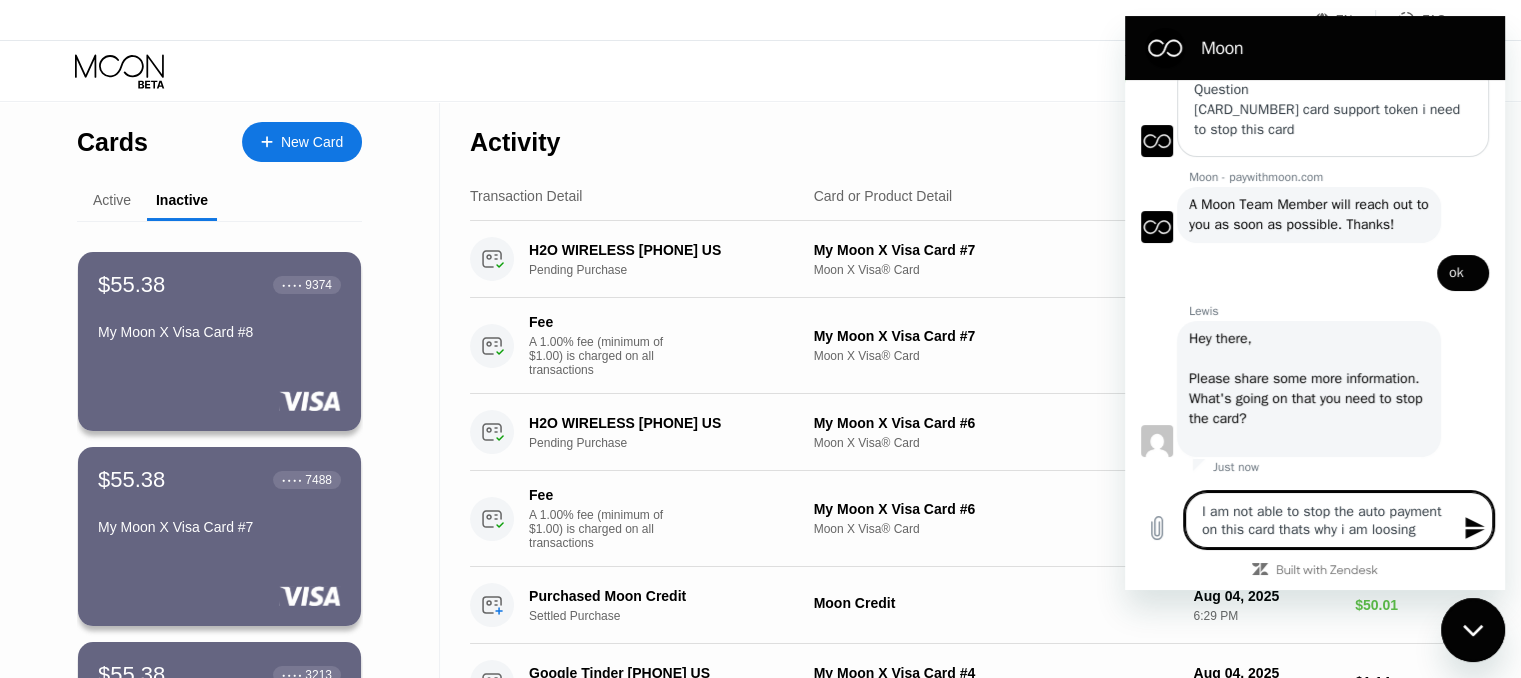 type on "I am not able to stop the auto payment on this card thats why i am loosing" 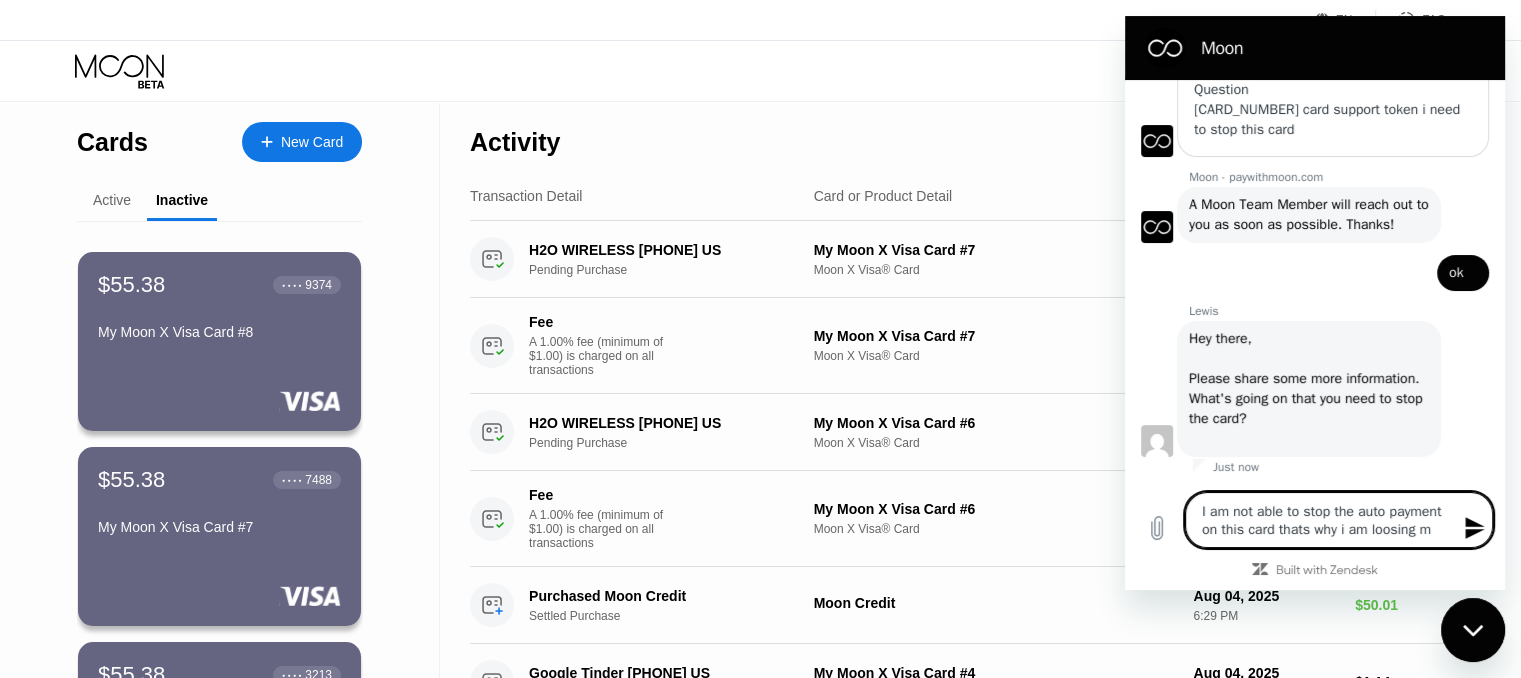 type on "I am not able to stop the auto payment on this card thats why i am loosing my" 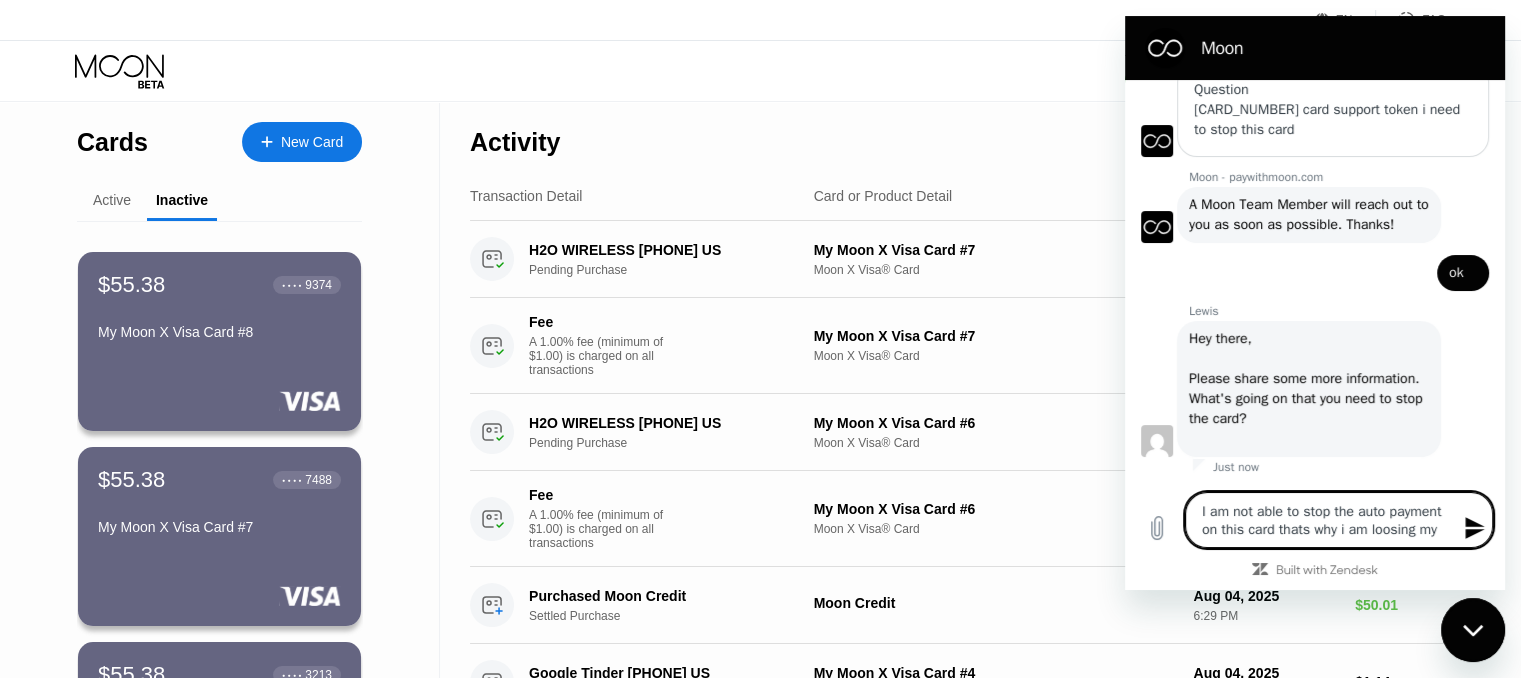 type on "I am not able to stop the auto payment on this card thats why i am loosing my" 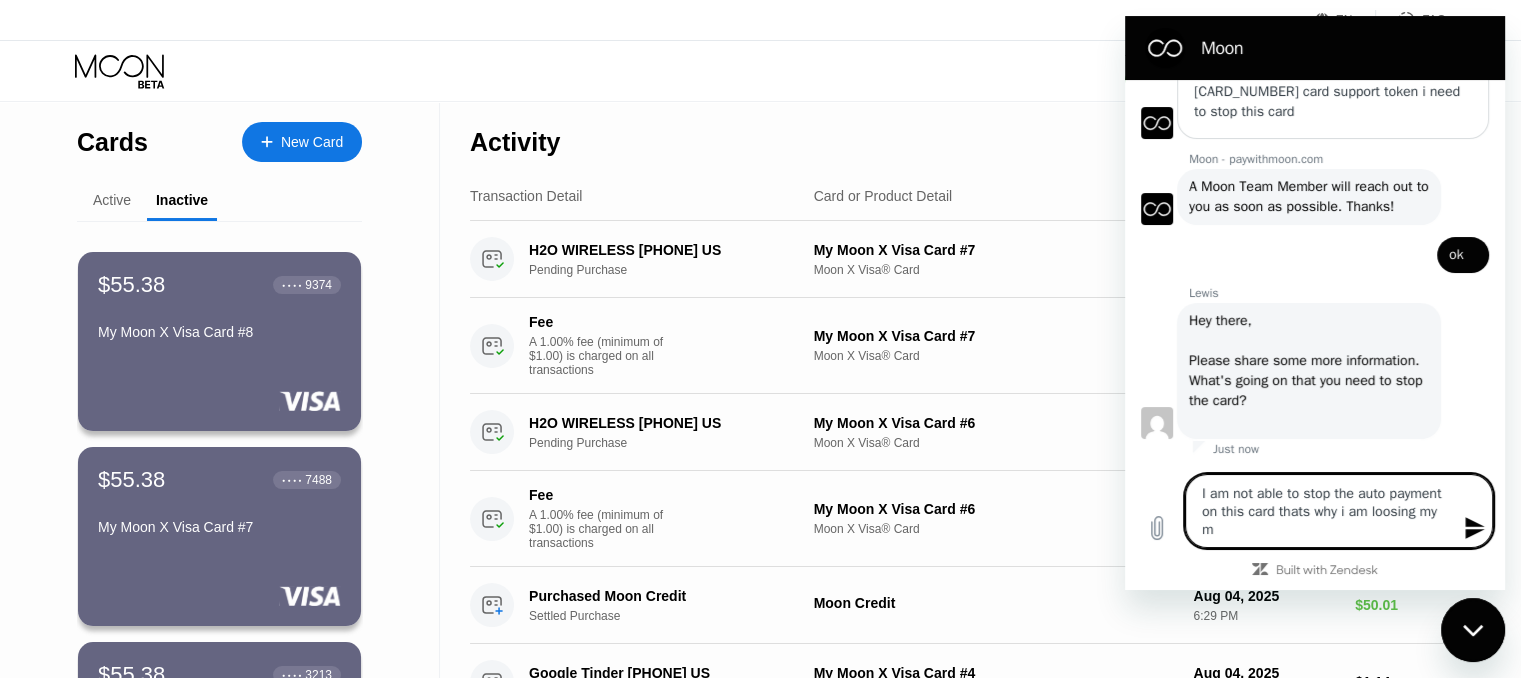 type on "I am not able to stop the auto payment on this card thats why i am loosing my mo" 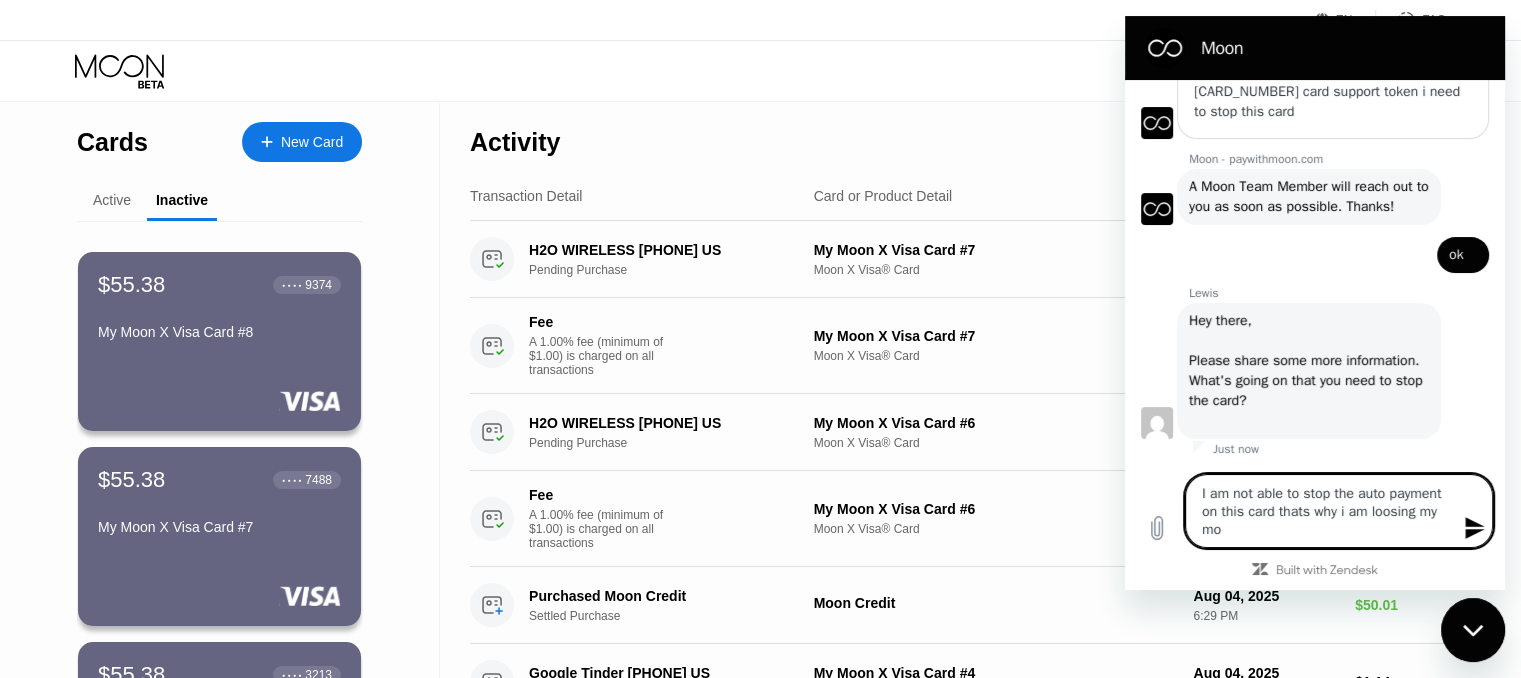 type on "I am not able to stop the auto payment on this card thats why i am loosing my mon" 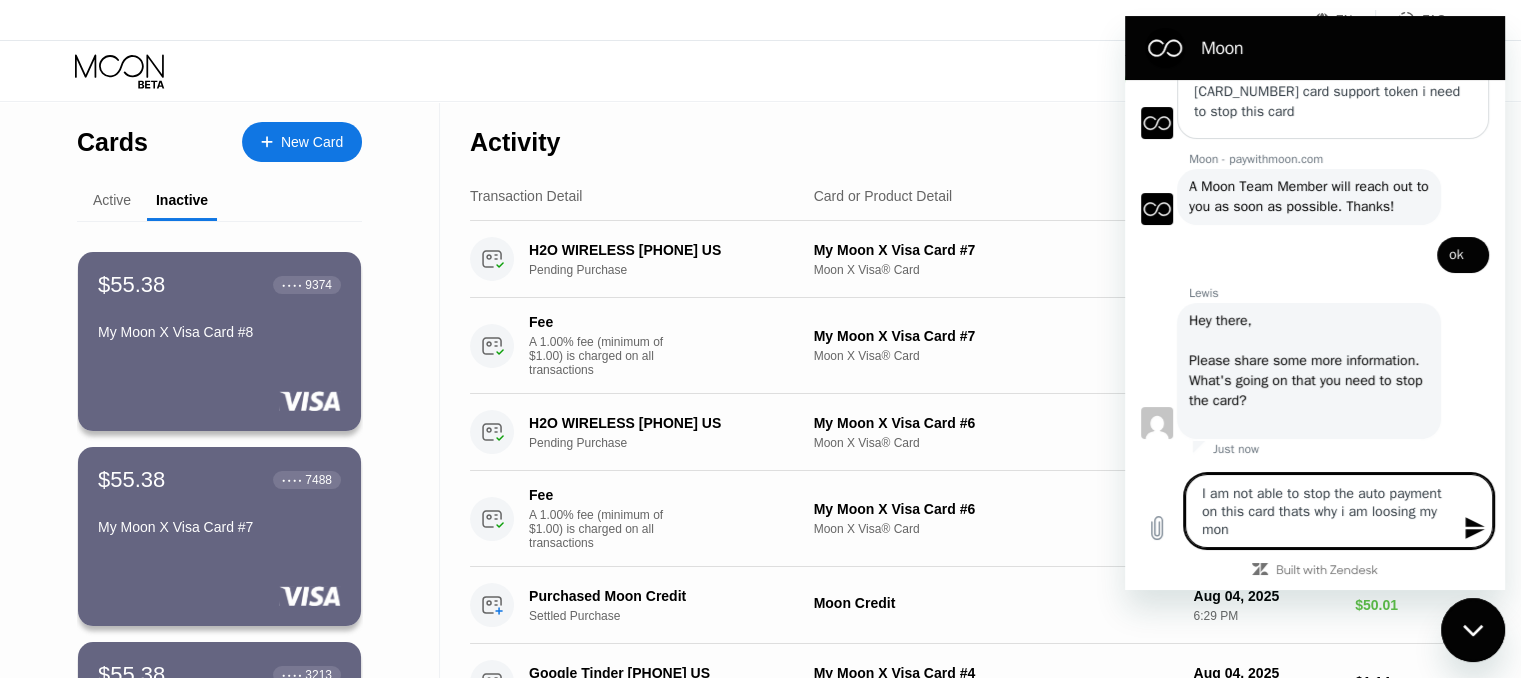 type on "I am not able to stop the auto payment on this card thats why i am loosing my mone" 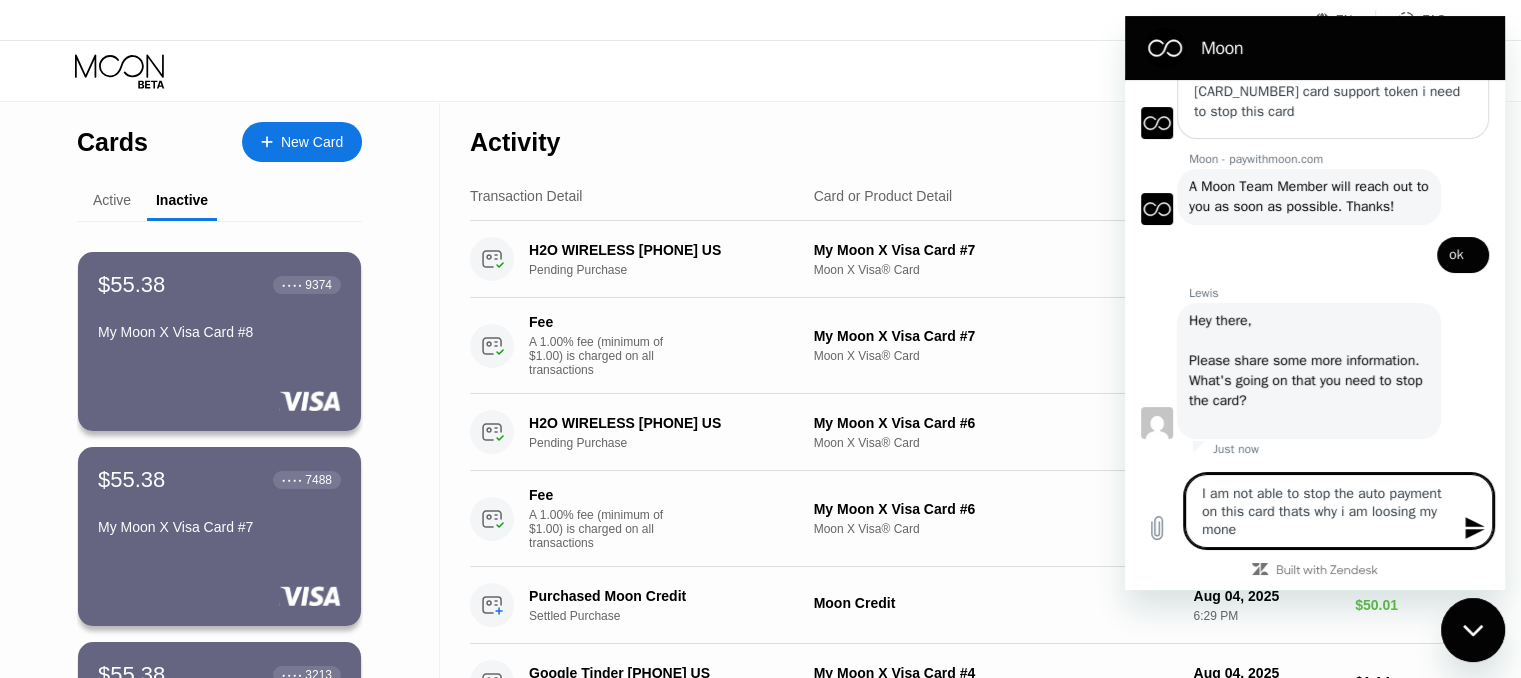 type on "I am not able to stop the auto payment on this card thats why i am loosing my money" 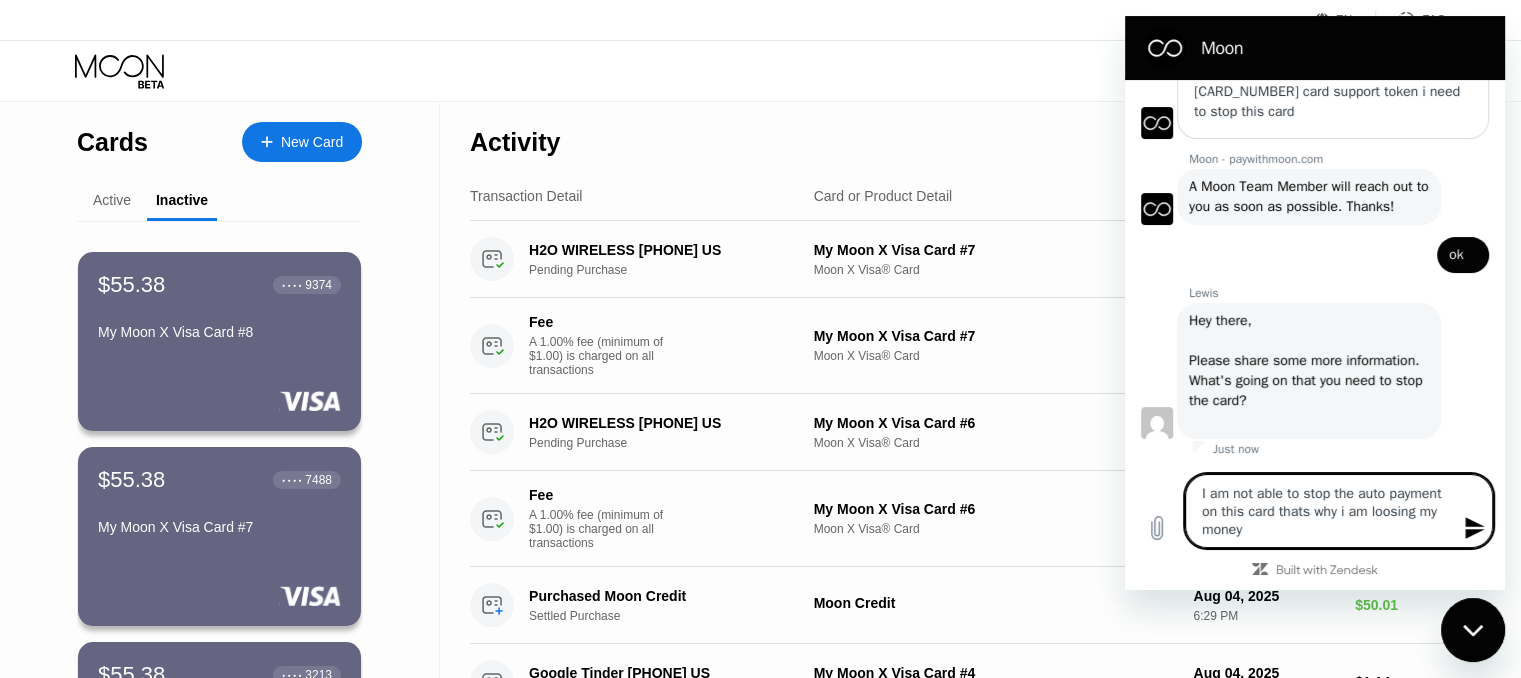 type 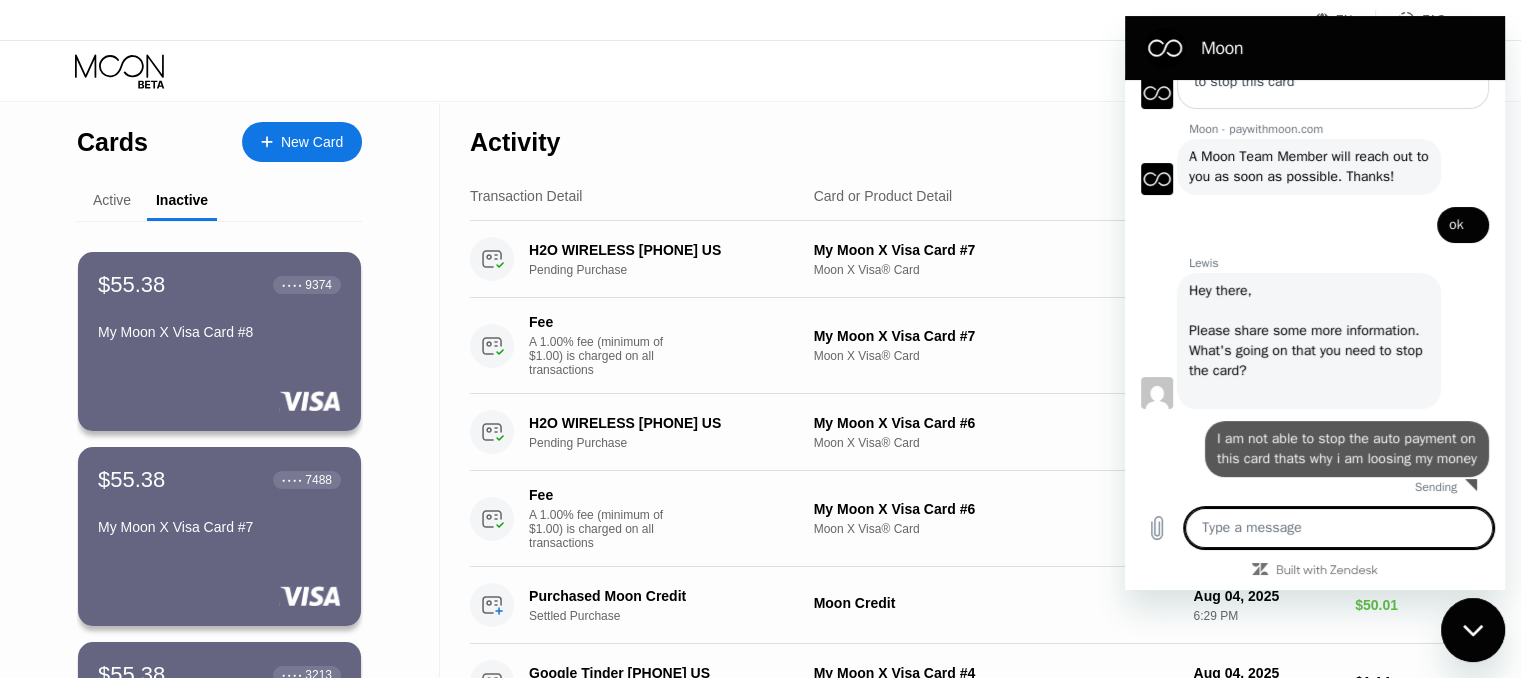 type on "x" 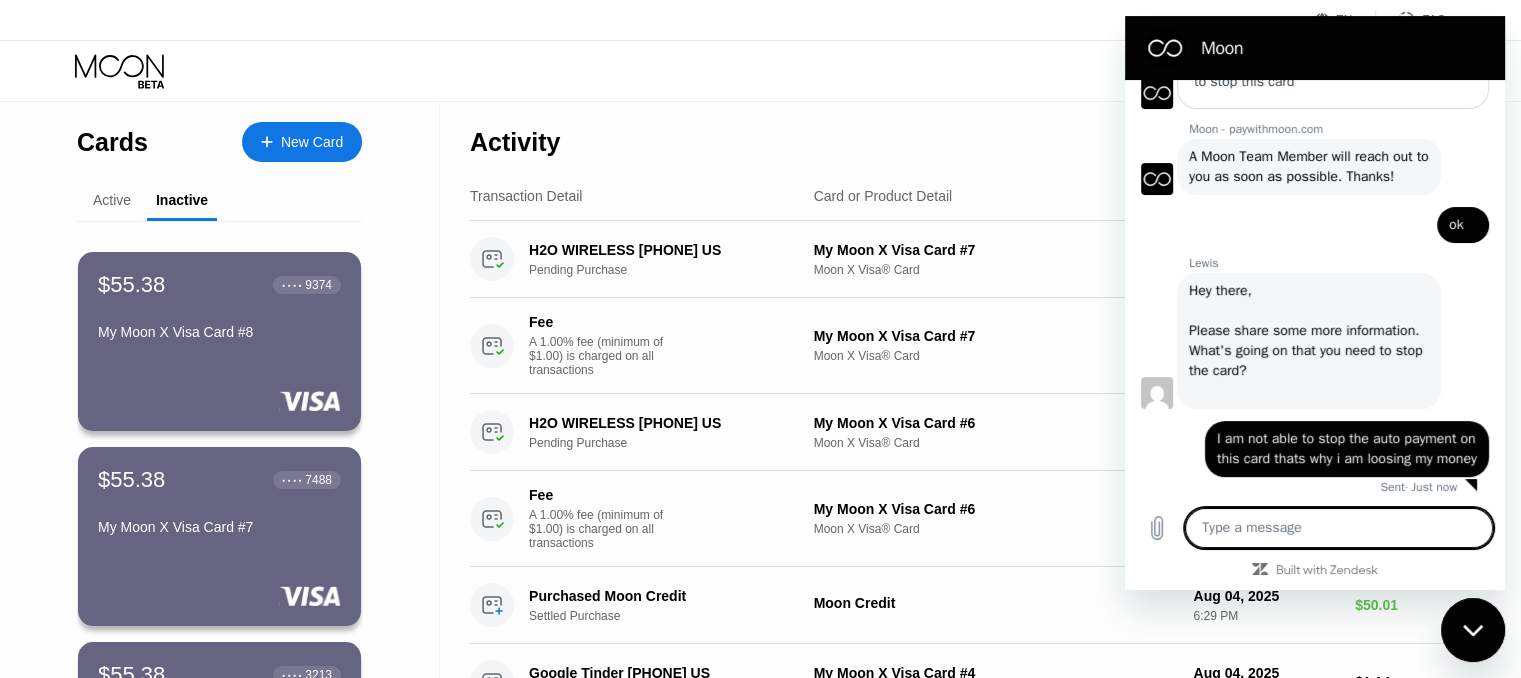 scroll, scrollTop: 314, scrollLeft: 0, axis: vertical 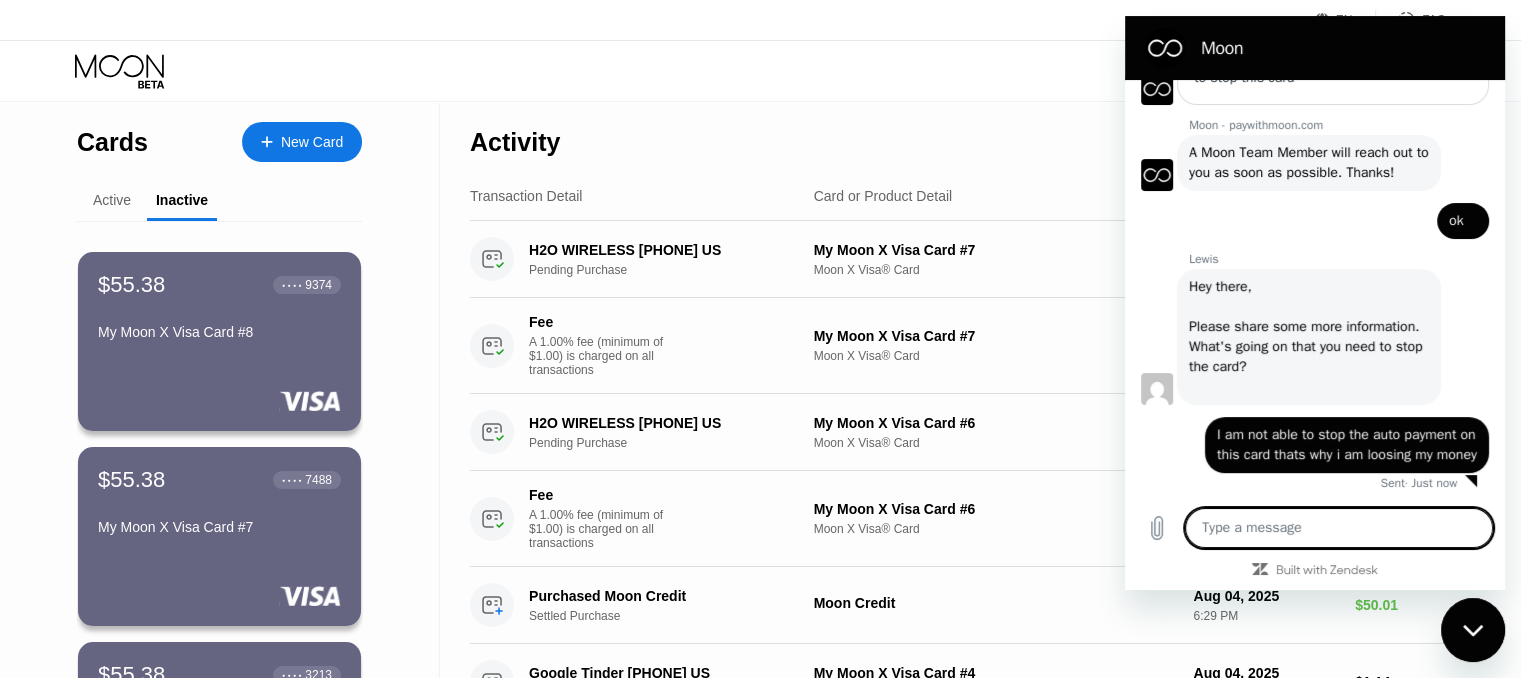 type on "S" 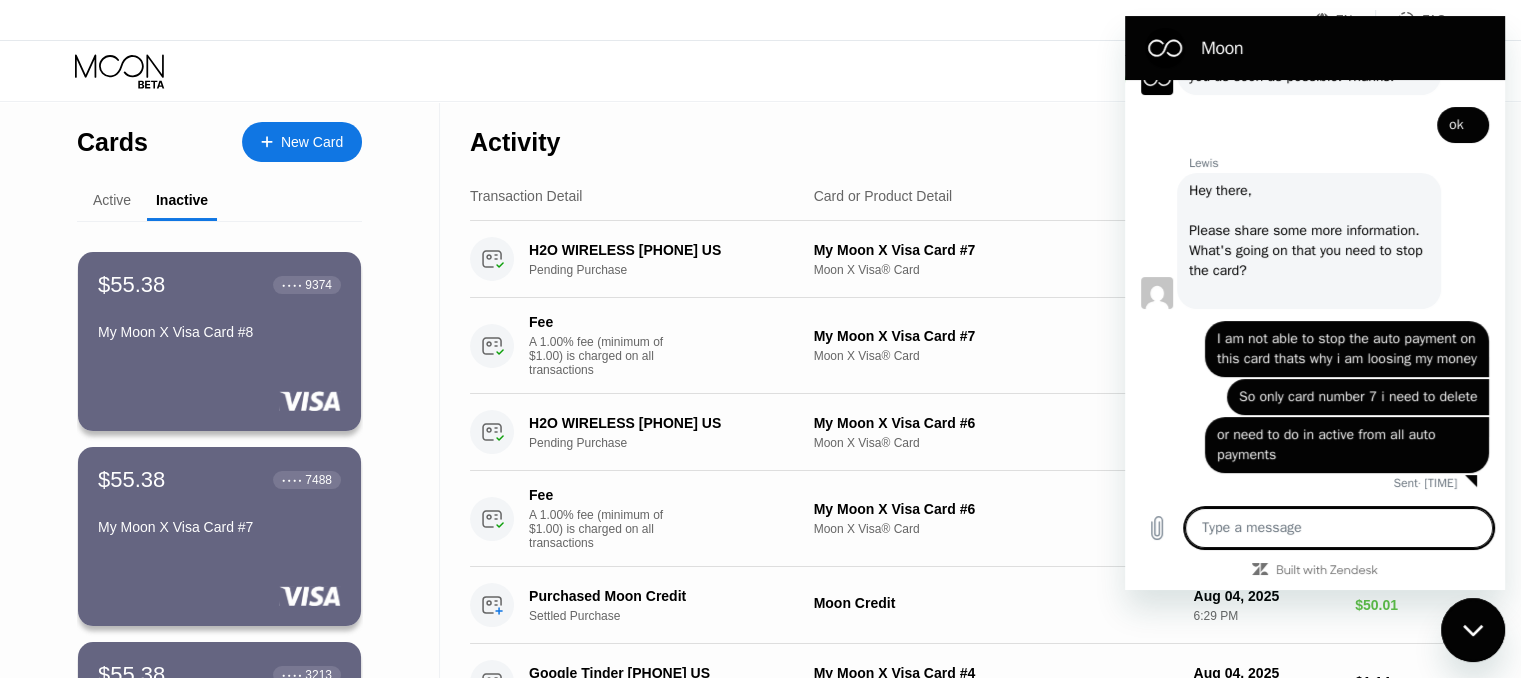 scroll, scrollTop: 410, scrollLeft: 0, axis: vertical 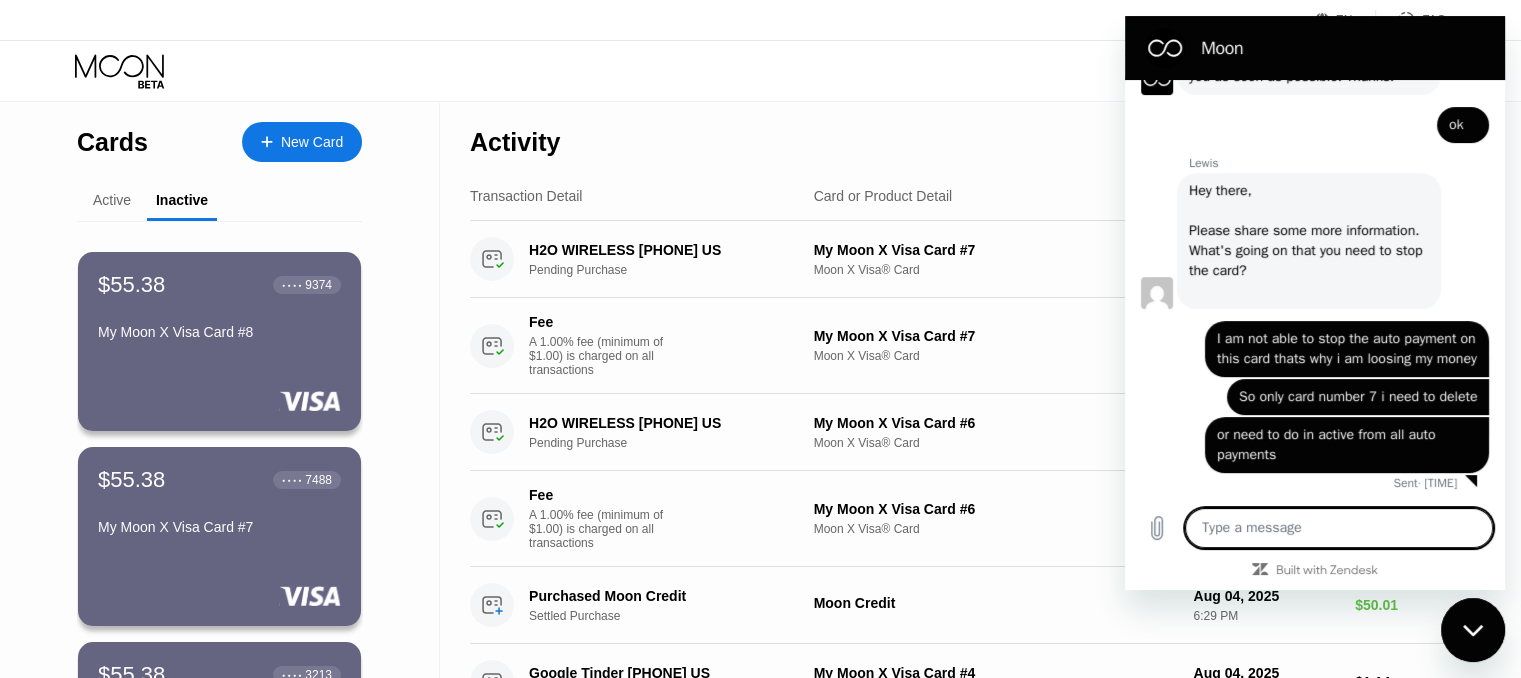 click on "Visa Monthly Spend Limit $62.44 / $4,000.00 $55.38 Moon Credit glacier.ice.org@[EMAIL_DOMAIN]  Home Settings Support Careers About Us Log out Privacy policy Terms" at bounding box center [760, 71] 